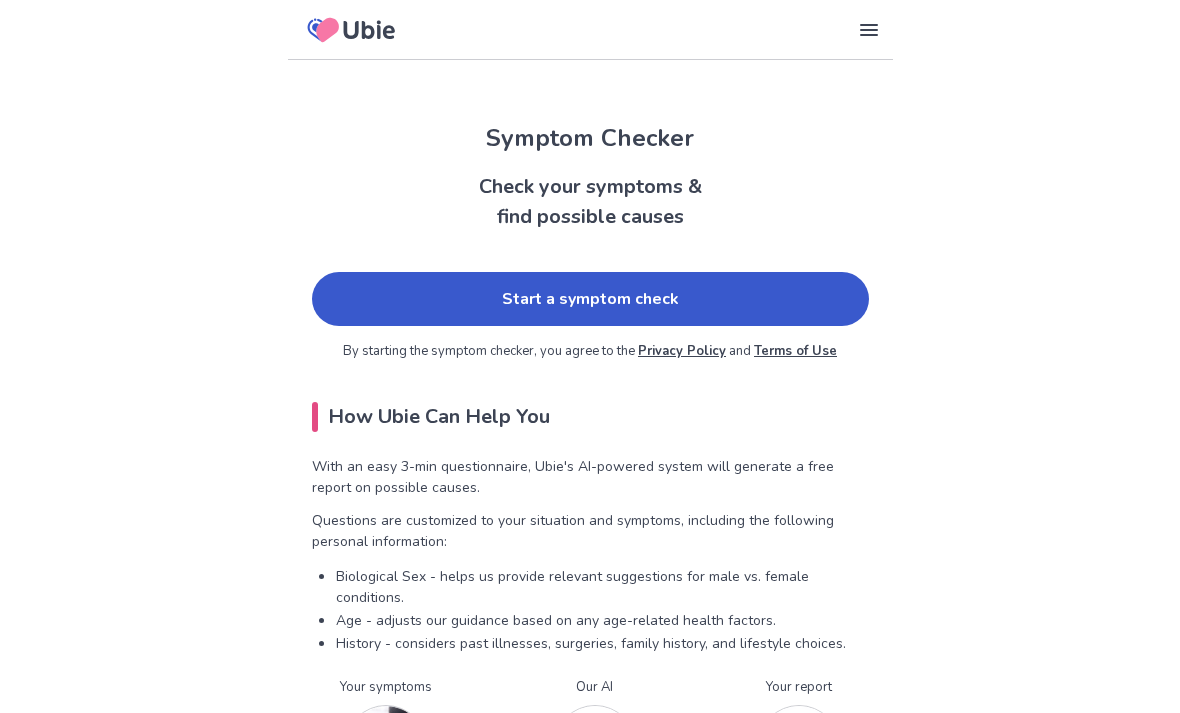 scroll, scrollTop: 0, scrollLeft: 0, axis: both 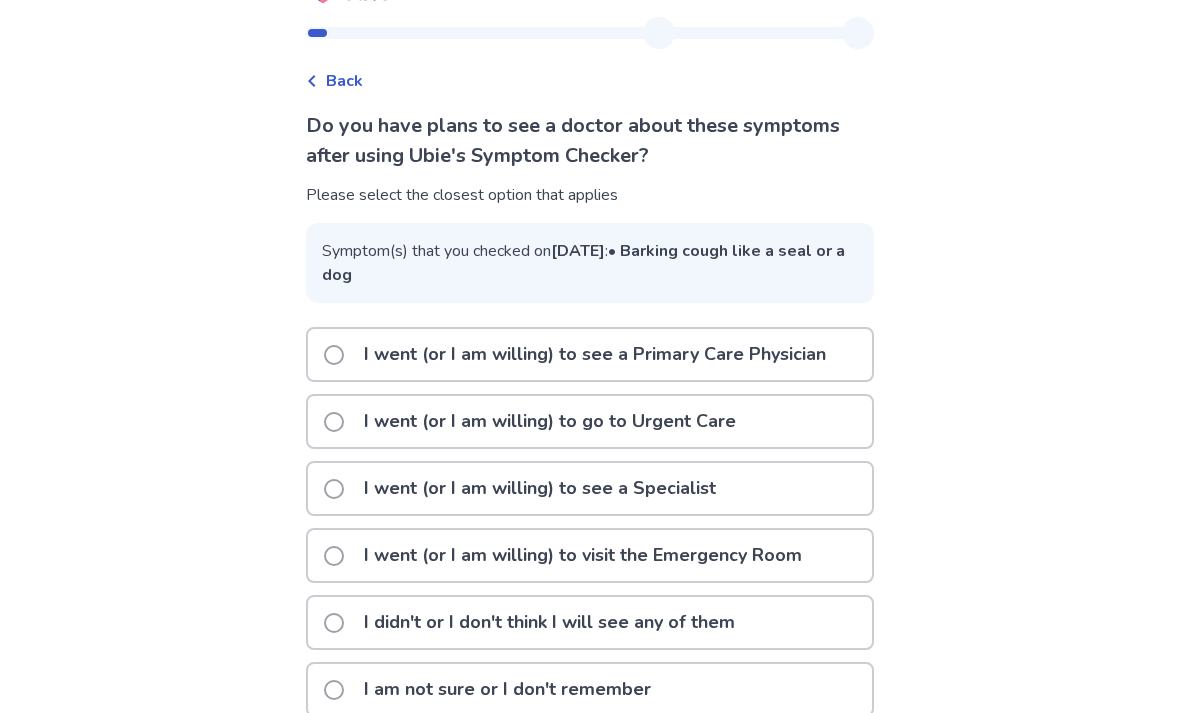 click on "I didn't or I don't think I will see any of them" at bounding box center (590, 622) 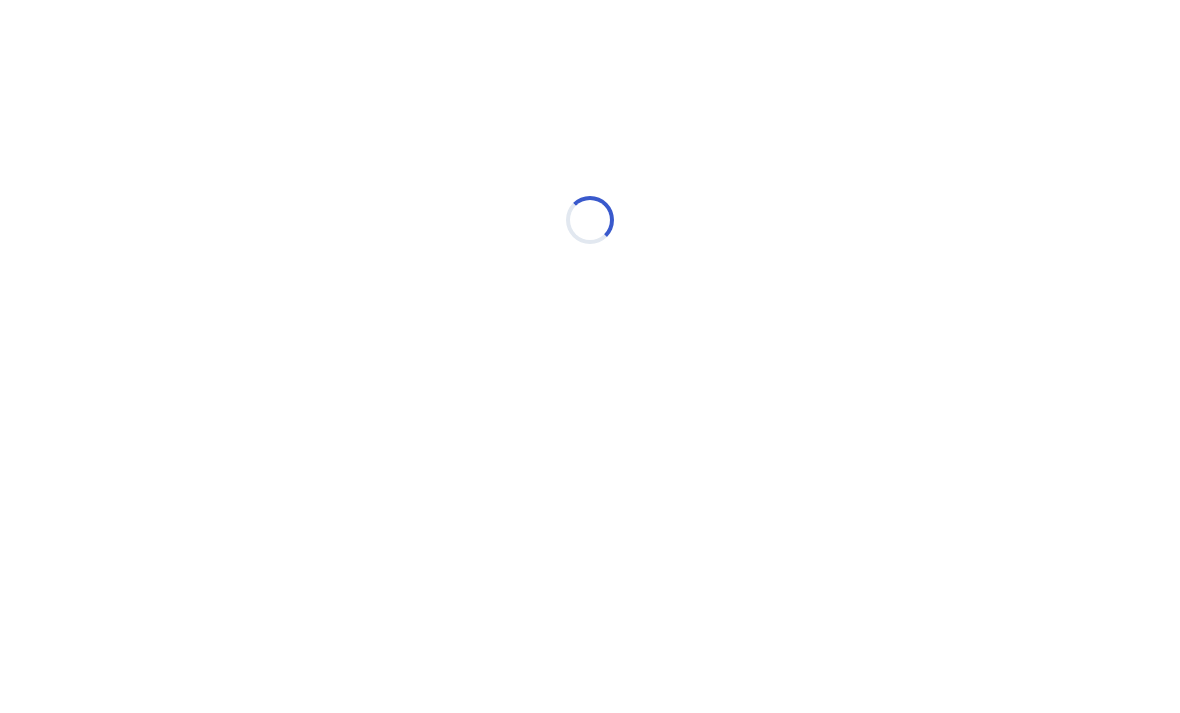 scroll, scrollTop: 0, scrollLeft: 0, axis: both 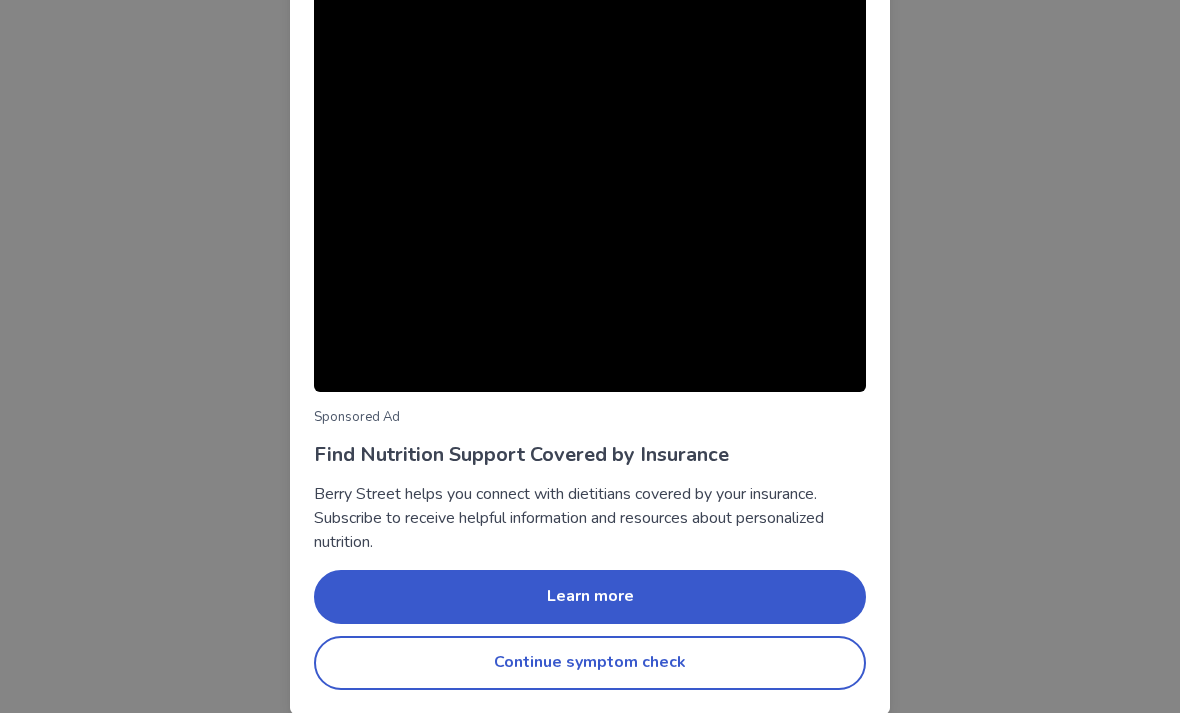click on "Continue symptom check" at bounding box center [590, 663] 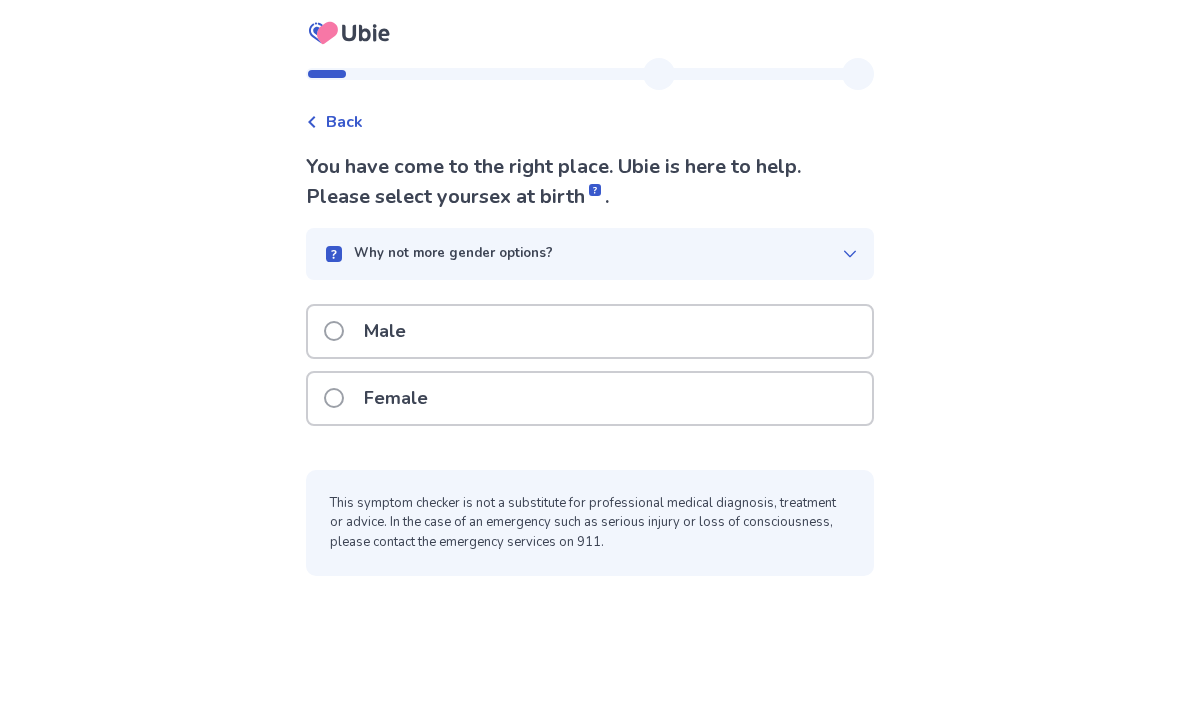 click on "Female" at bounding box center [590, 398] 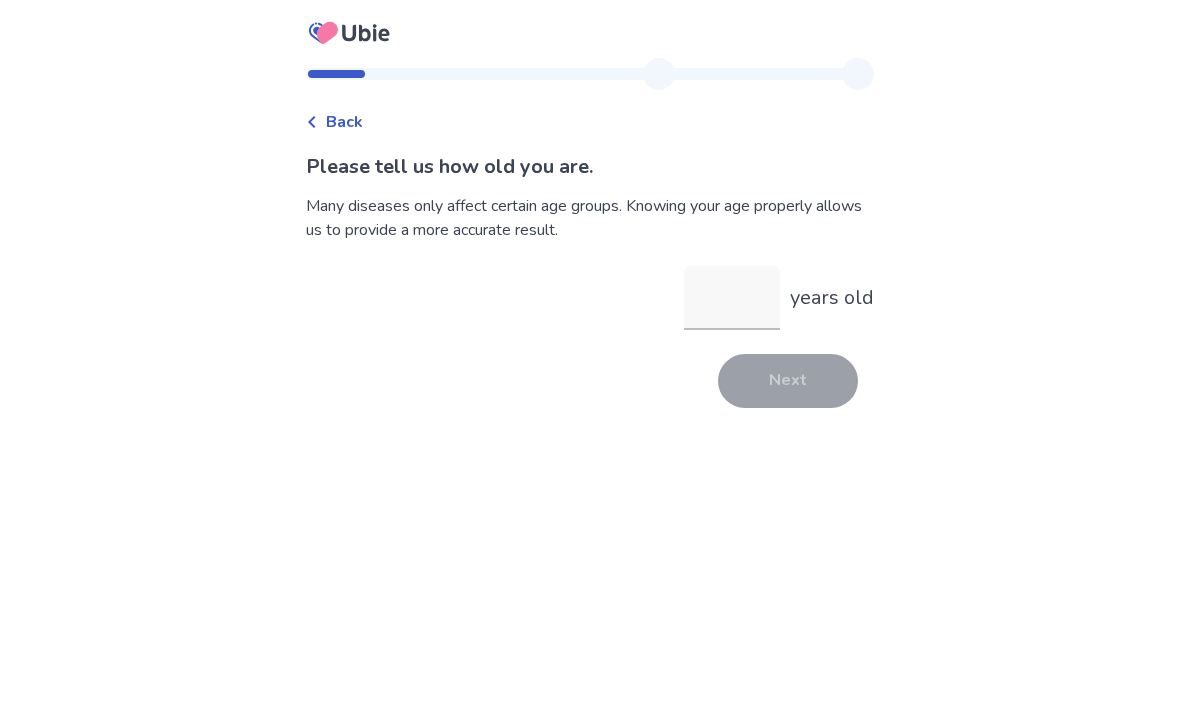 click on "years old" at bounding box center (732, 298) 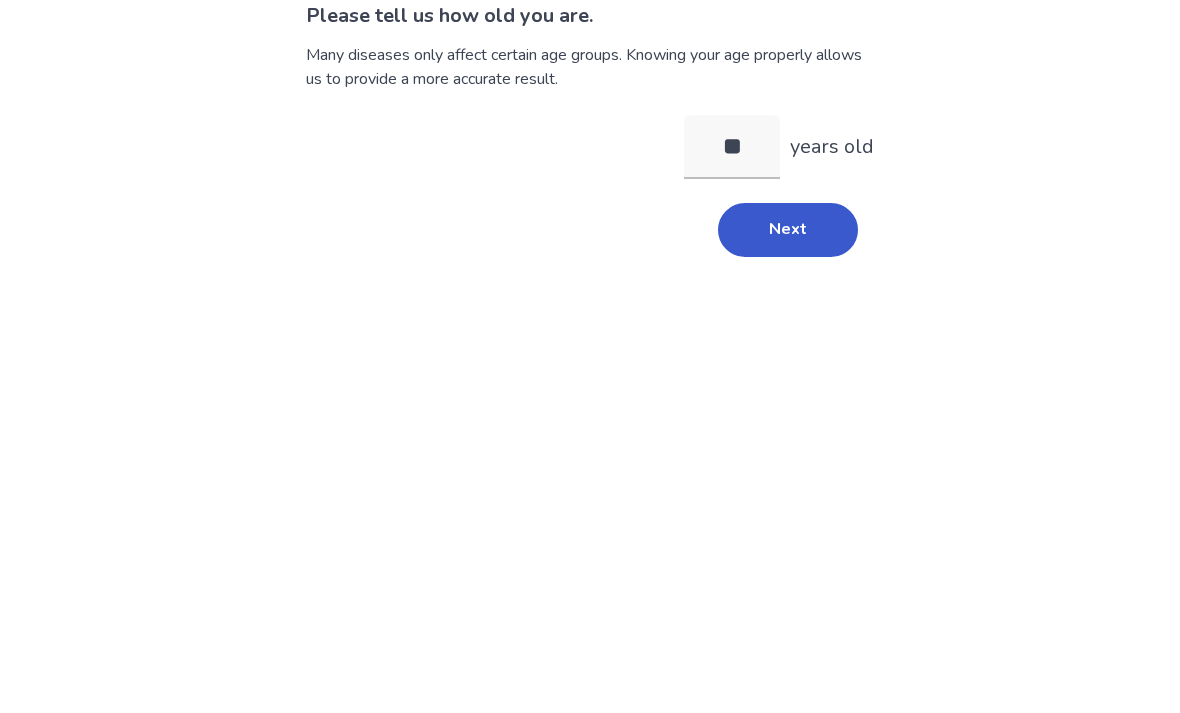 click on "Next" at bounding box center (788, 381) 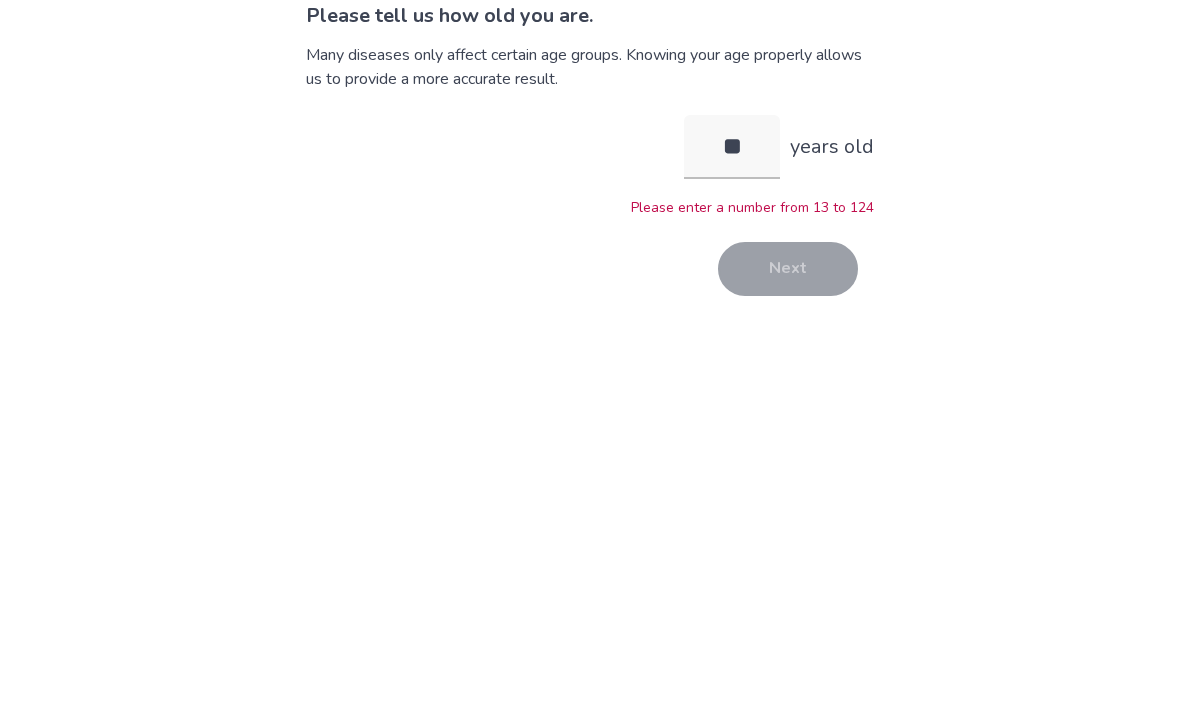 scroll, scrollTop: 64, scrollLeft: 0, axis: vertical 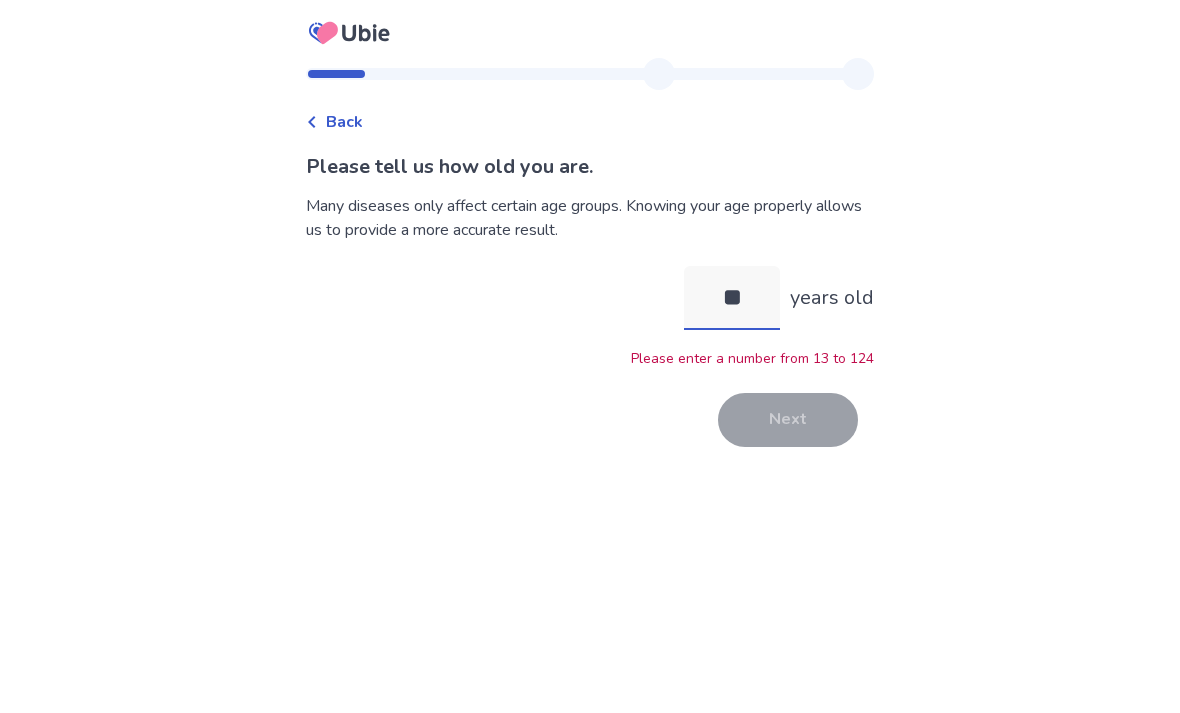 click on "**" at bounding box center (732, 298) 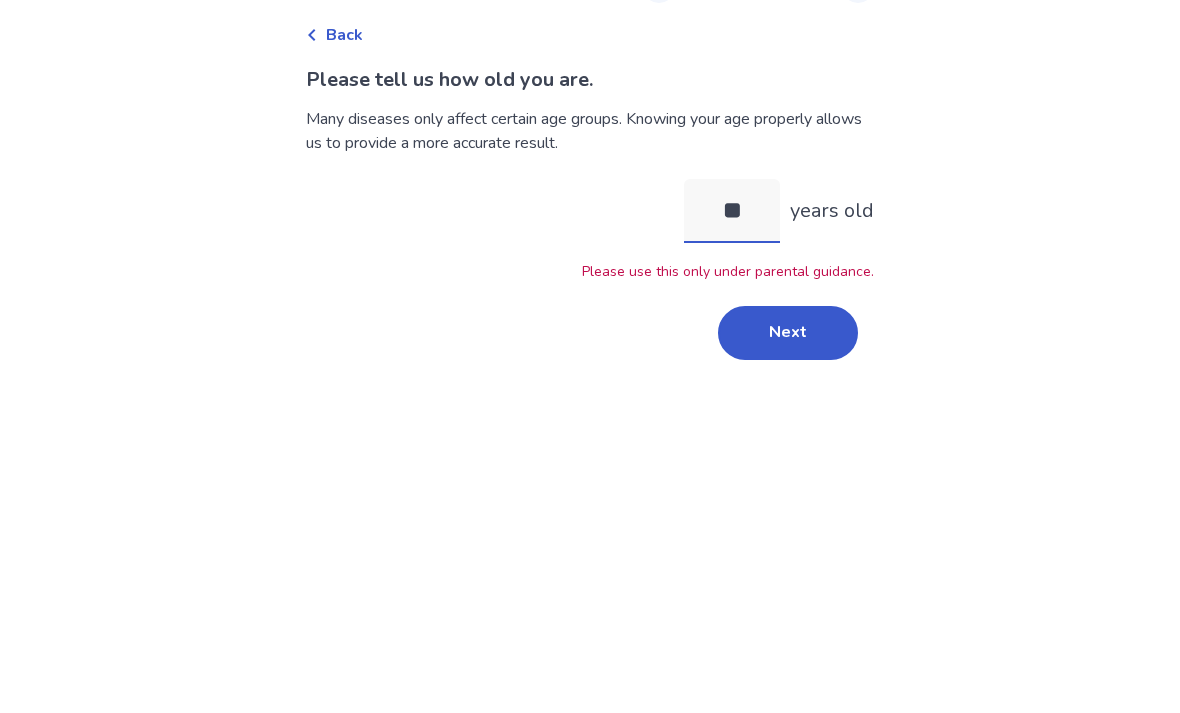 type on "**" 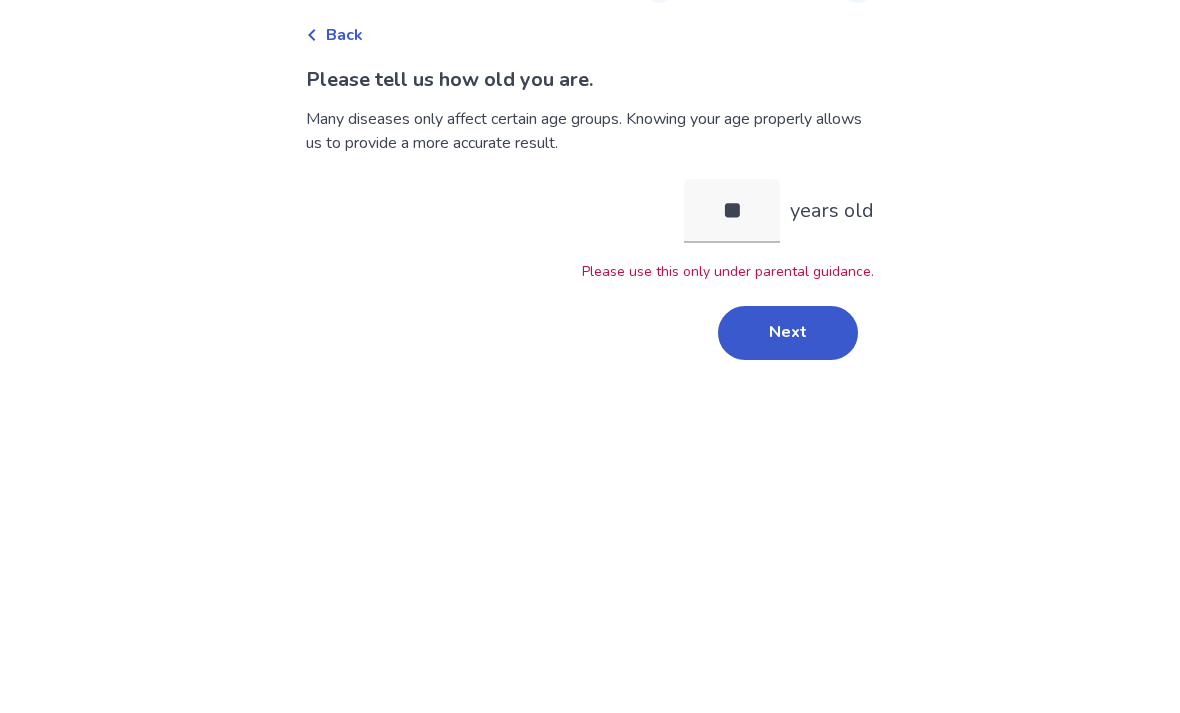 click on "Back Please tell us how old you are. Many diseases only affect certain age groups. Knowing your age properly allows us to provide a more accurate result. **  years old Please use this only under parental guidance. Next" at bounding box center (590, 356) 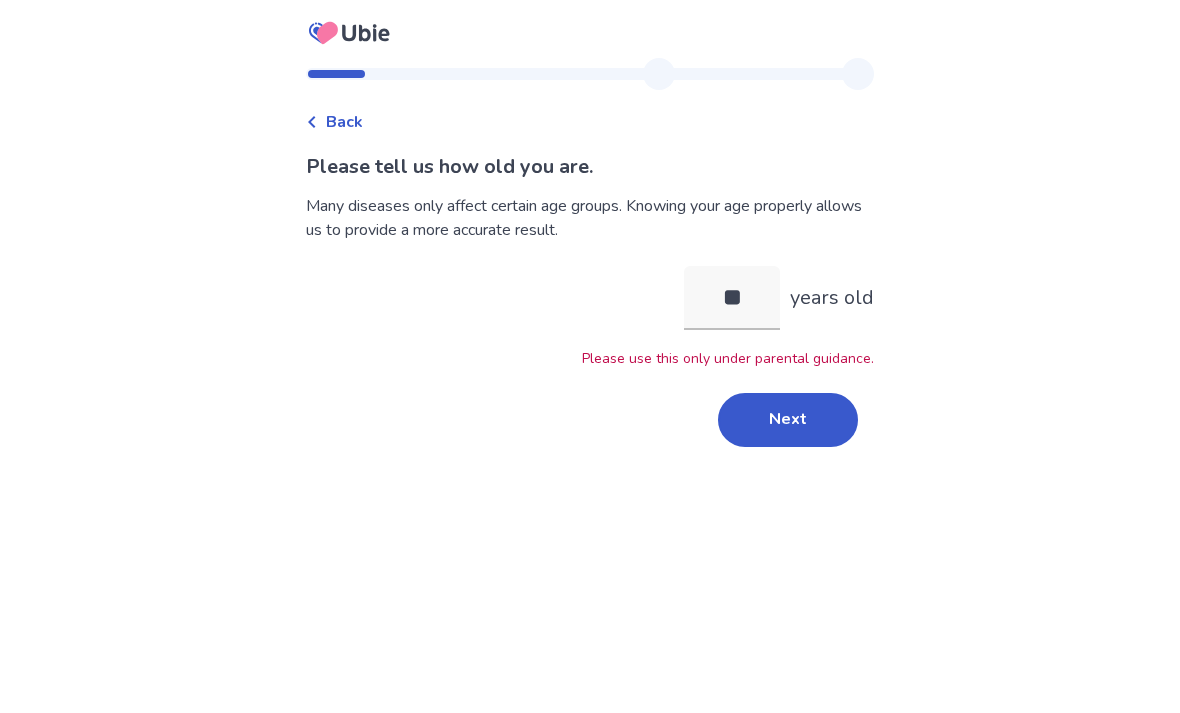 click on "Next" at bounding box center (788, 420) 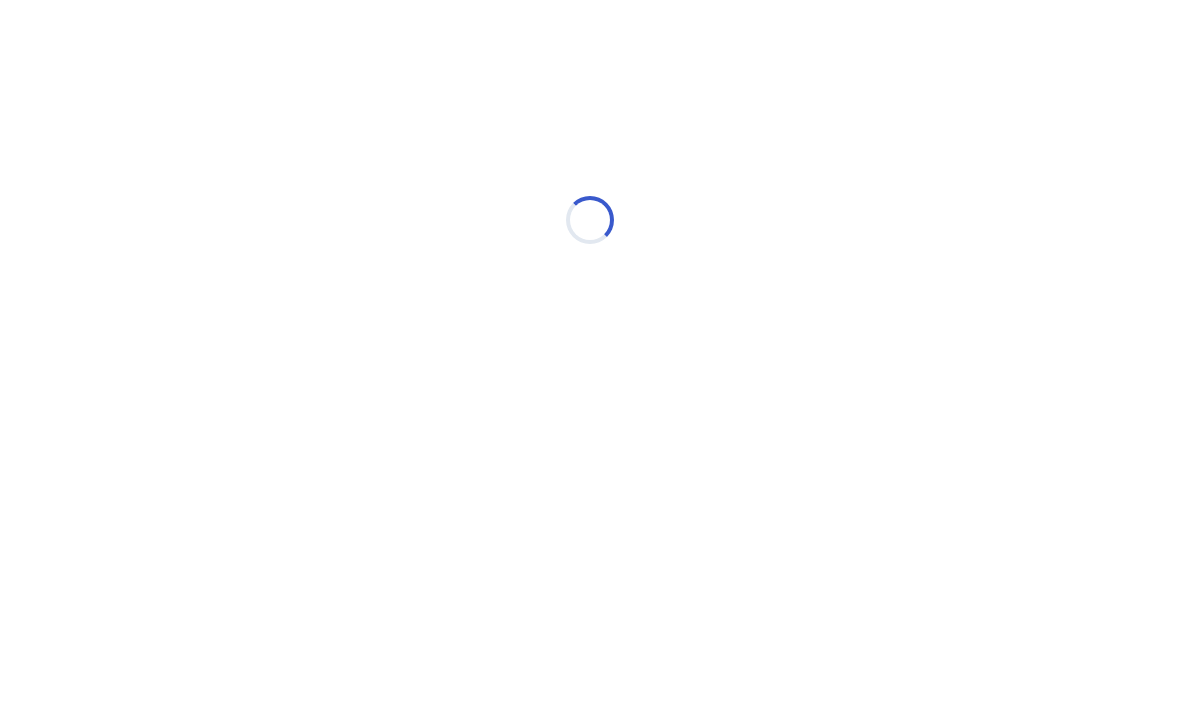 scroll, scrollTop: 0, scrollLeft: 0, axis: both 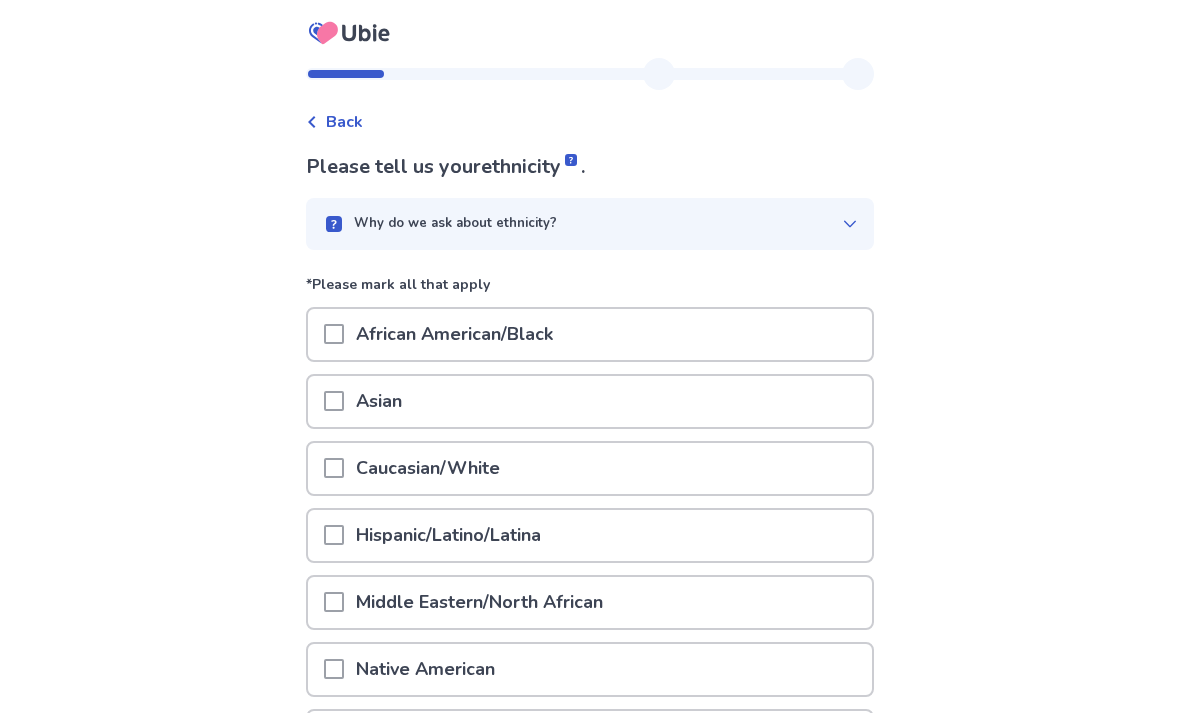 click at bounding box center [334, 535] 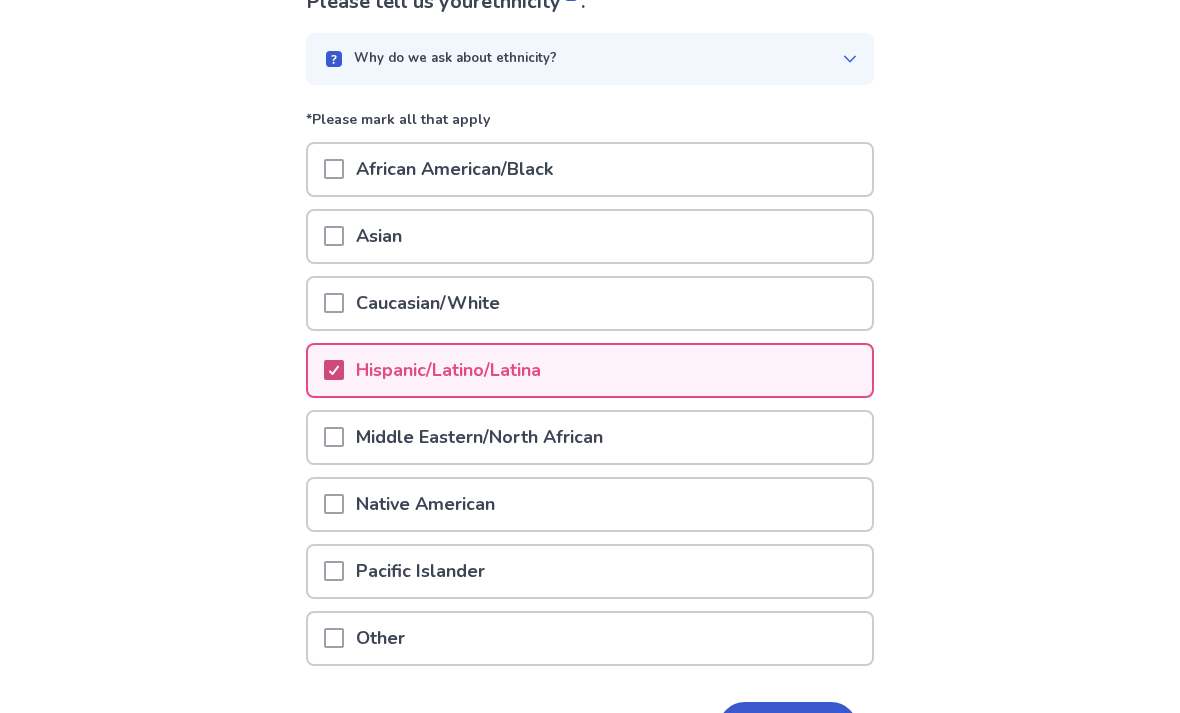 scroll, scrollTop: 231, scrollLeft: 0, axis: vertical 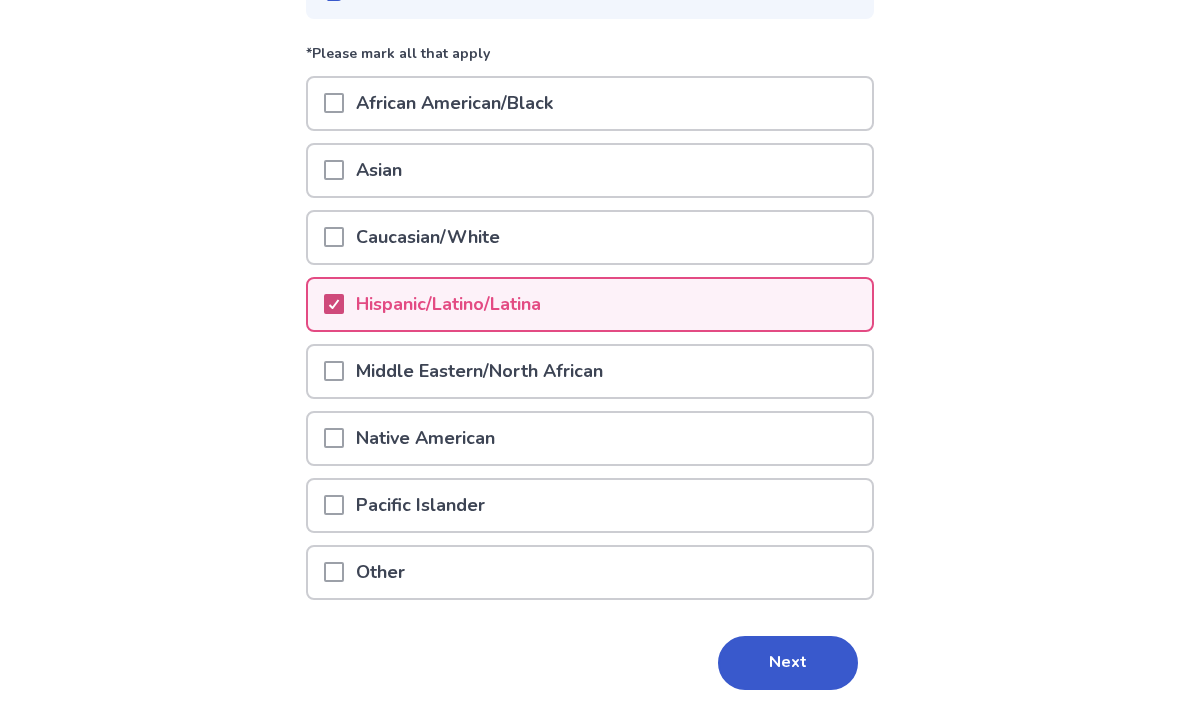 click on "Next" at bounding box center [788, 663] 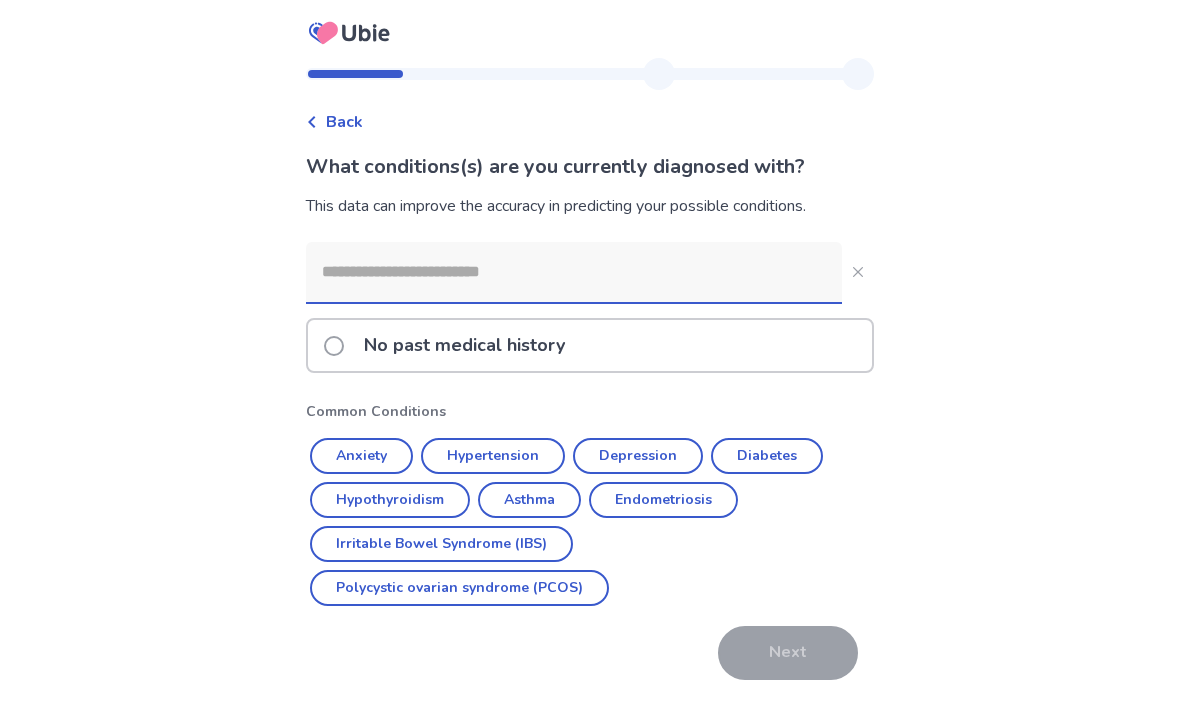 click on "No past medical history" at bounding box center [590, 345] 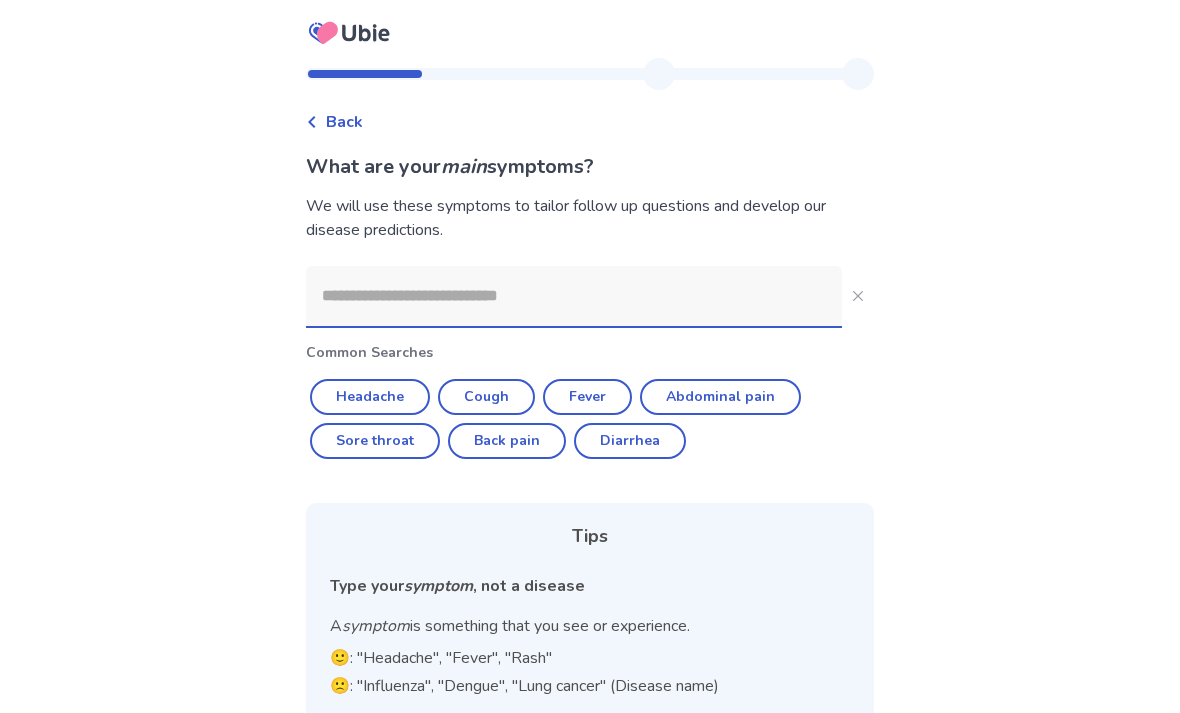 click on "Headache" 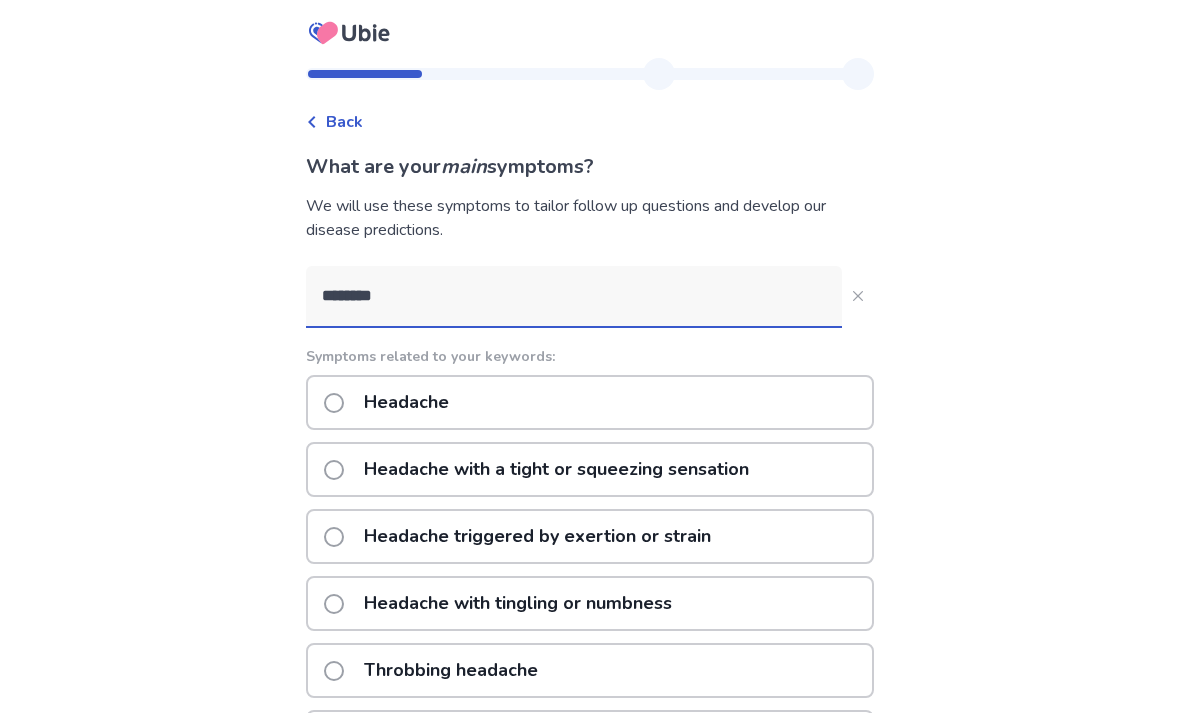 click on "********" 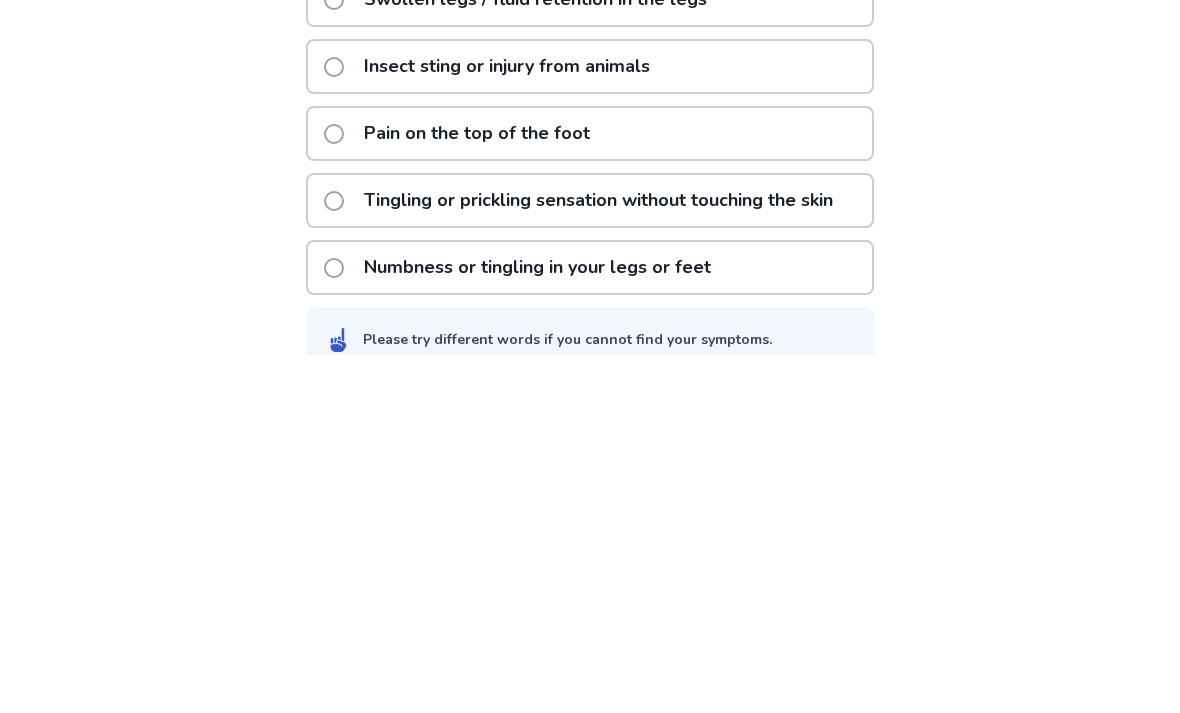 scroll, scrollTop: 388, scrollLeft: 0, axis: vertical 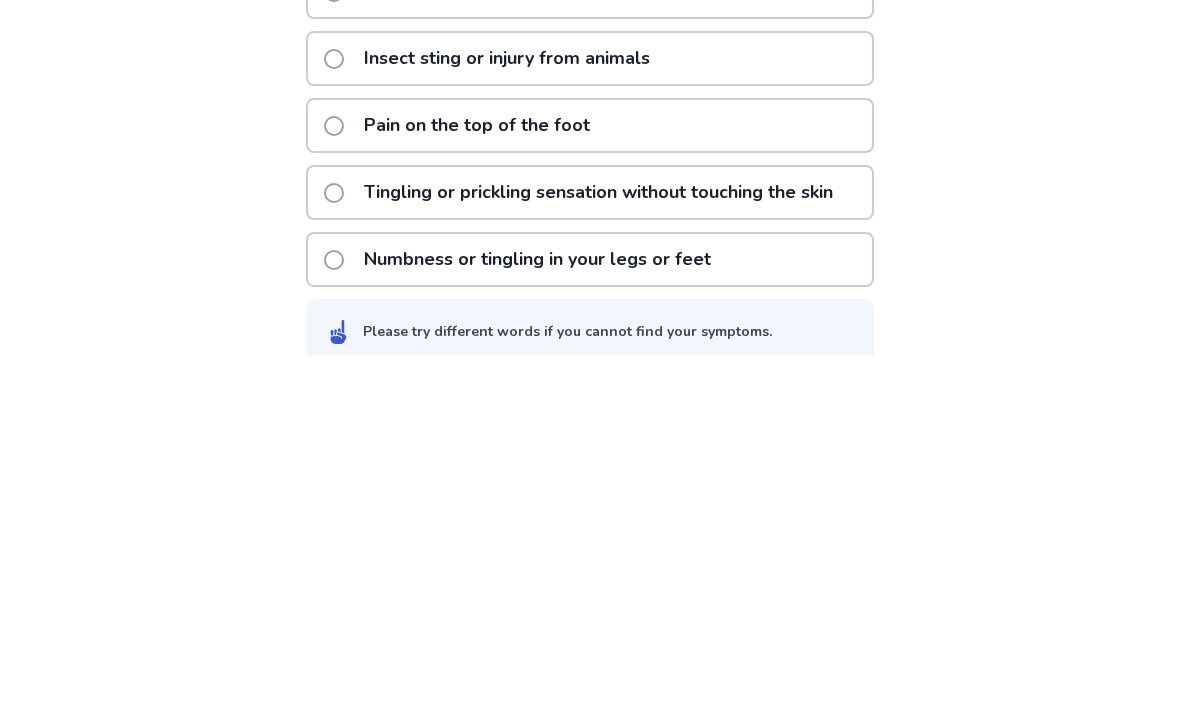 click on "**********" at bounding box center (590, 179) 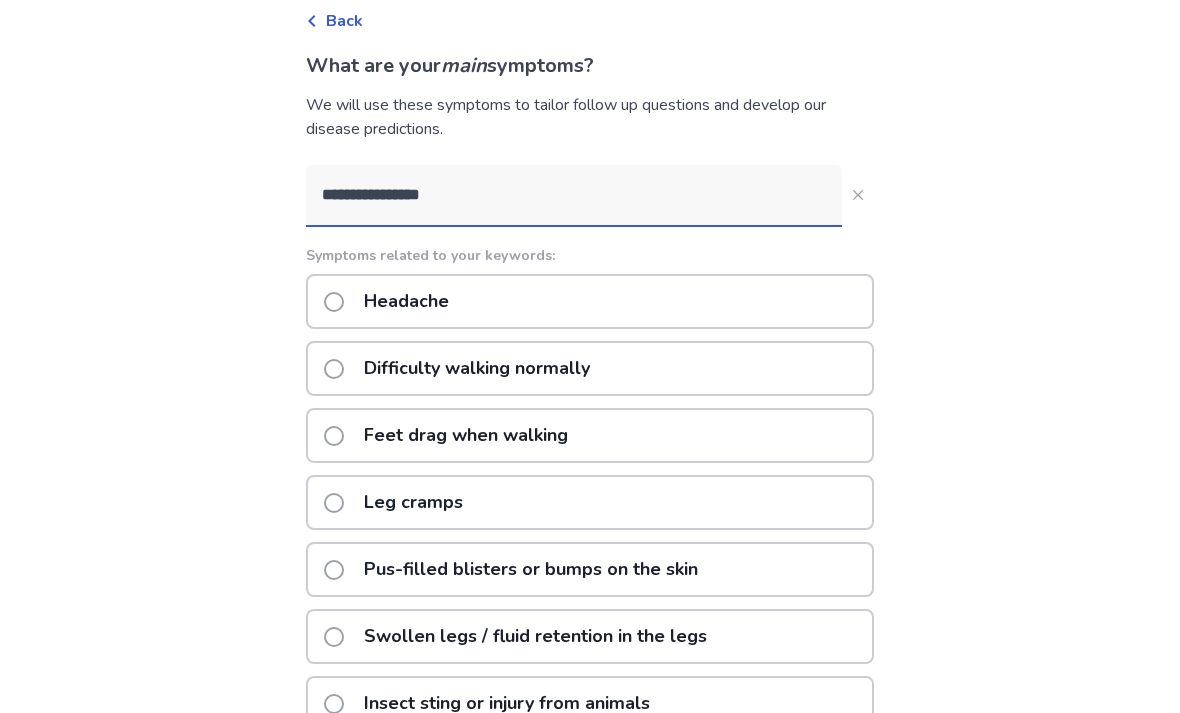 scroll, scrollTop: 92, scrollLeft: 0, axis: vertical 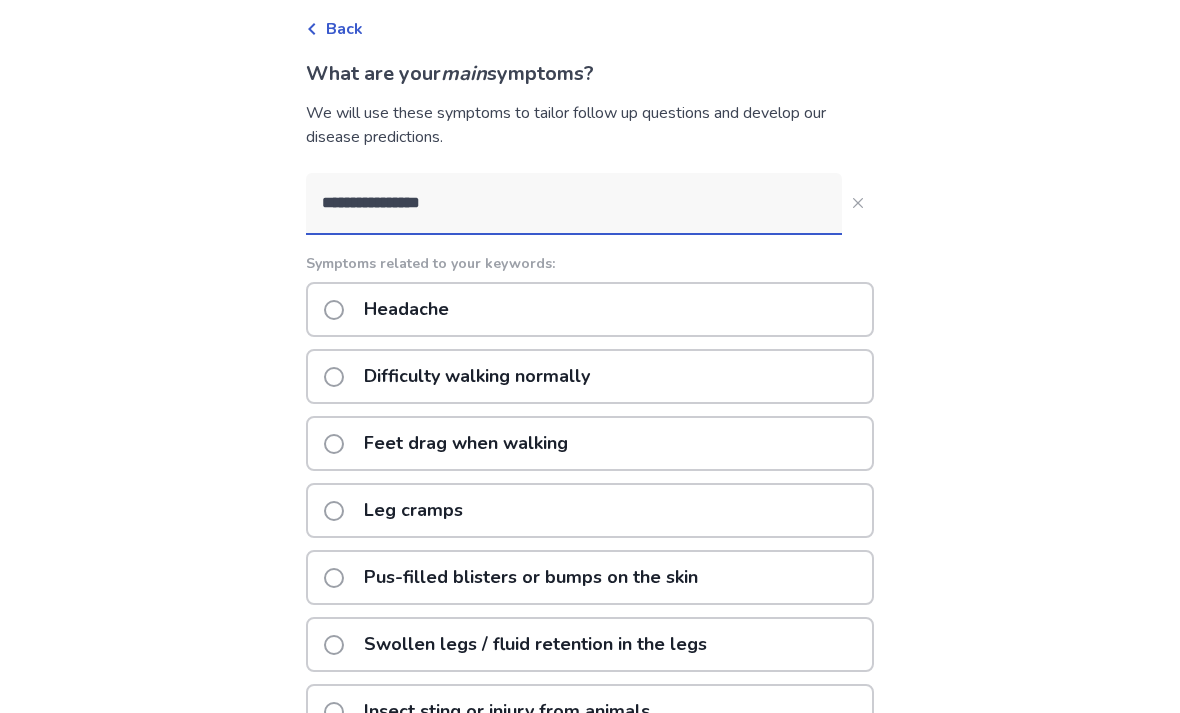 click on "**********" 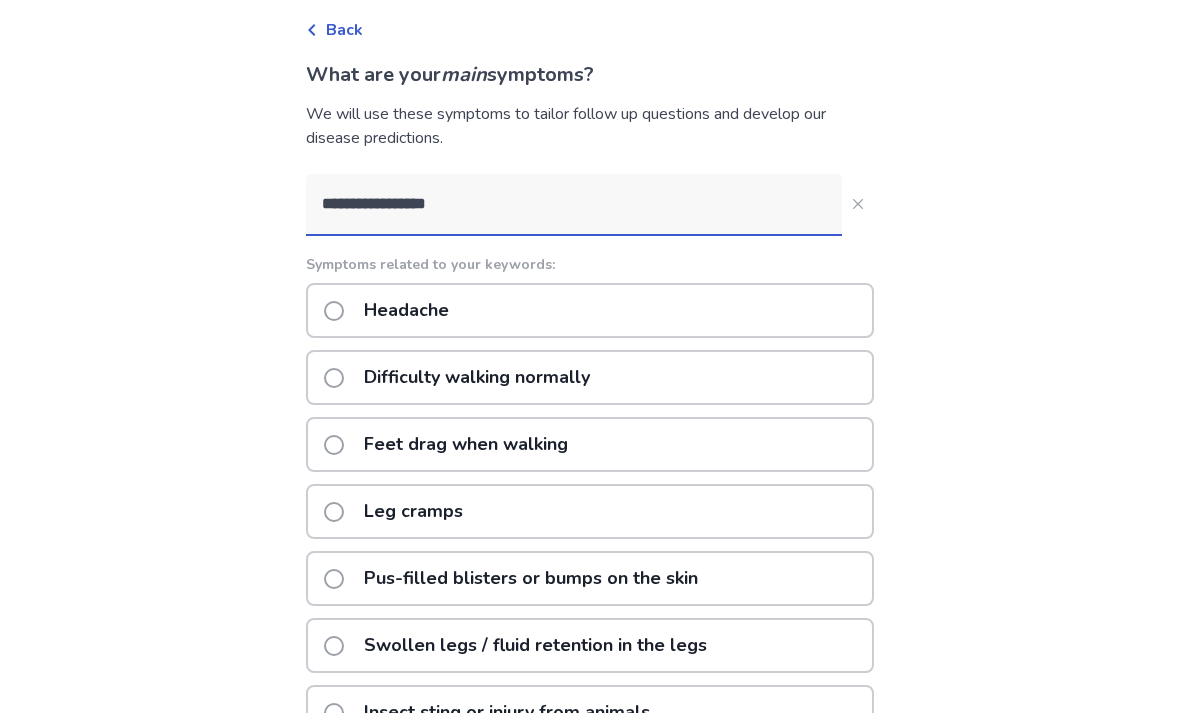 scroll, scrollTop: 64, scrollLeft: 0, axis: vertical 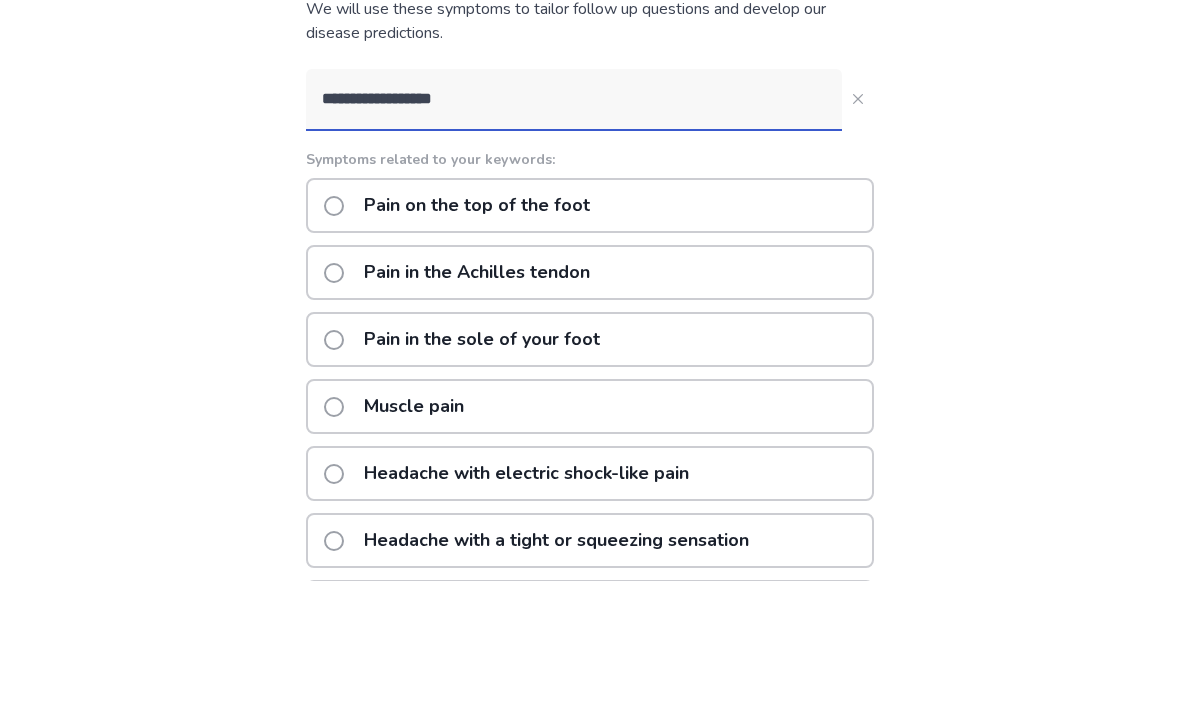 click on "**********" at bounding box center [590, 503] 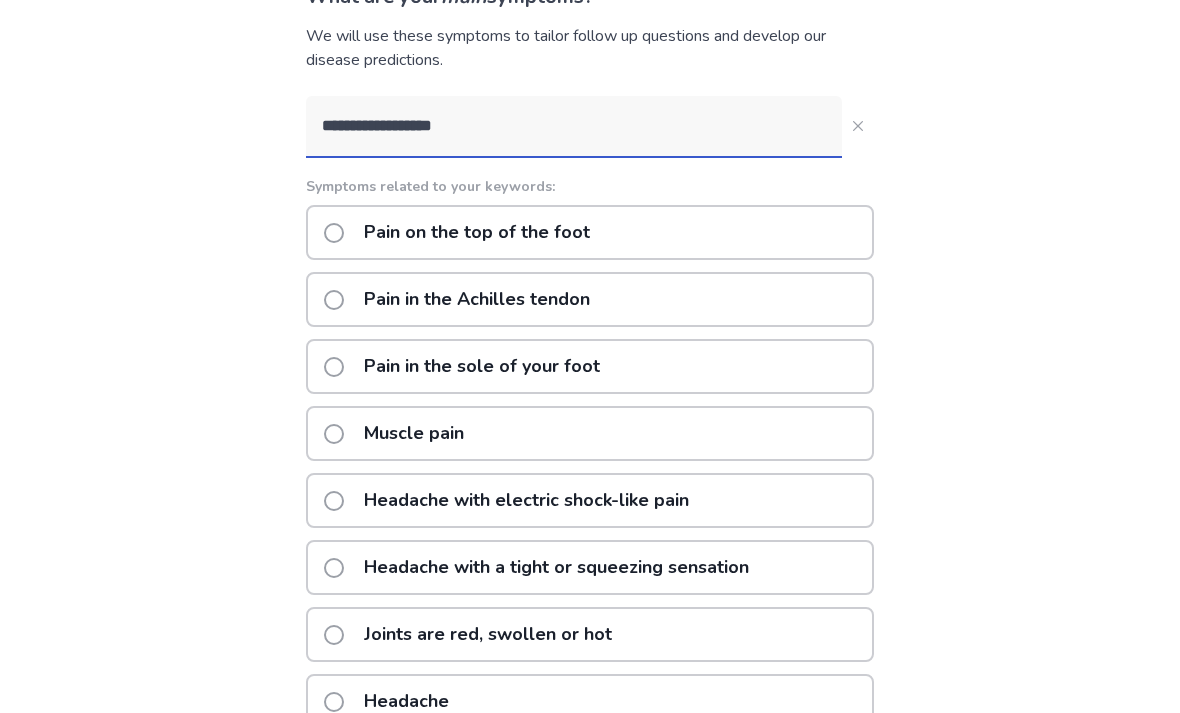 scroll, scrollTop: 169, scrollLeft: 0, axis: vertical 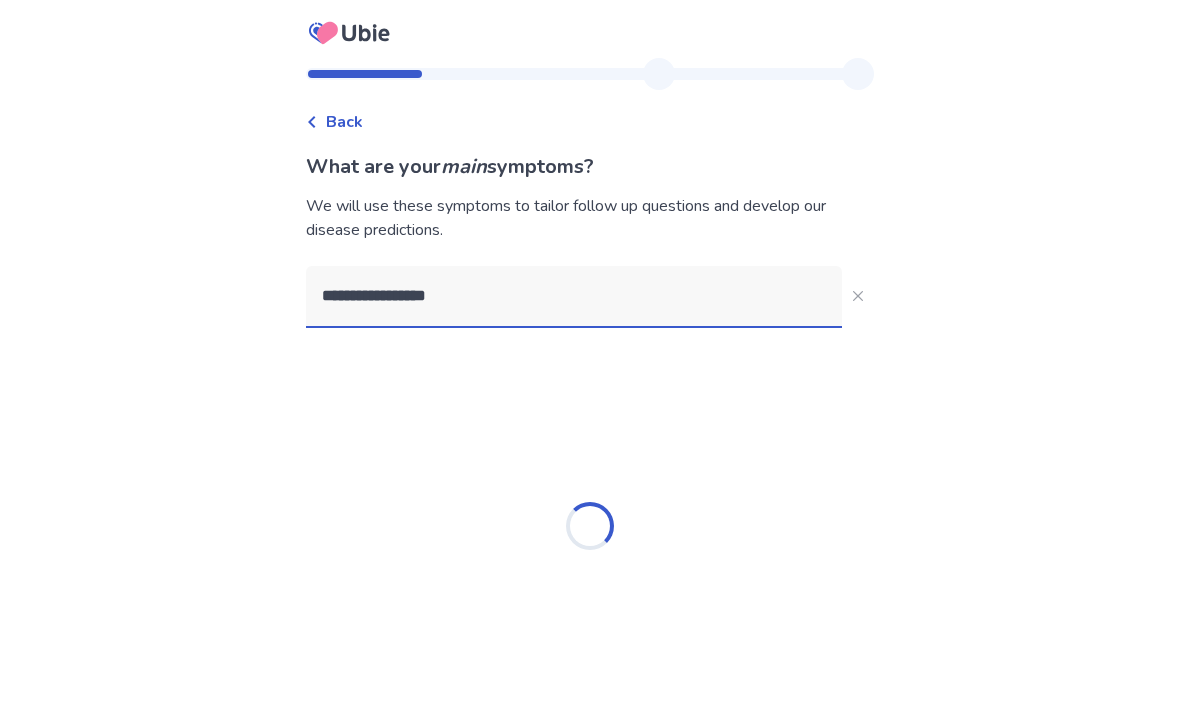 type on "**********" 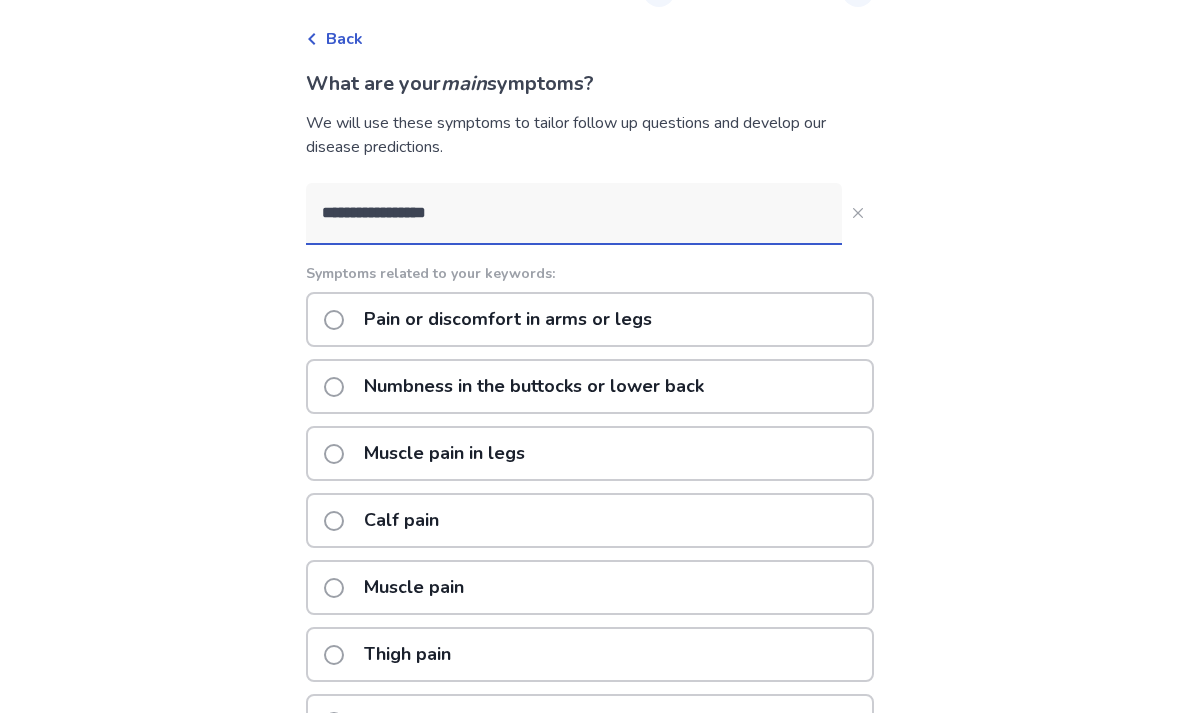scroll, scrollTop: 83, scrollLeft: 0, axis: vertical 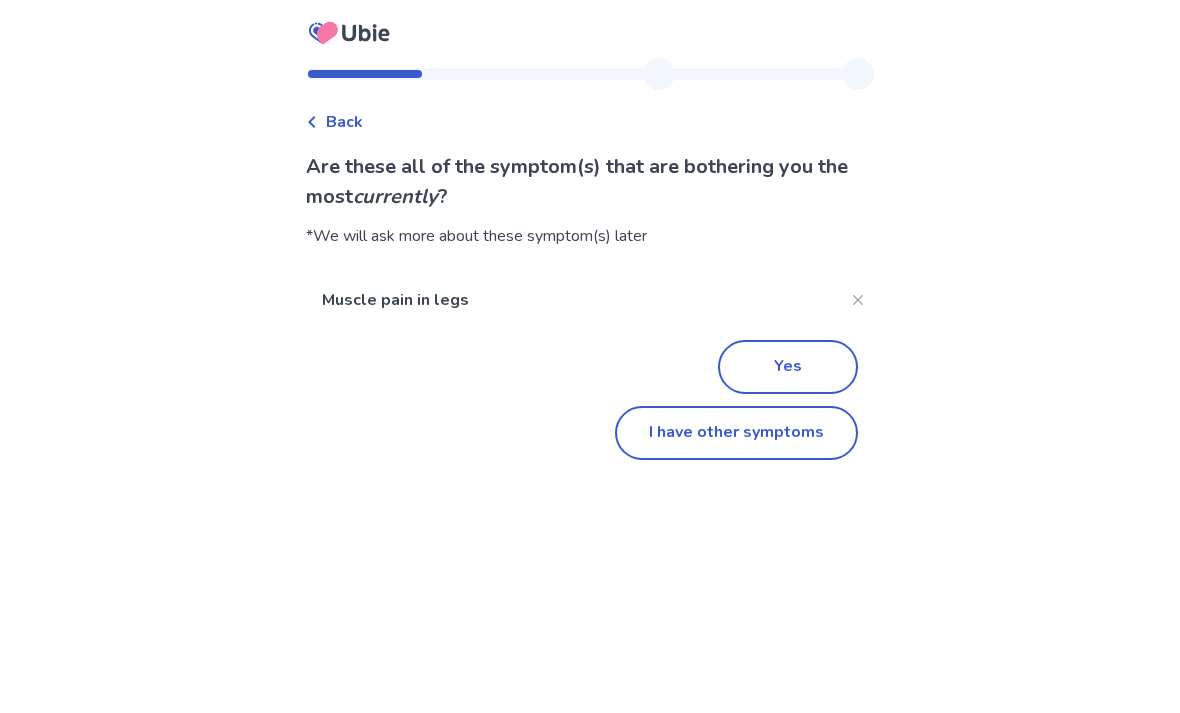 click on "I have other symptoms" 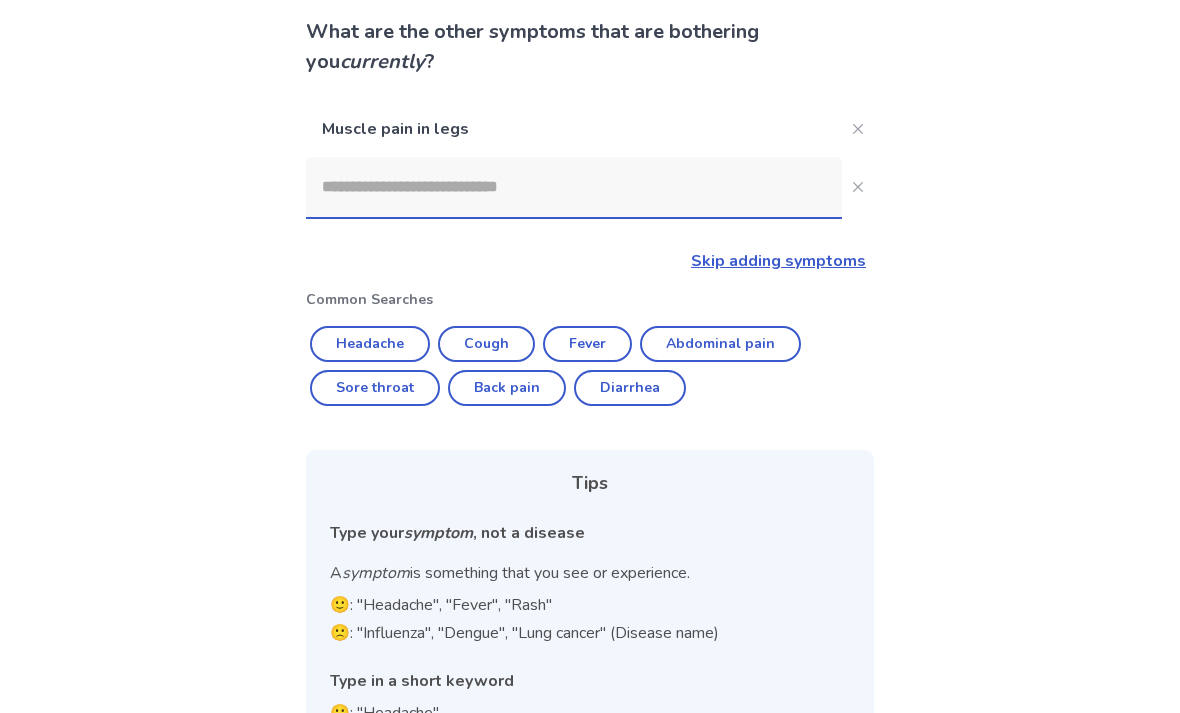 scroll, scrollTop: 0, scrollLeft: 0, axis: both 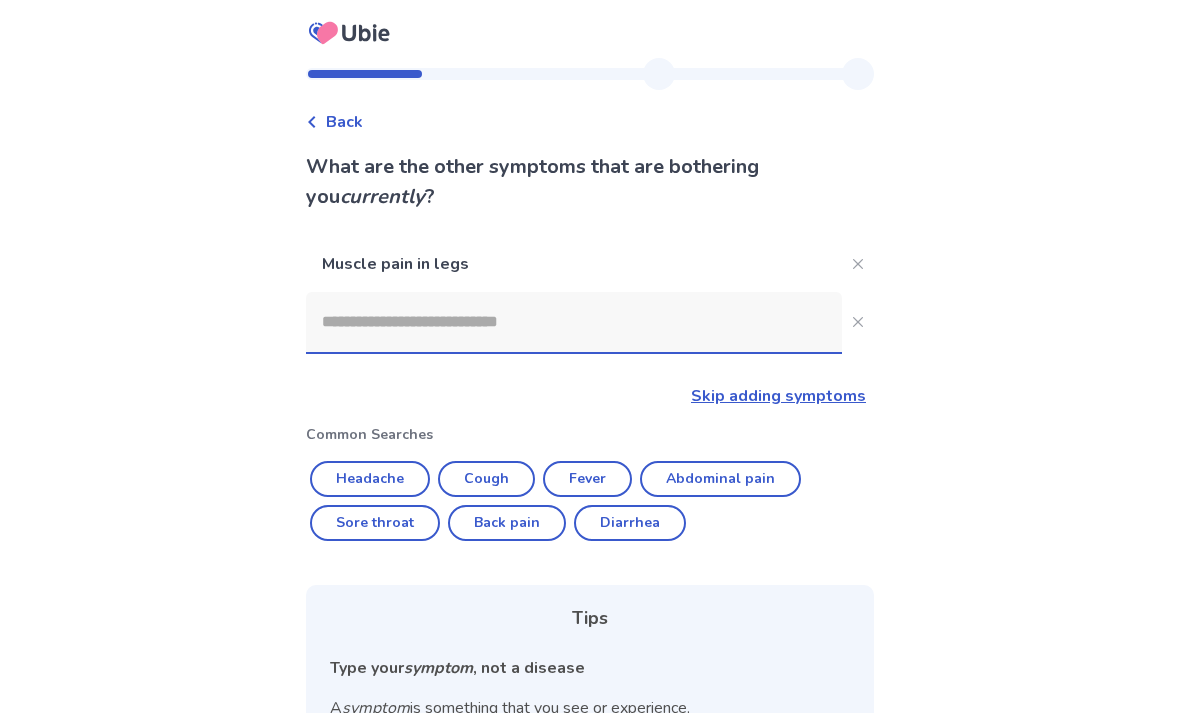 click on "Headache" 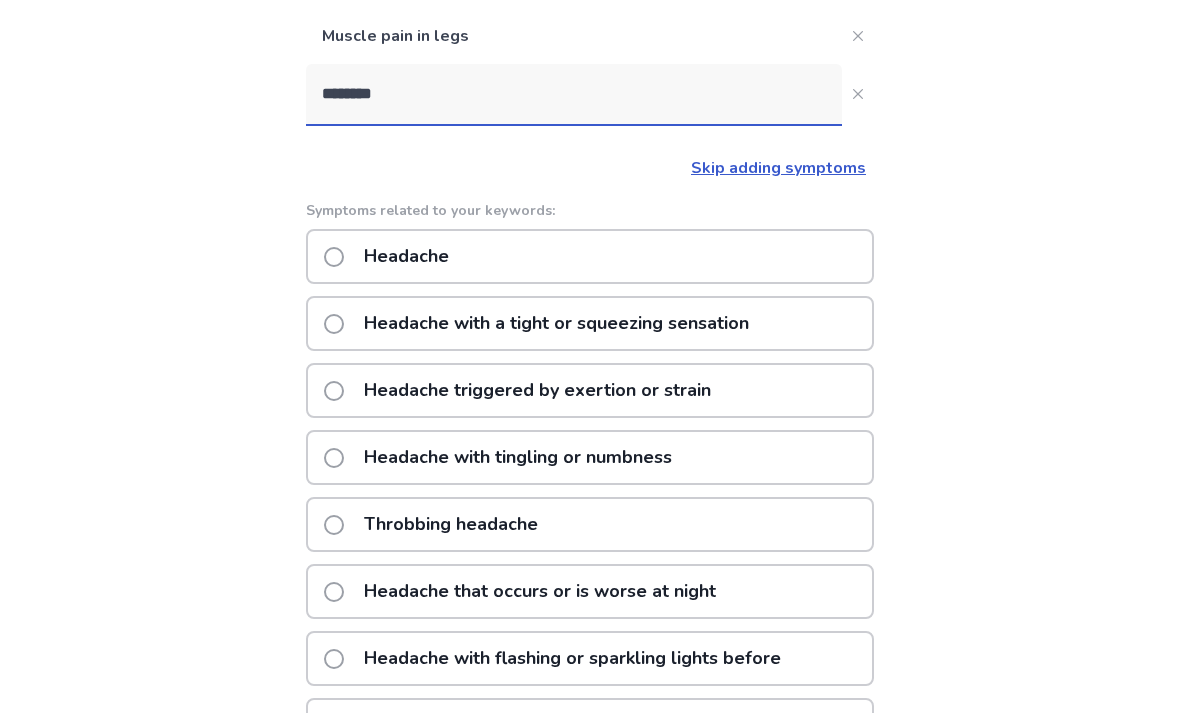 scroll, scrollTop: 0, scrollLeft: 0, axis: both 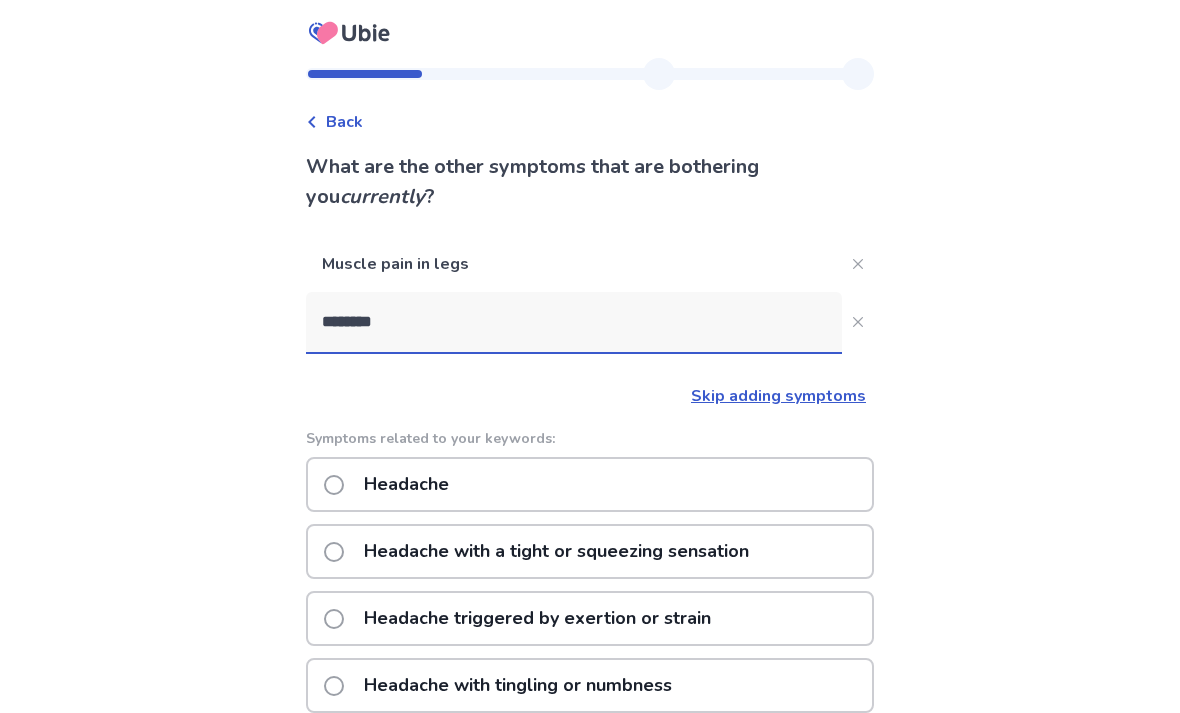 click on "********" 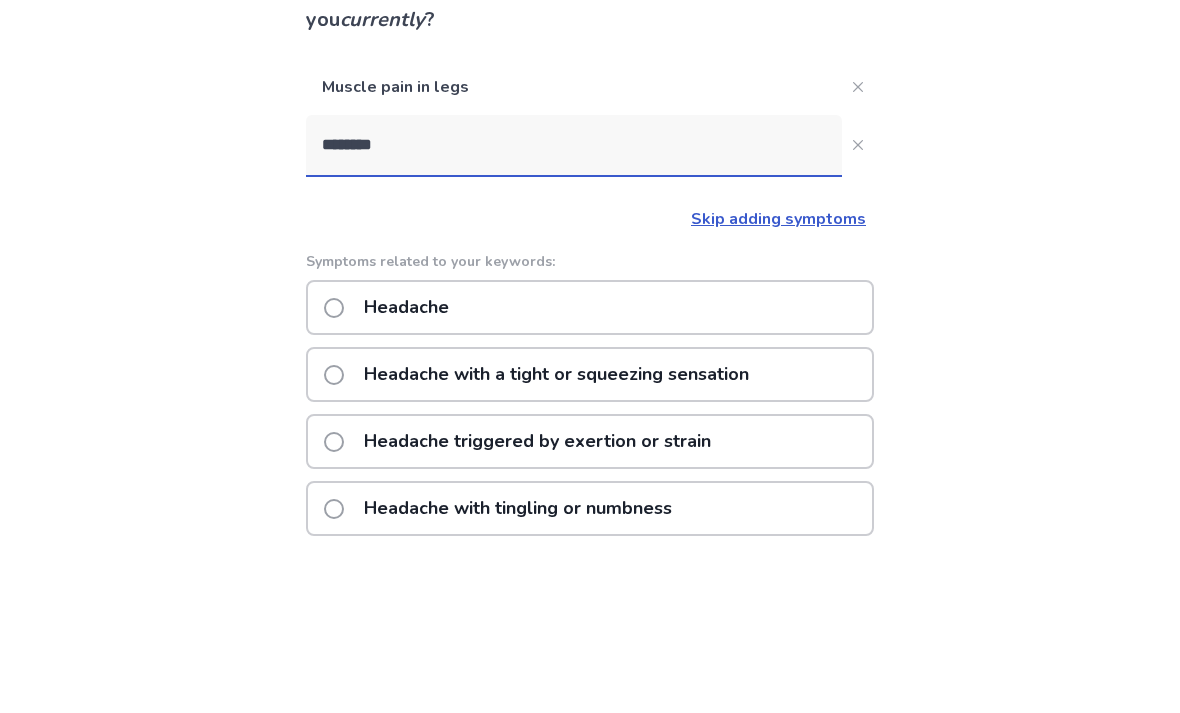 click on "Back What are the other symptoms that are bothering you  currently ? Muscle pain in legs ******** Skip adding symptoms Symptoms related to your keywords: Headache Headache with a tight or squeezing sensation Headache triggered by exertion or strain Headache with tingling or numbness Throbbing headache Headache that occurs or is worse at night Headache with flashing or sparkling lights before Headache that worsens with neck movement Headache when coughing Headache on both sides Please try different words if you cannot find your symptoms." at bounding box center (590, 608) 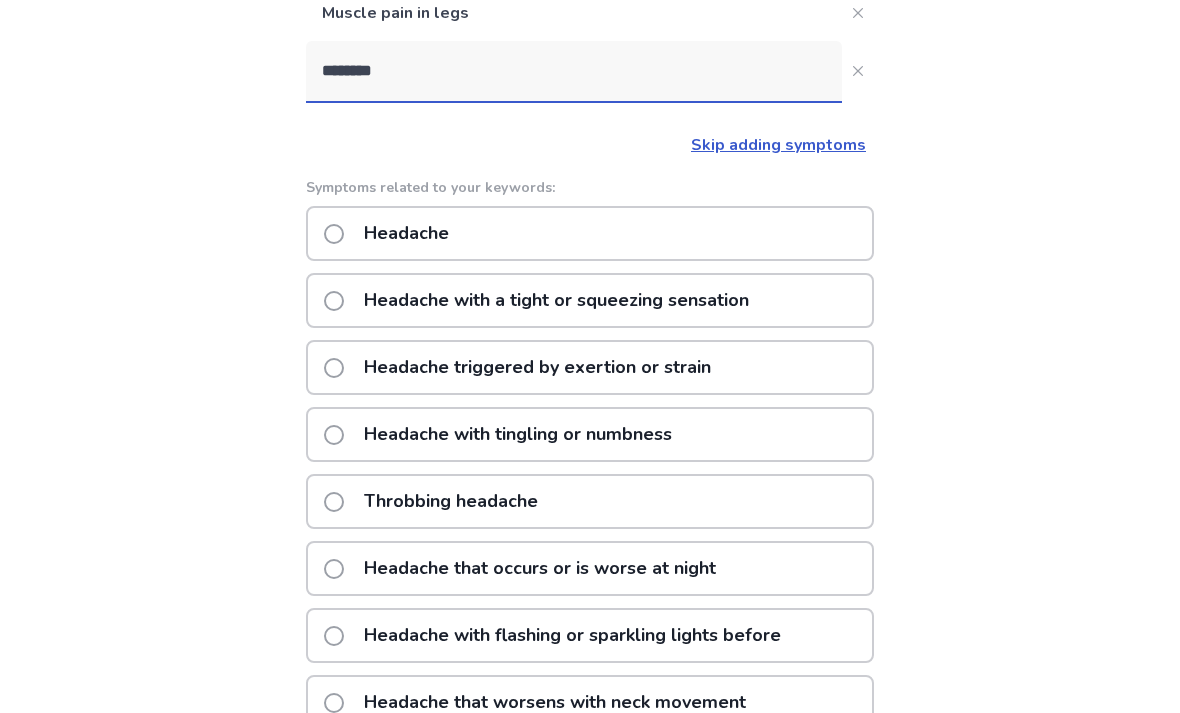 scroll, scrollTop: 0, scrollLeft: 0, axis: both 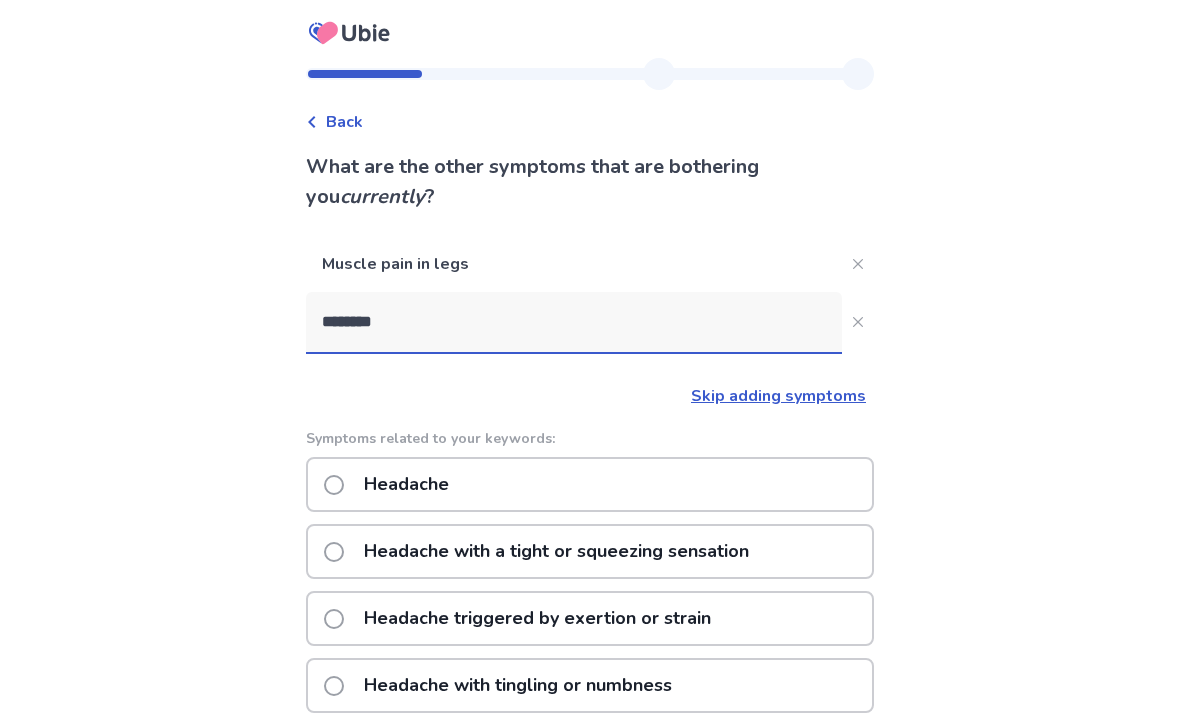 click on "********" 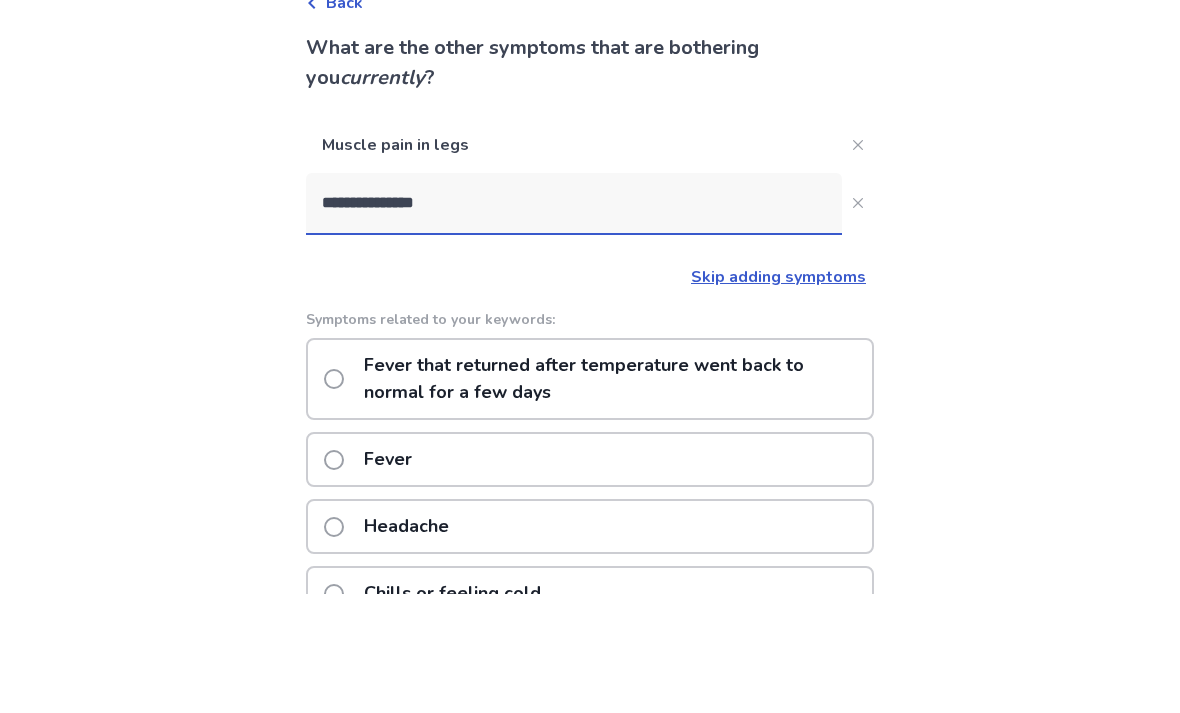 click on "**********" at bounding box center (590, 621) 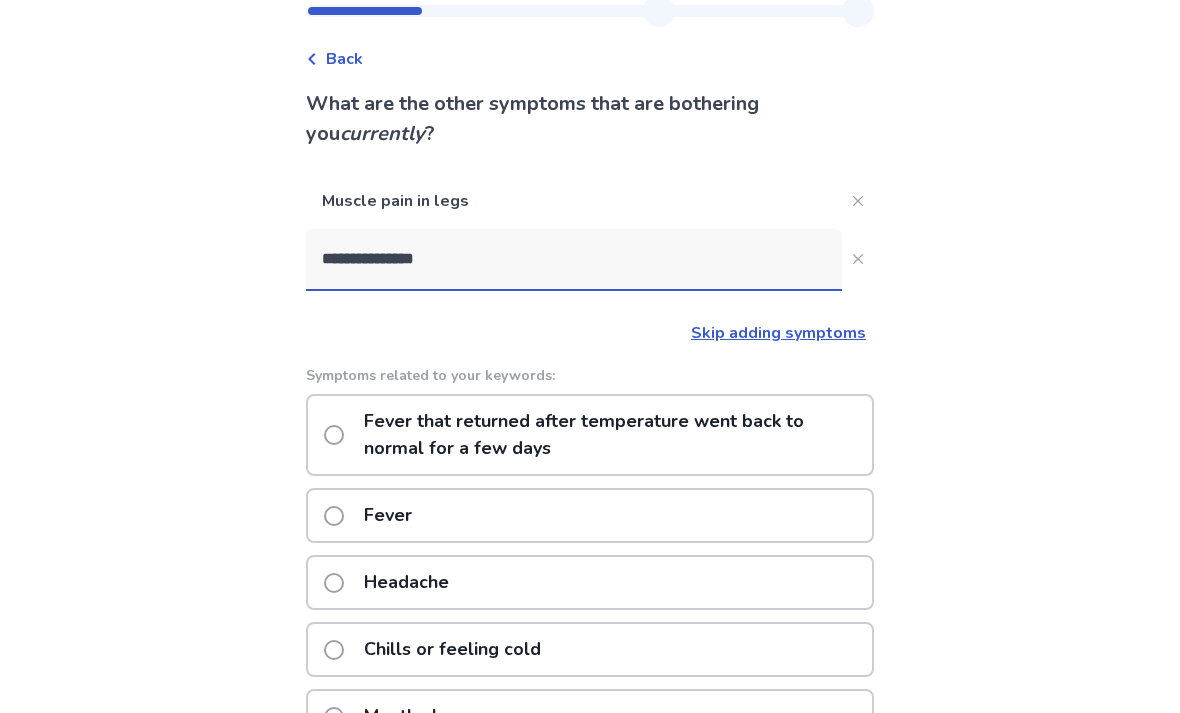 scroll, scrollTop: 63, scrollLeft: 0, axis: vertical 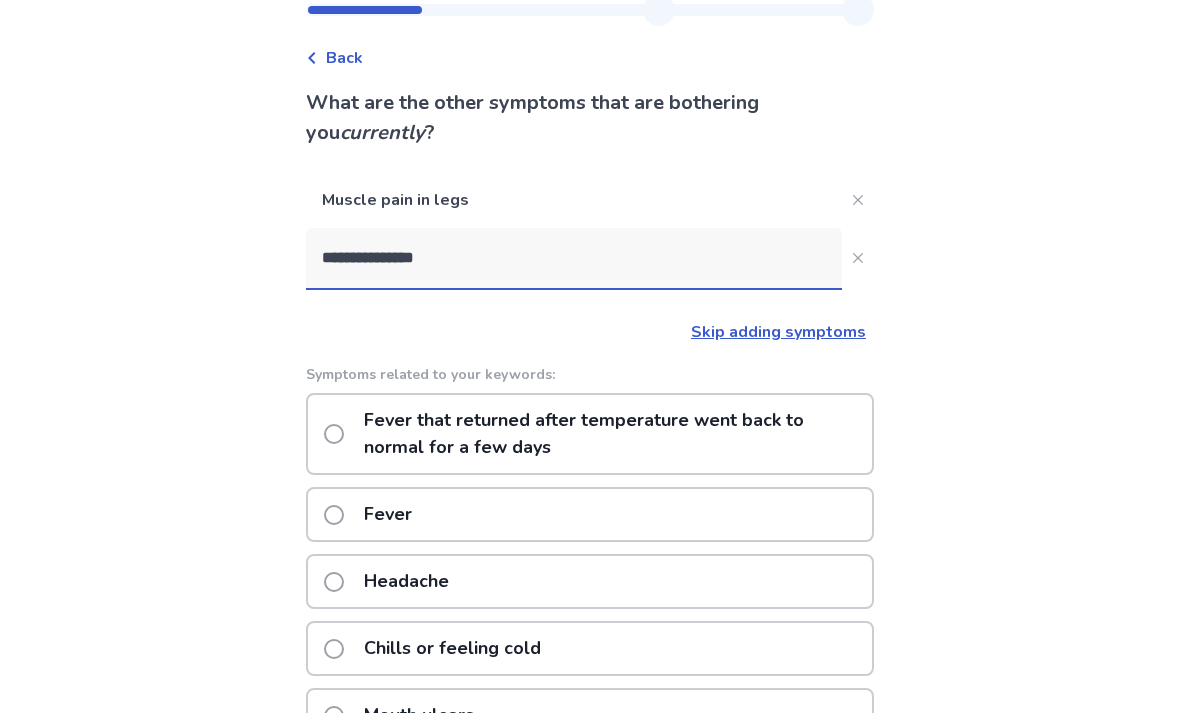 click on "**********" 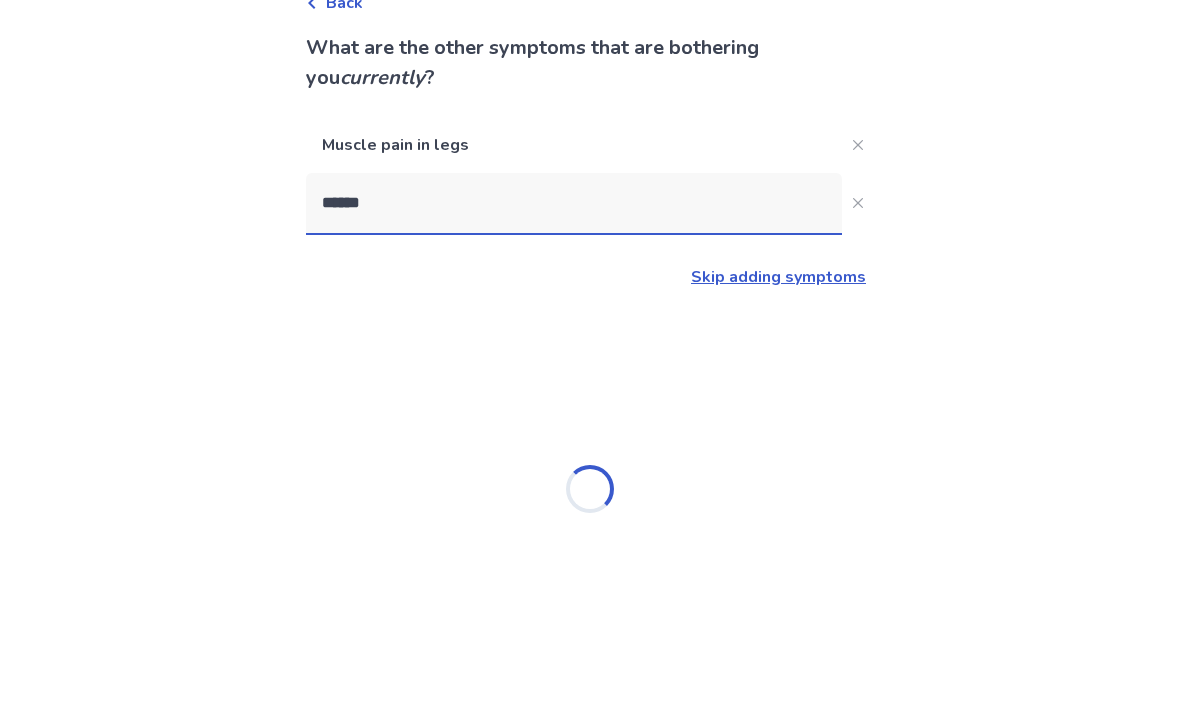 type on "*****" 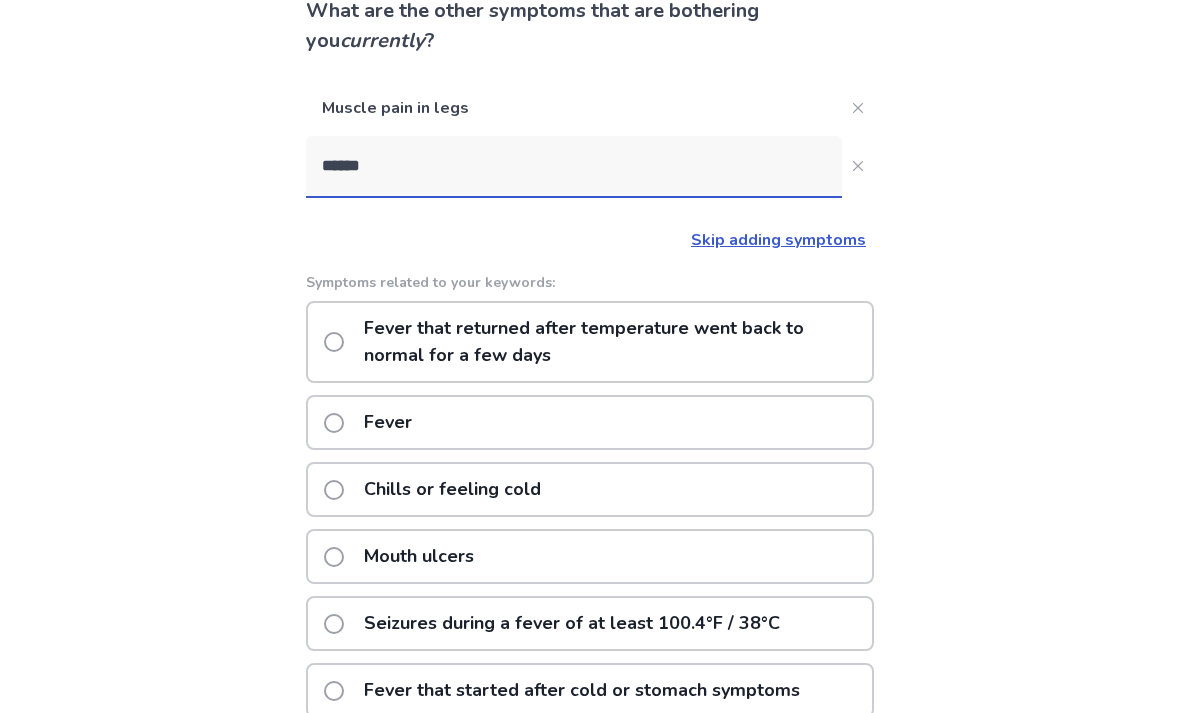 scroll, scrollTop: 0, scrollLeft: 0, axis: both 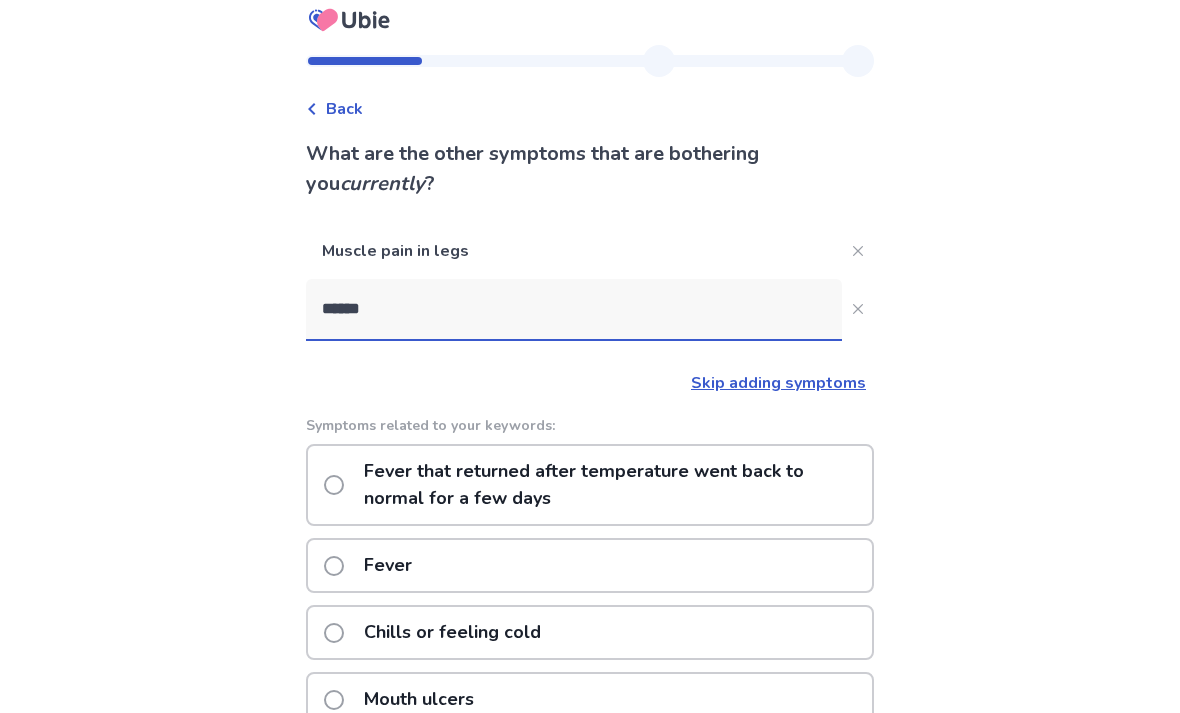 click on "*****" 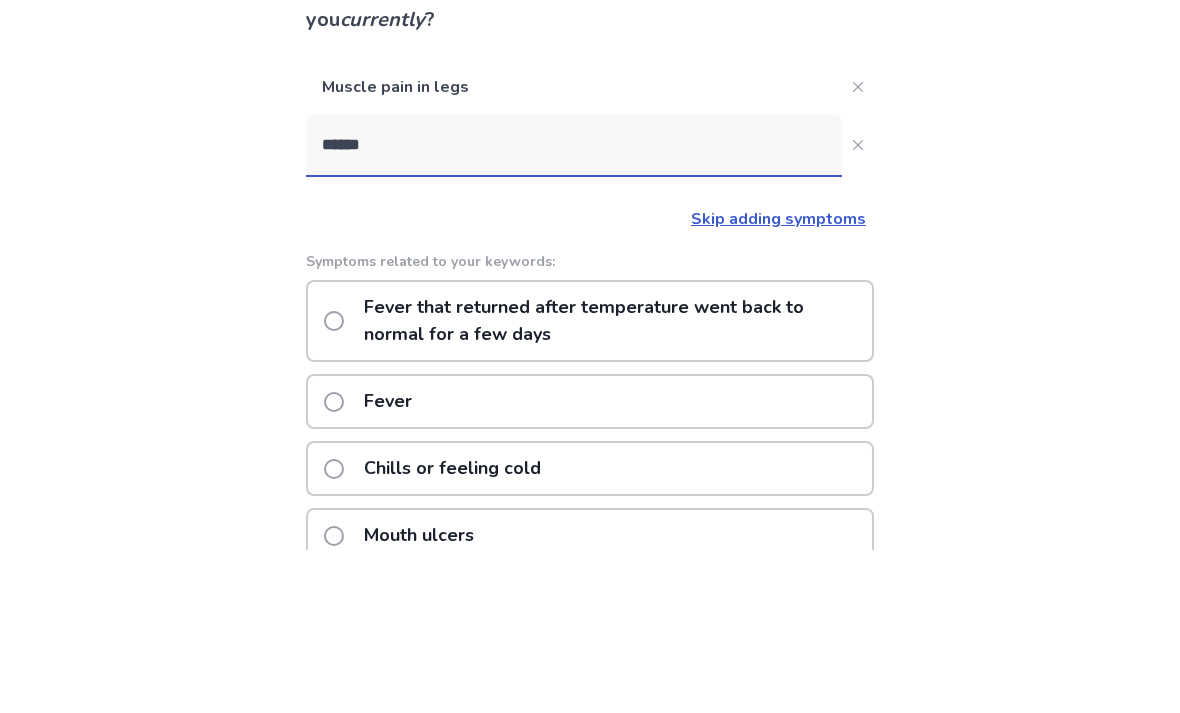 click on "Symptoms related to your keywords: Fever that returned after temperature went back to normal for a few days Fever Chills or feeling cold Mouth ulcers Seizures during a fever of at least 100.4°F / 38°C Fever that started after cold or stomach symptoms Temperature was normal (no fever) when the seizure happened Cough Whole body pain Stomach or abdominal pain preceded by a fever Please try different words if you cannot find your symptoms." 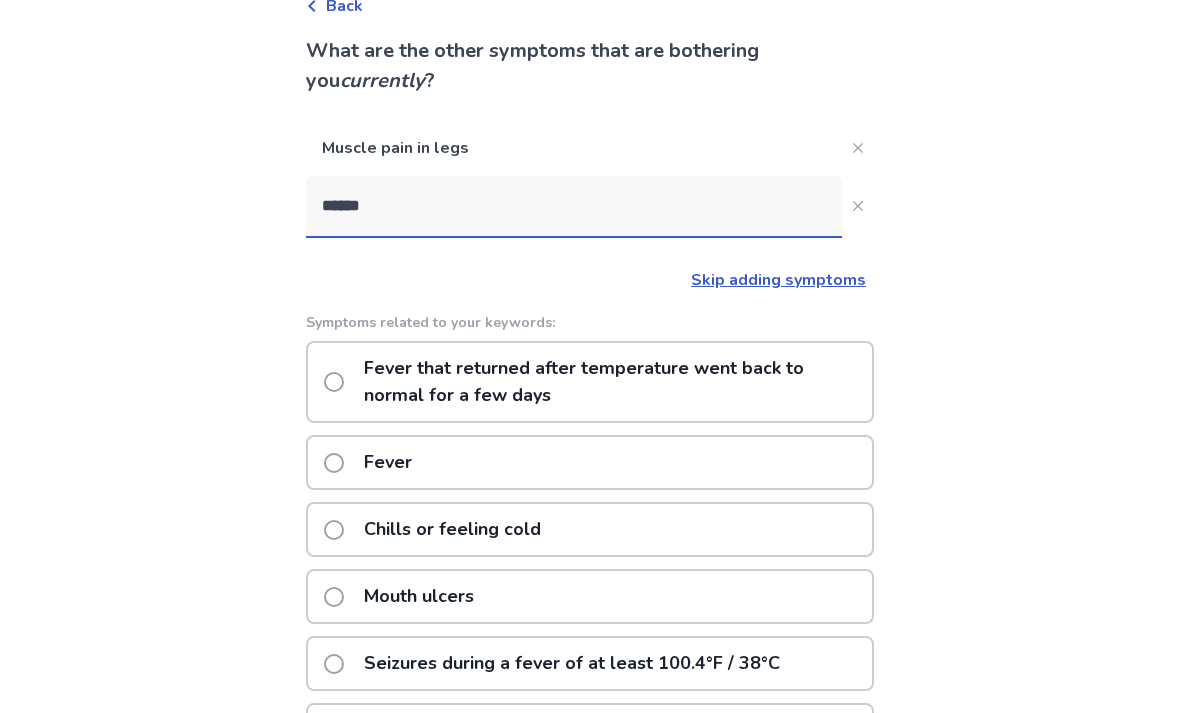 scroll, scrollTop: 112, scrollLeft: 0, axis: vertical 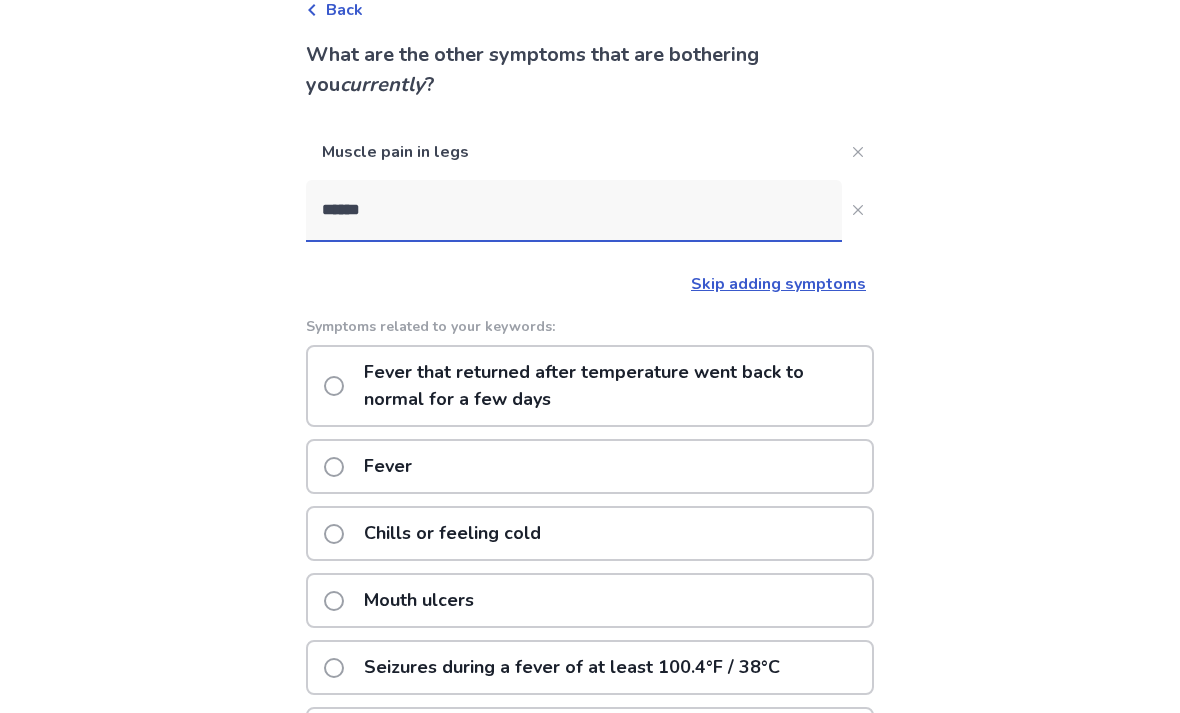 click on "Fever" 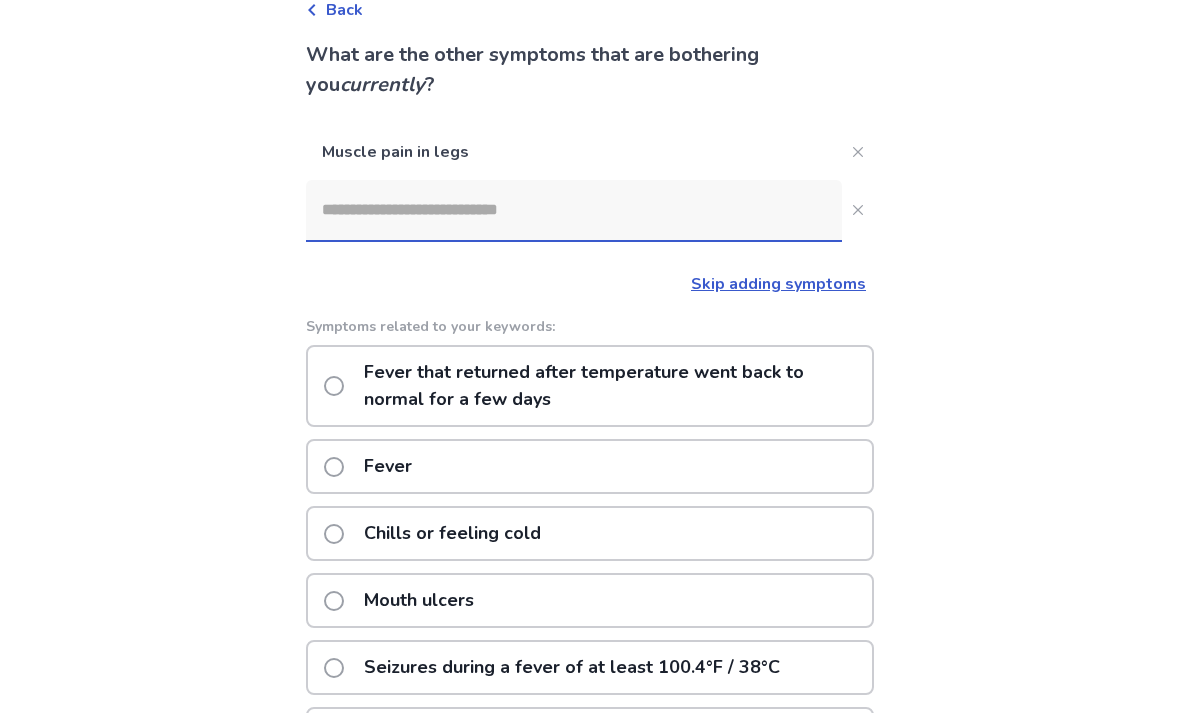 scroll, scrollTop: 0, scrollLeft: 0, axis: both 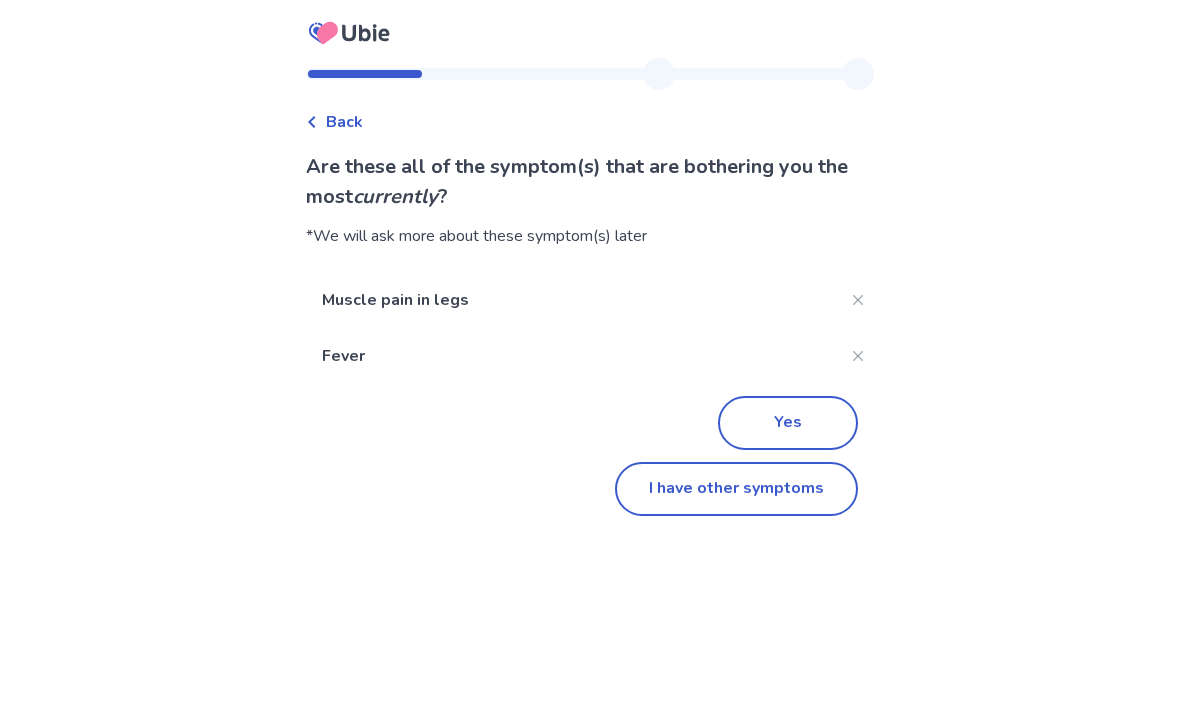 click on "I have other symptoms" 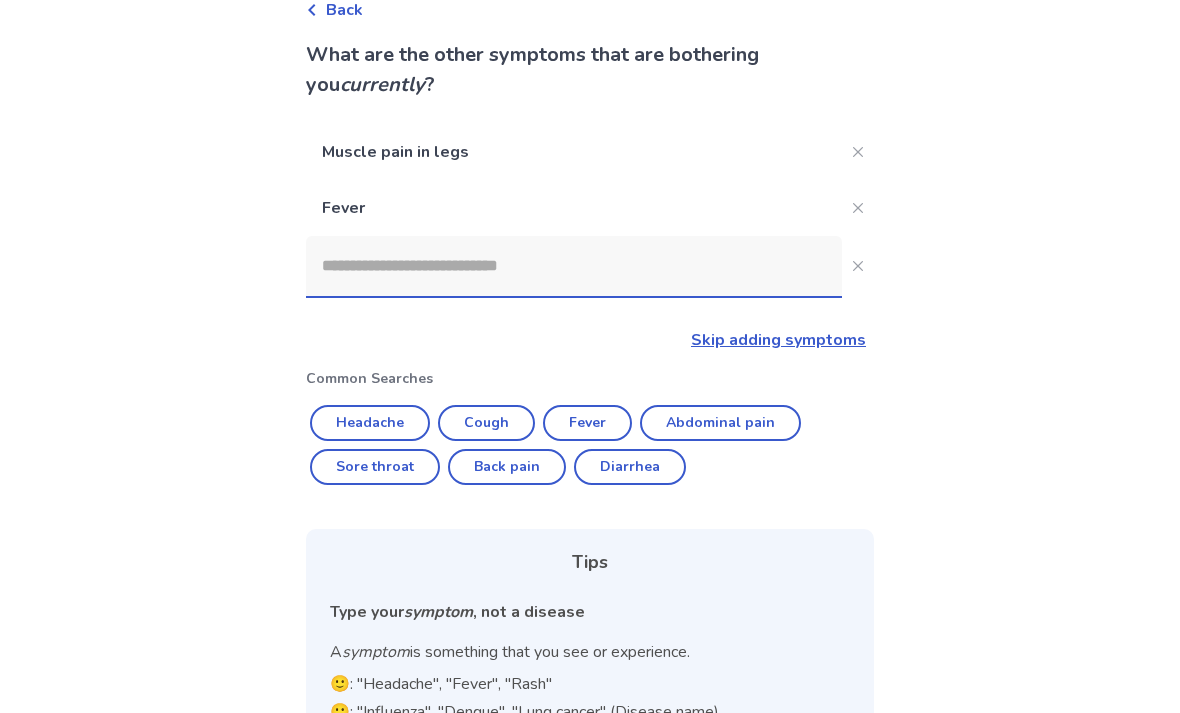 click 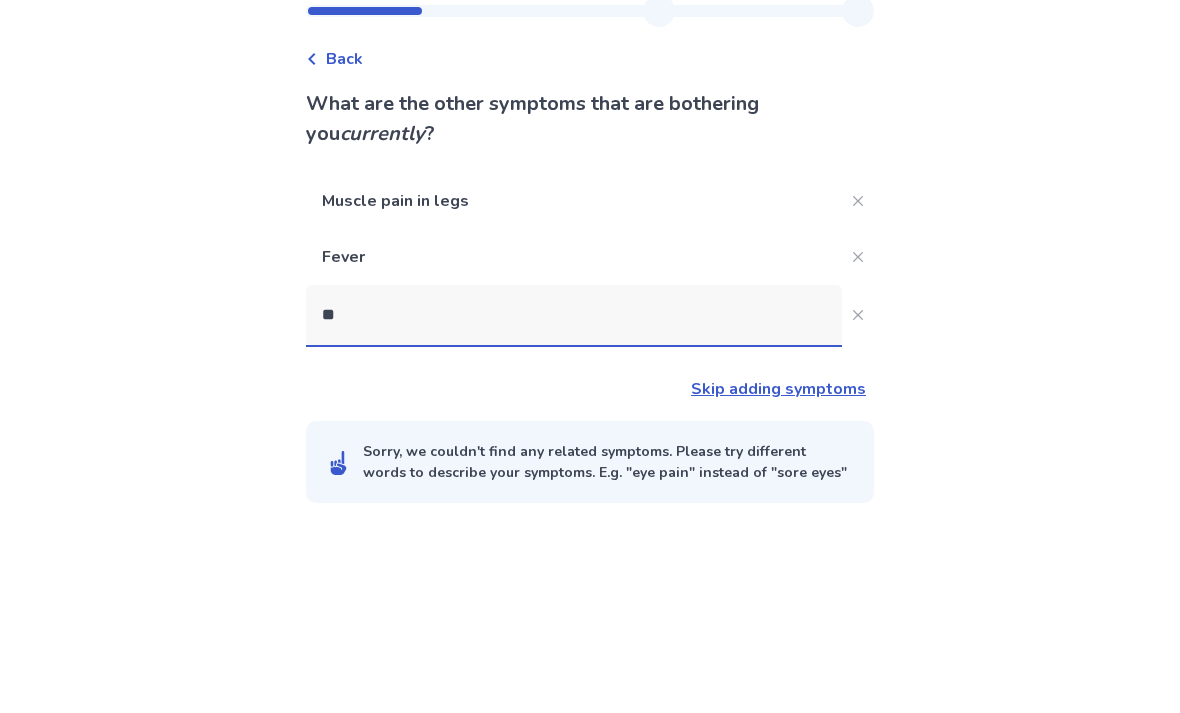 scroll, scrollTop: 64, scrollLeft: 0, axis: vertical 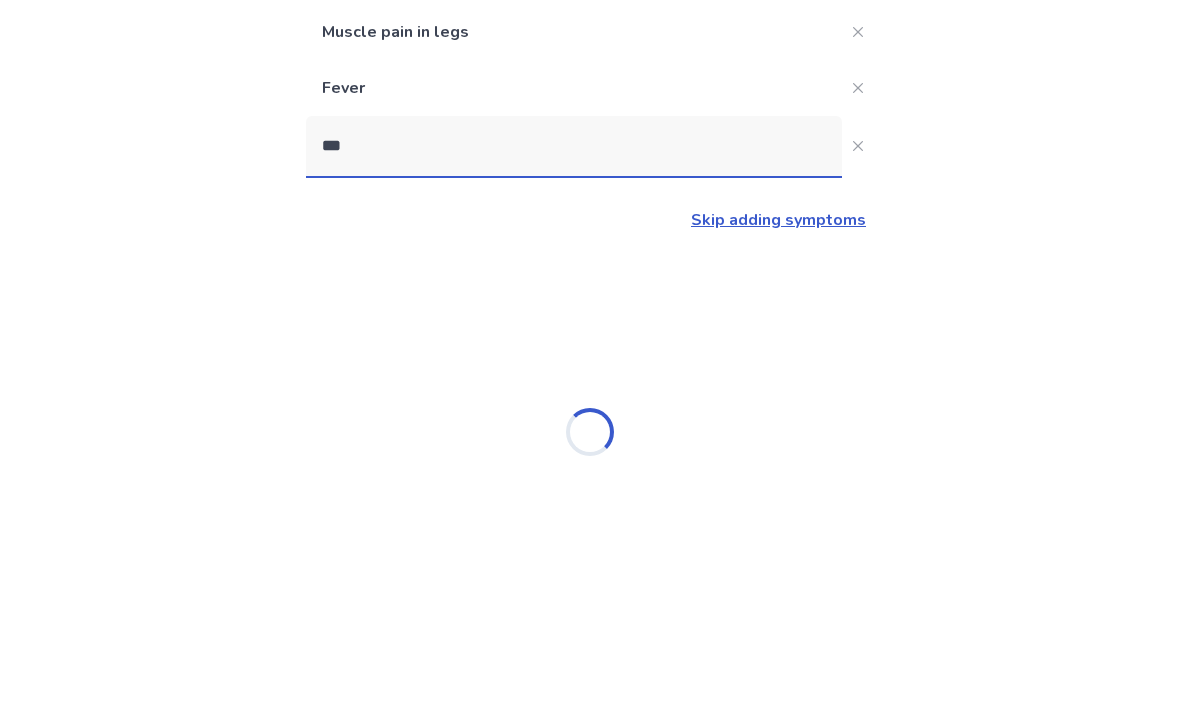 type on "****" 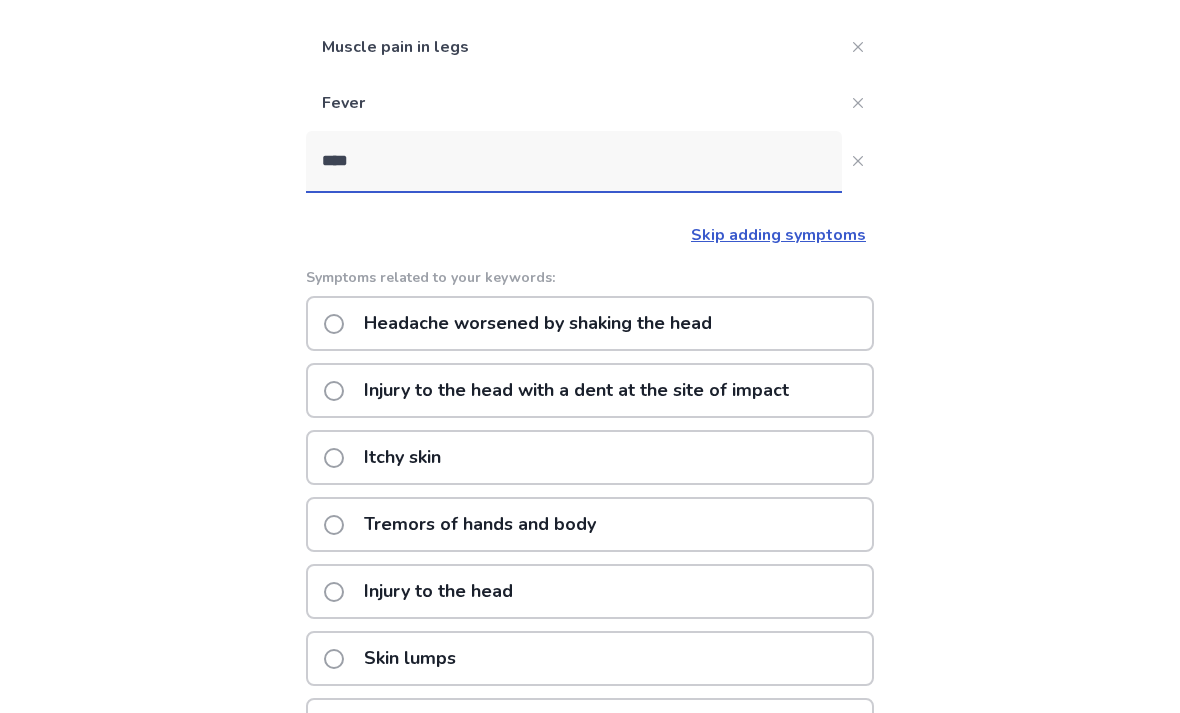 scroll, scrollTop: 217, scrollLeft: 0, axis: vertical 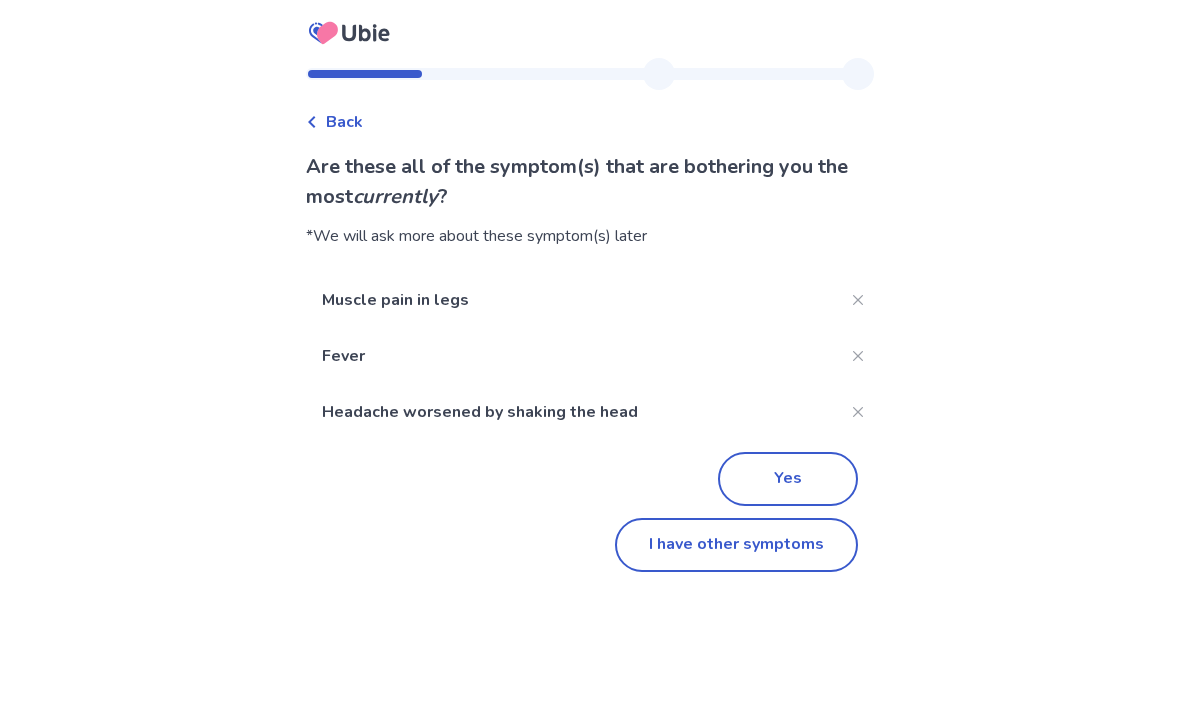 click on "Yes" 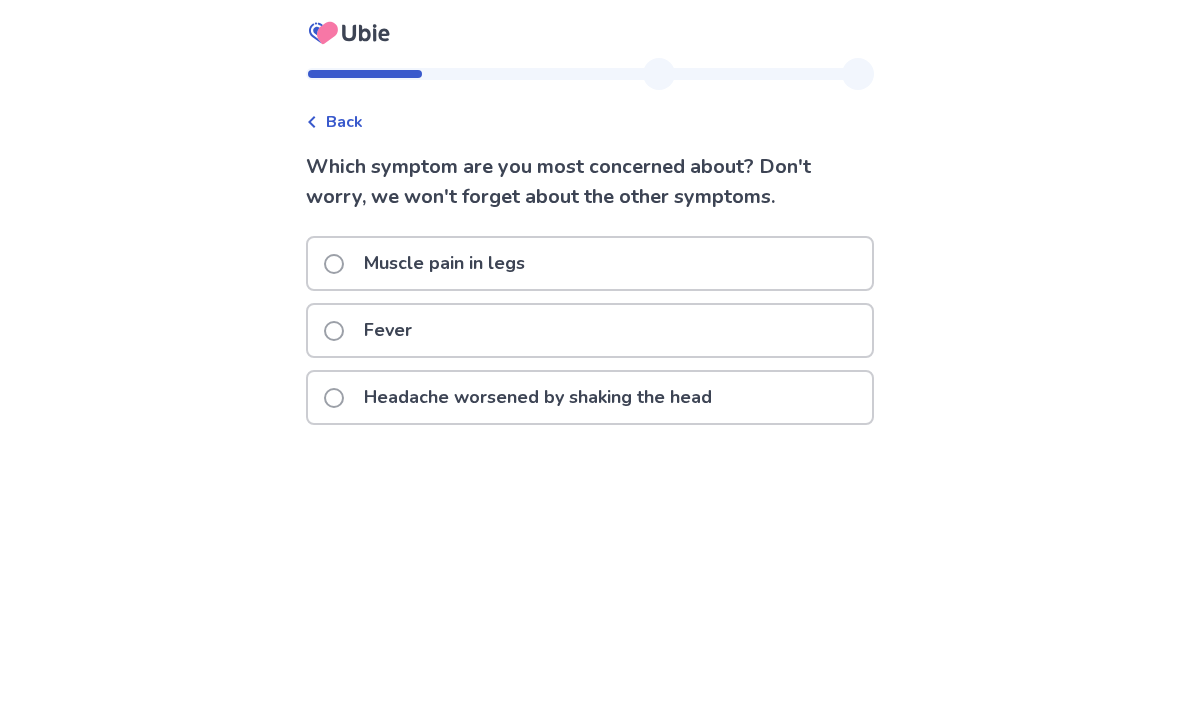 click on "Muscle pain in legs" 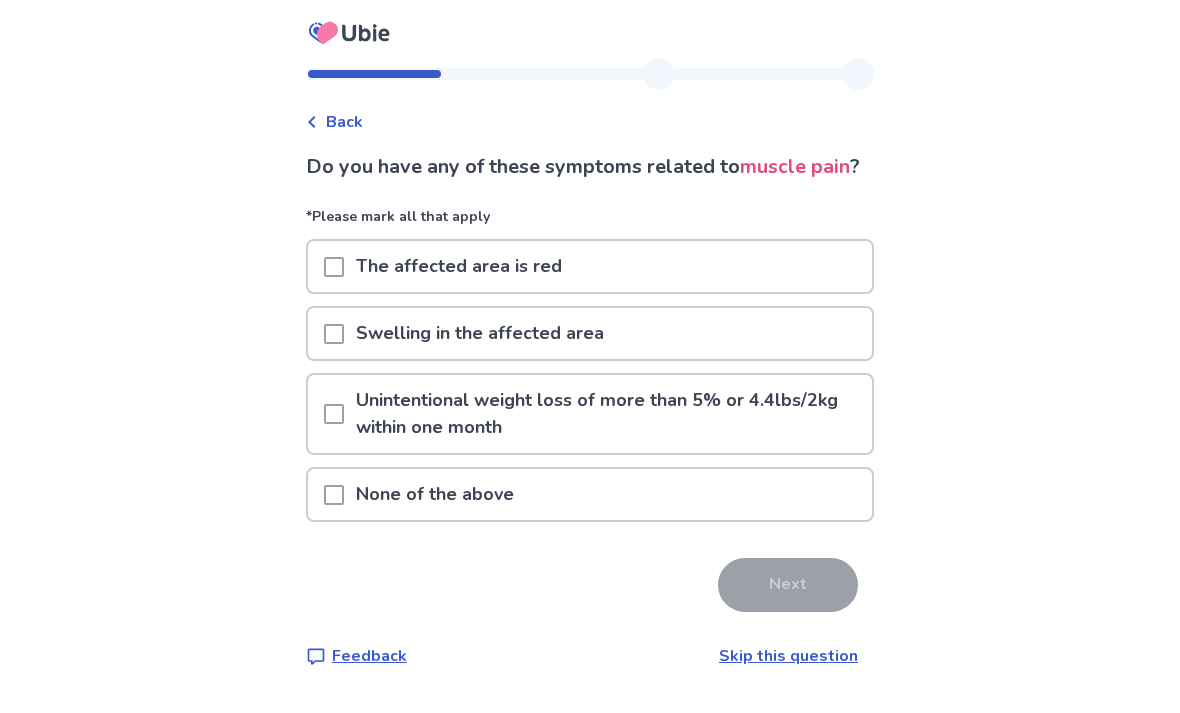 click on "Back Do you have any of these symptoms related to  muscle pain ? *Please mark all that apply The affected area is red Swelling in the affected area Unintentional weight loss of more than 5% or 4.4lbs/2kg within one month None of the above Next Feedback Skip this question" at bounding box center (590, 356) 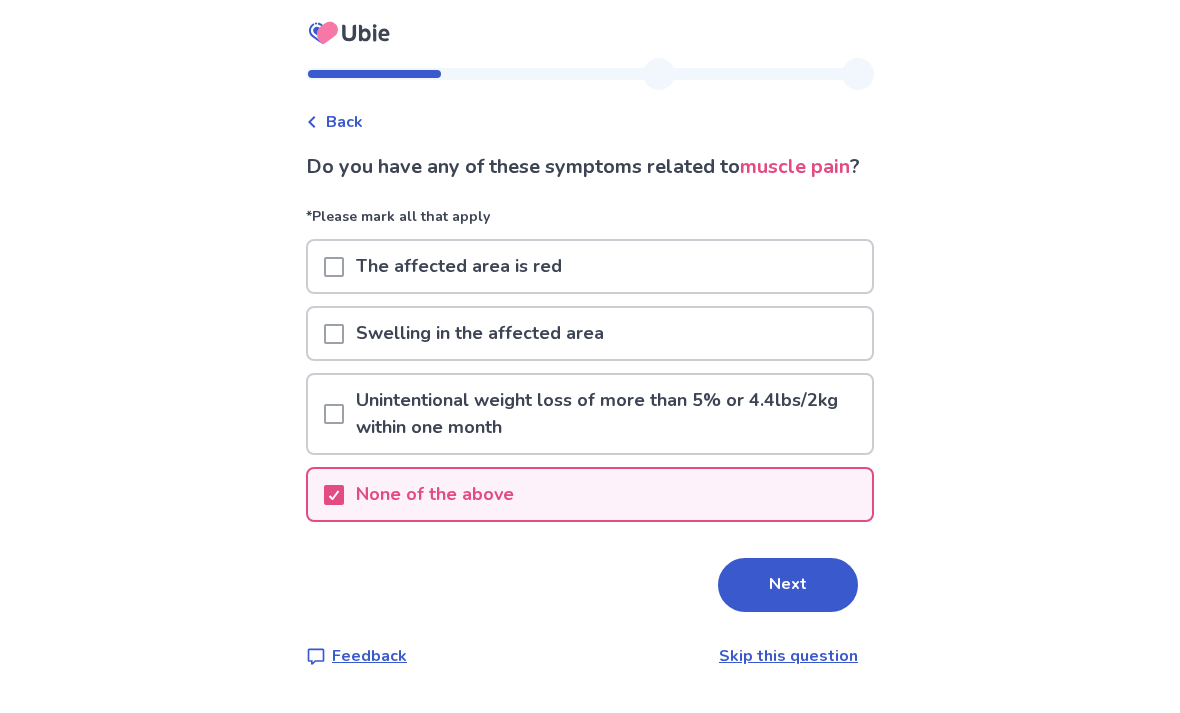click on "Next" at bounding box center (788, 585) 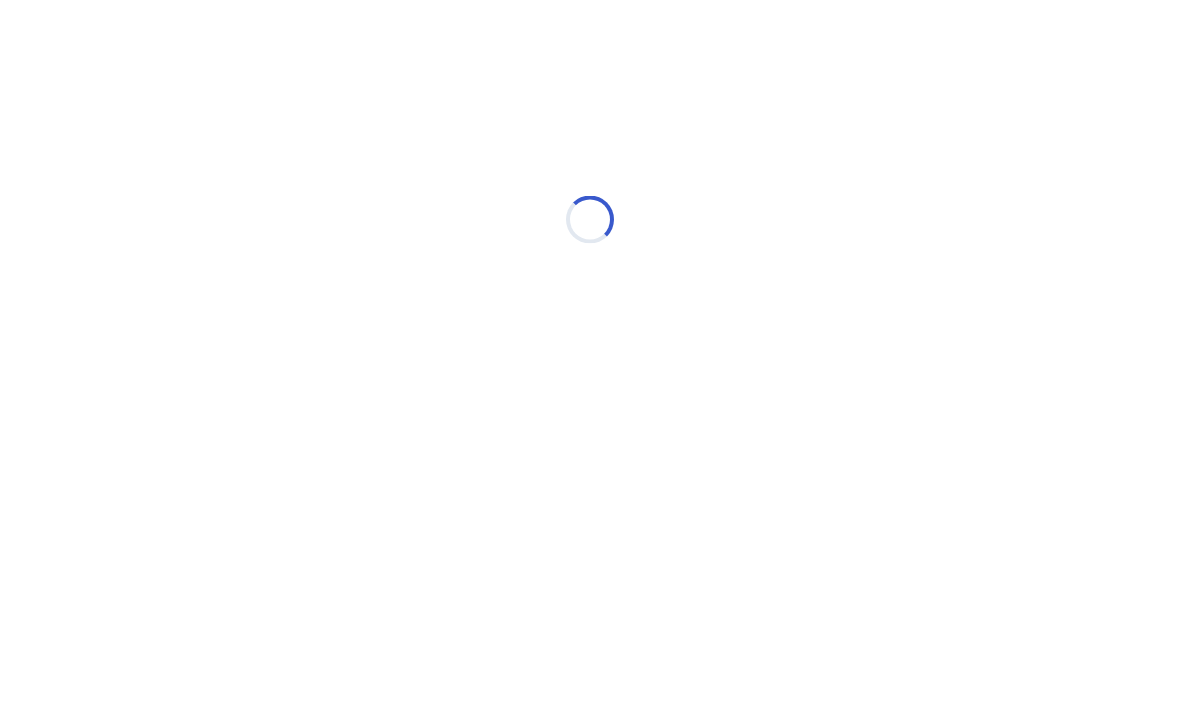 scroll, scrollTop: 0, scrollLeft: 0, axis: both 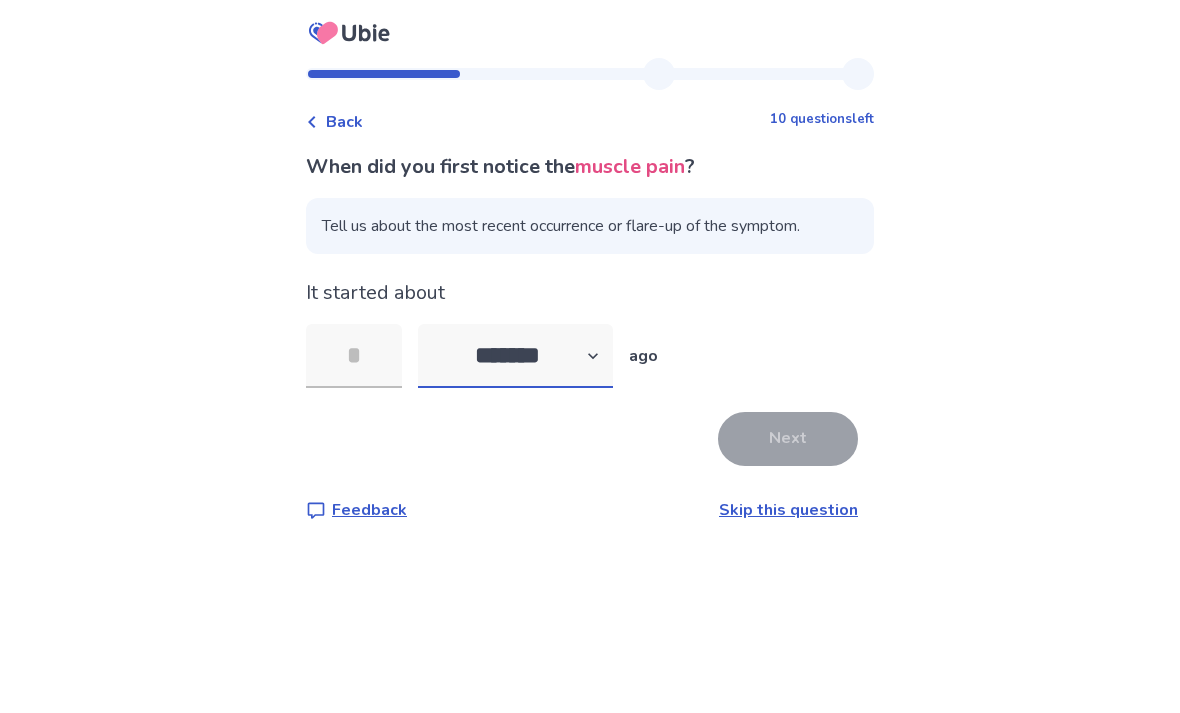 click on "******* ****** ******* ******** *******" at bounding box center [515, 356] 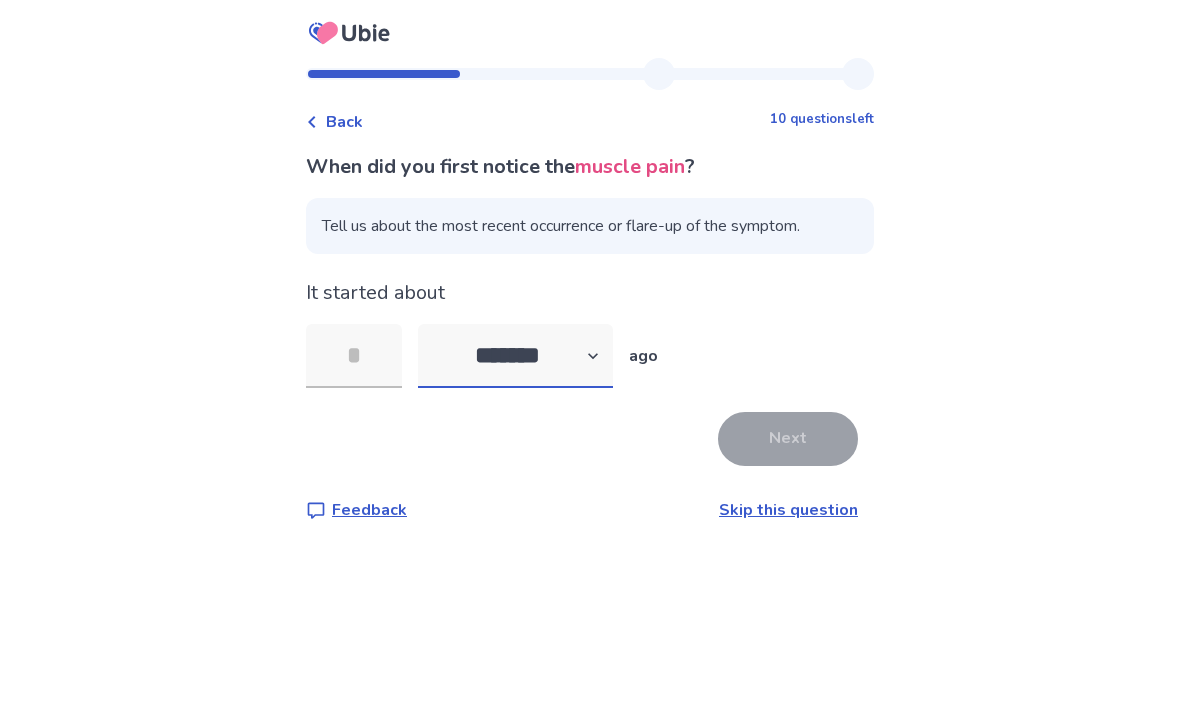 select on "*" 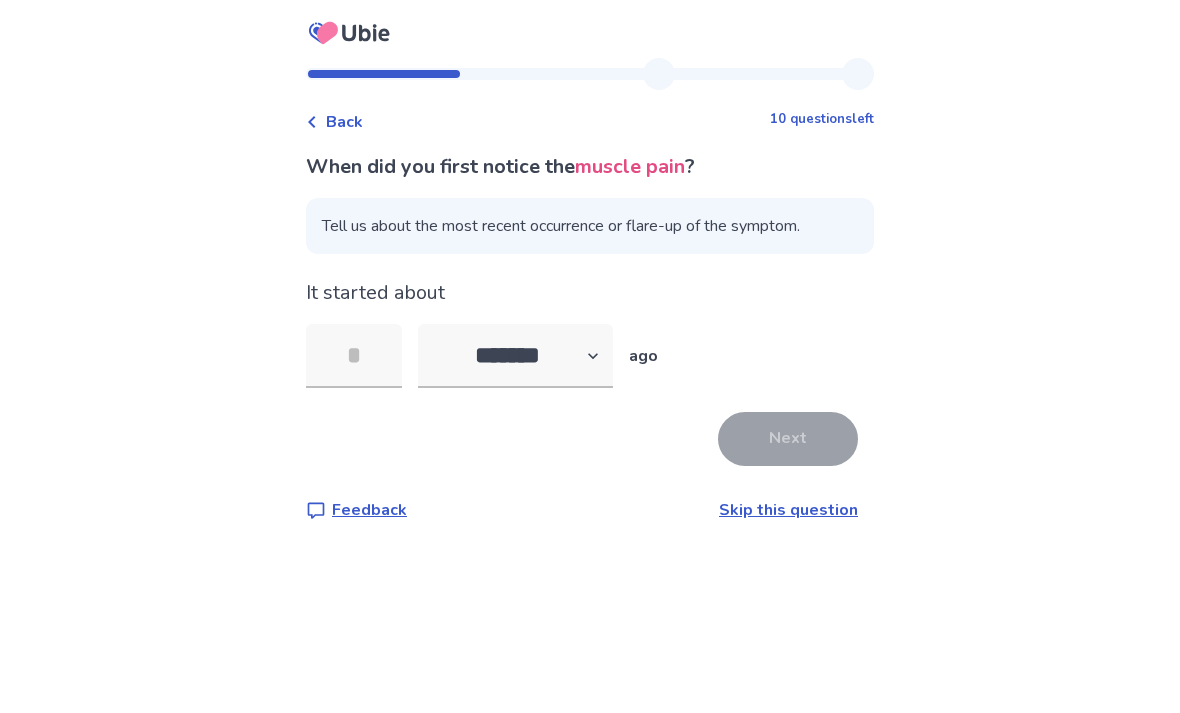 click on "Back 10   questions  left When did you first notice the  muscle pain ? Tell us about the most recent occurrence or flare-up of the symptom. It started about  ******* ****** ******* ******** *******  ago Next Feedback Skip this question" at bounding box center [590, 306] 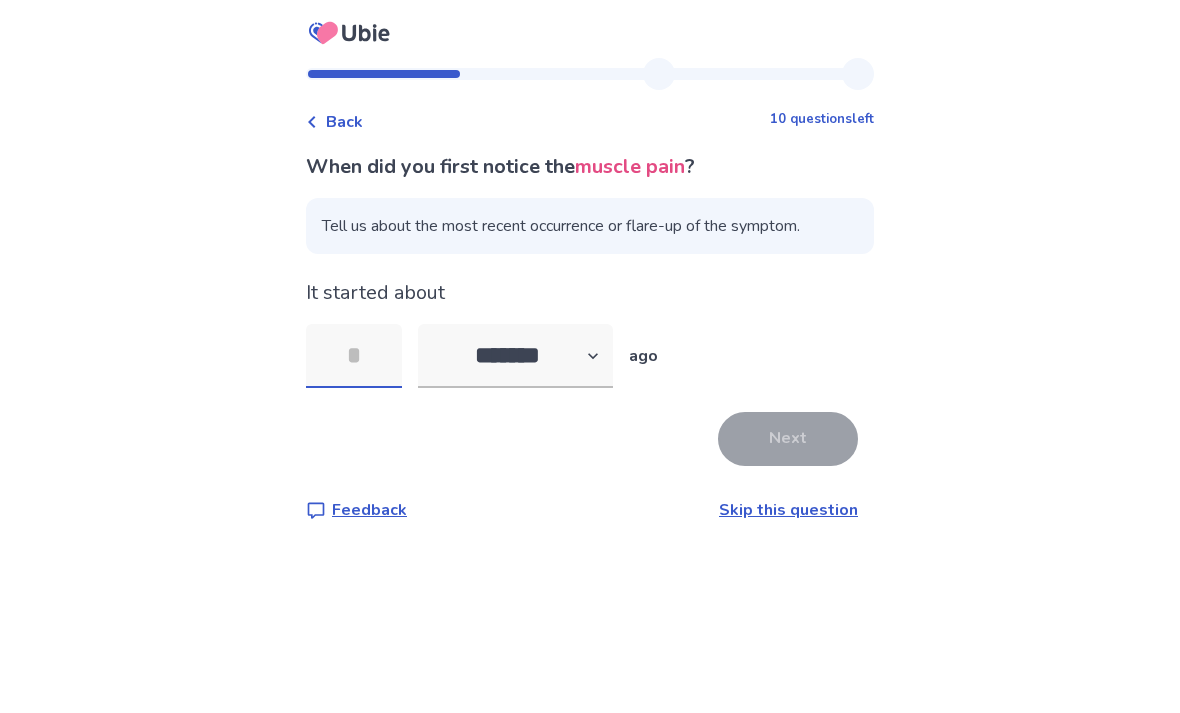 click at bounding box center (354, 356) 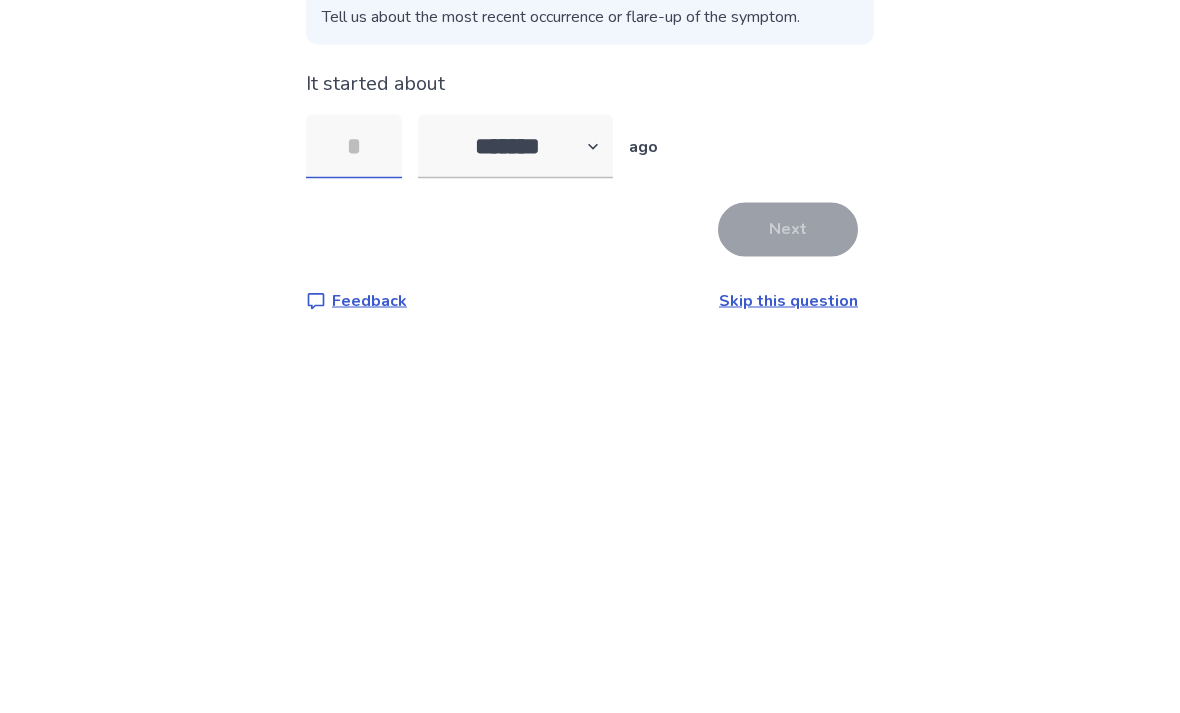 type on "*" 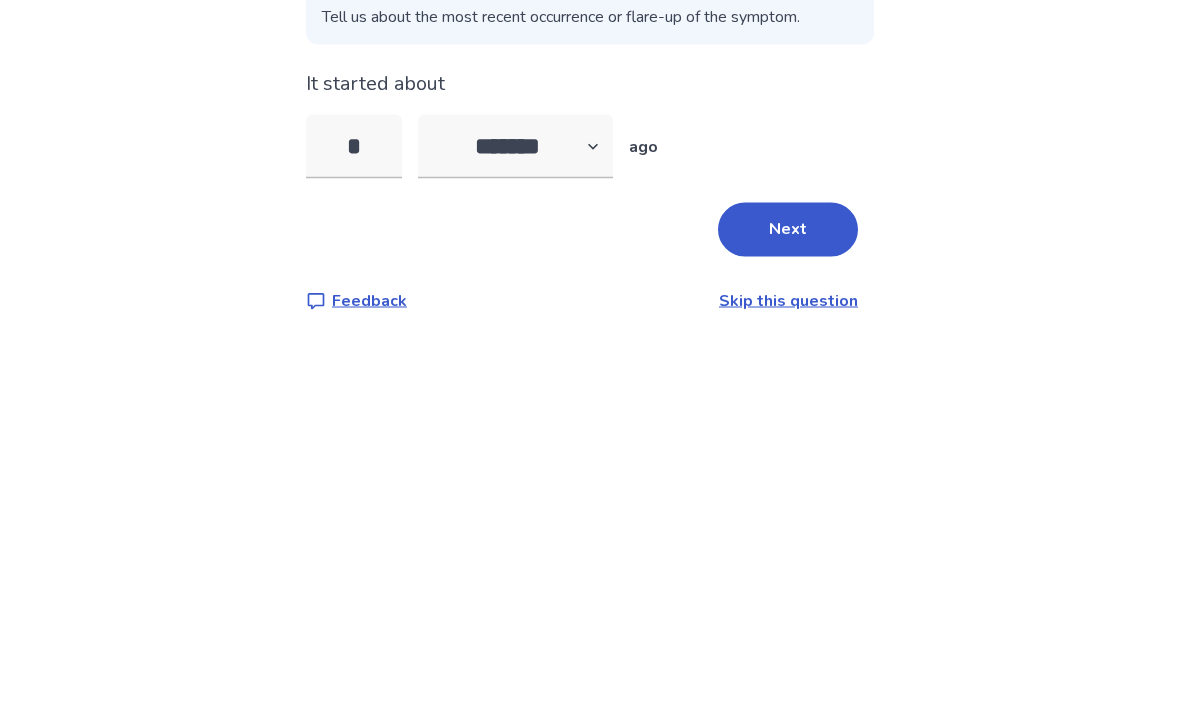 click on "Next" at bounding box center (788, 439) 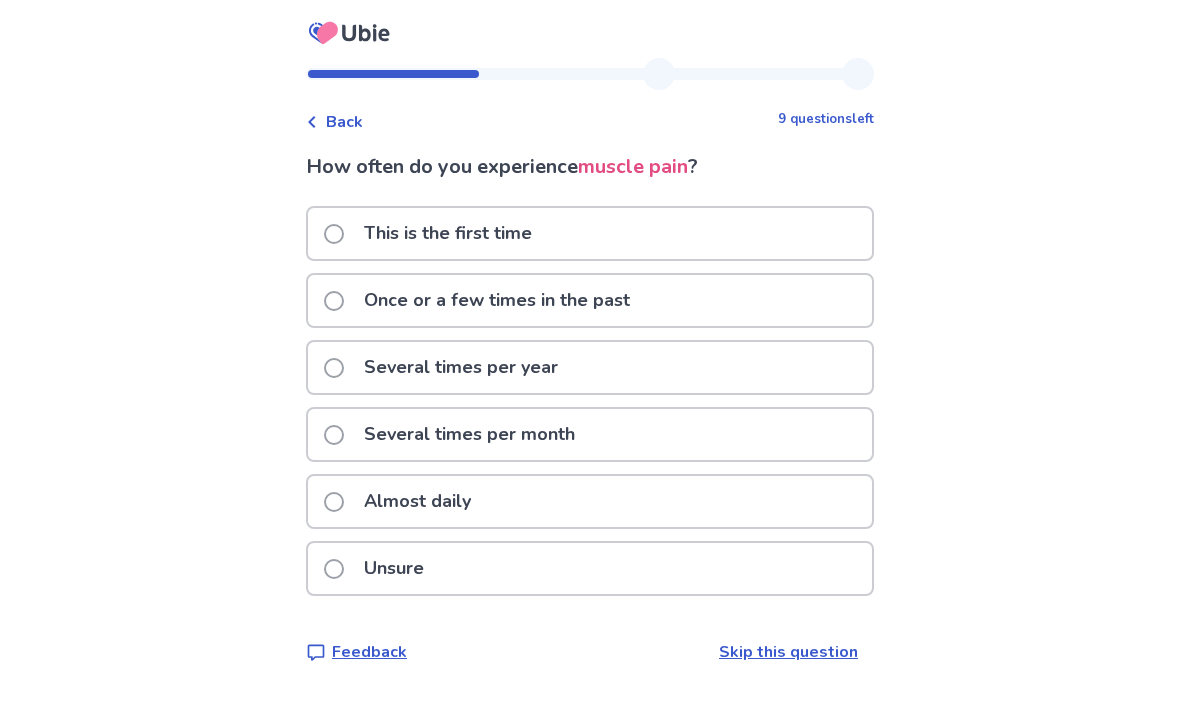 click on "This is the first time" at bounding box center (448, 233) 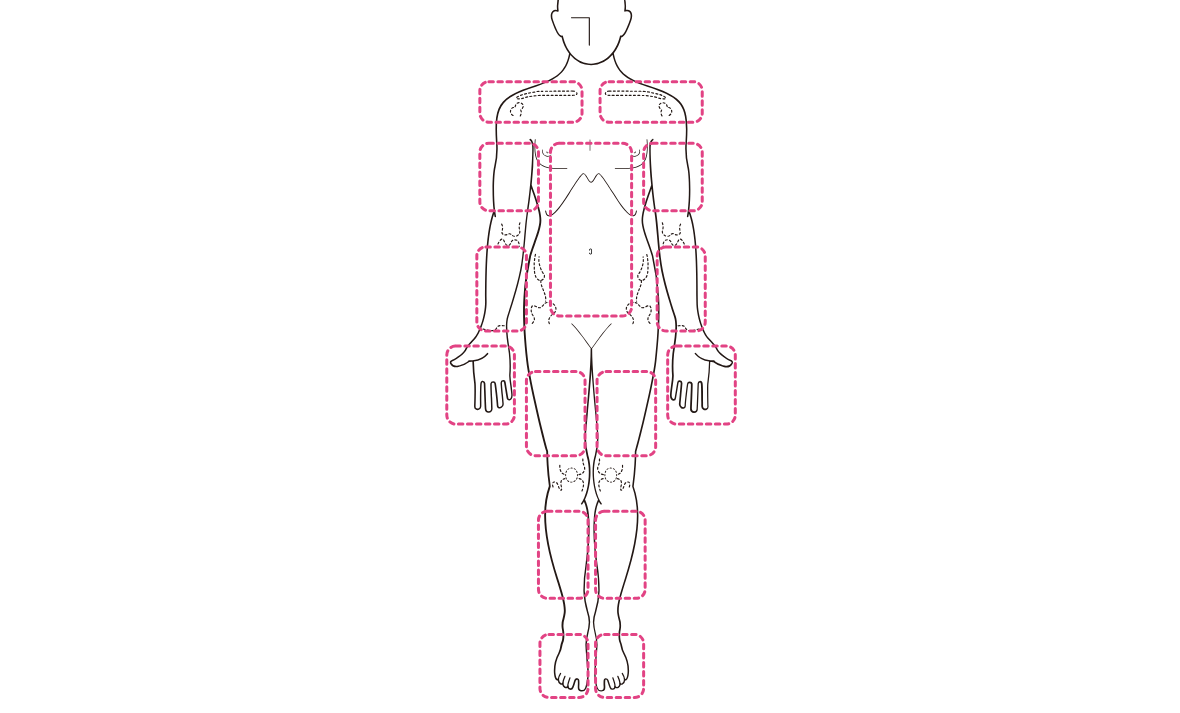 scroll, scrollTop: 335, scrollLeft: 0, axis: vertical 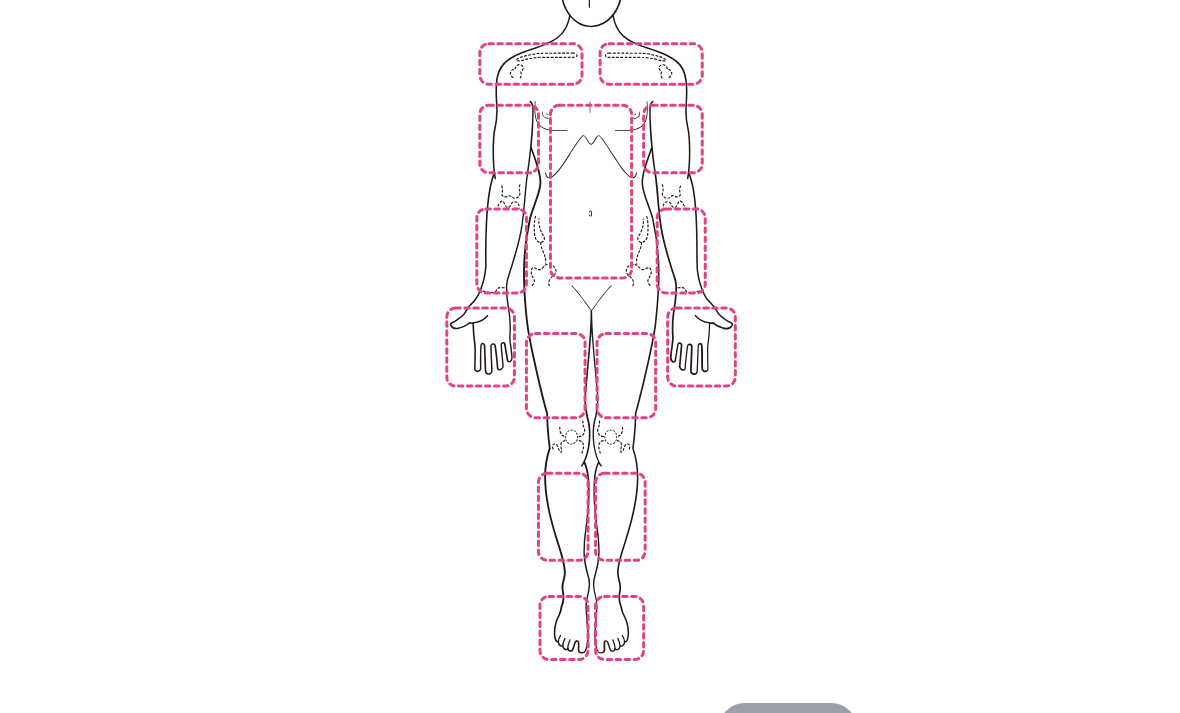 click at bounding box center [851, 295] 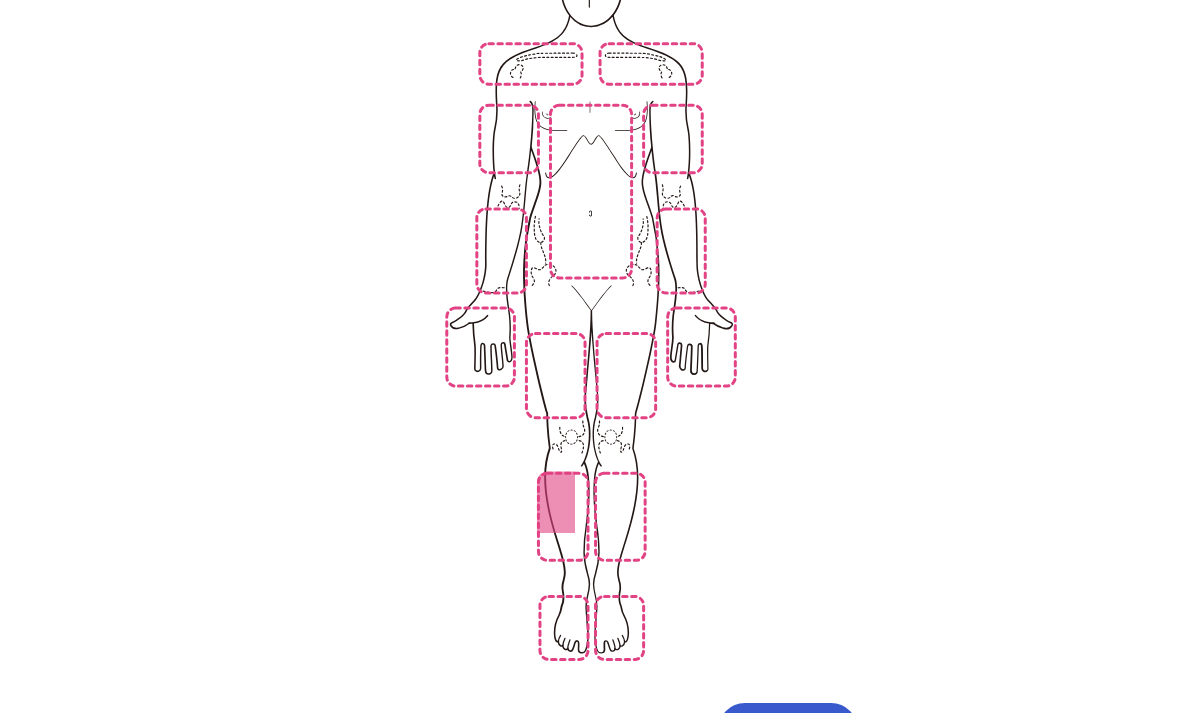 click on "Next" at bounding box center [788, 730] 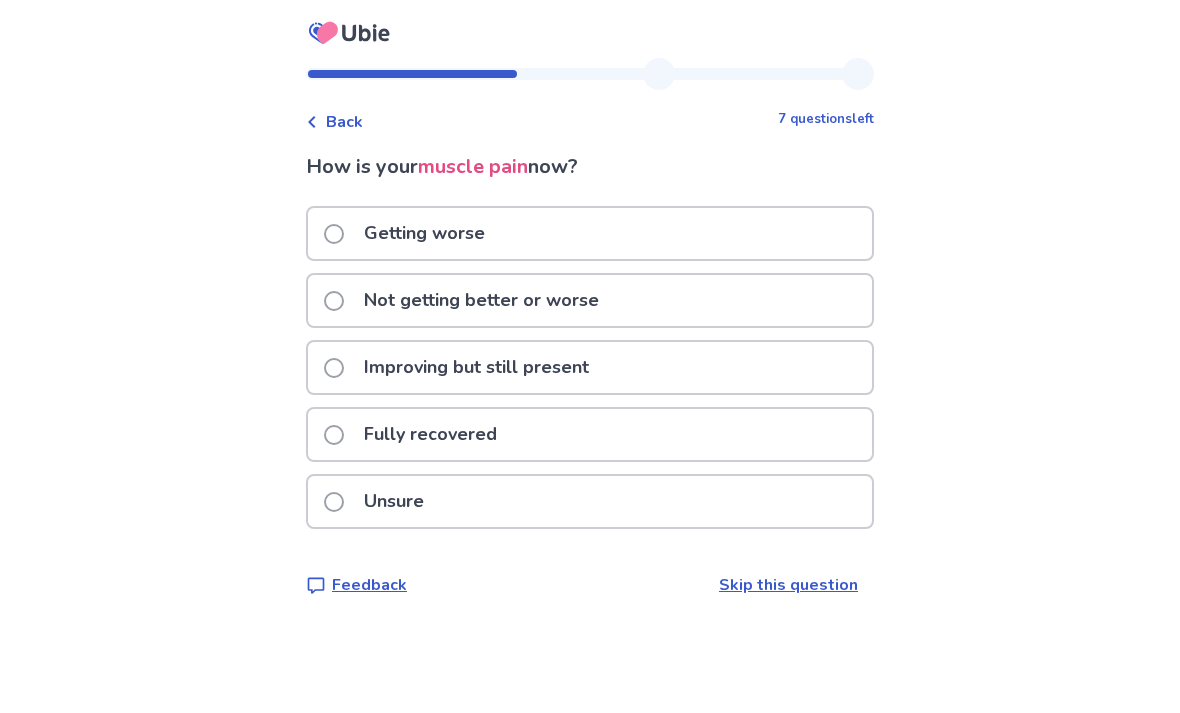 click on "Not getting better or worse" at bounding box center (481, 300) 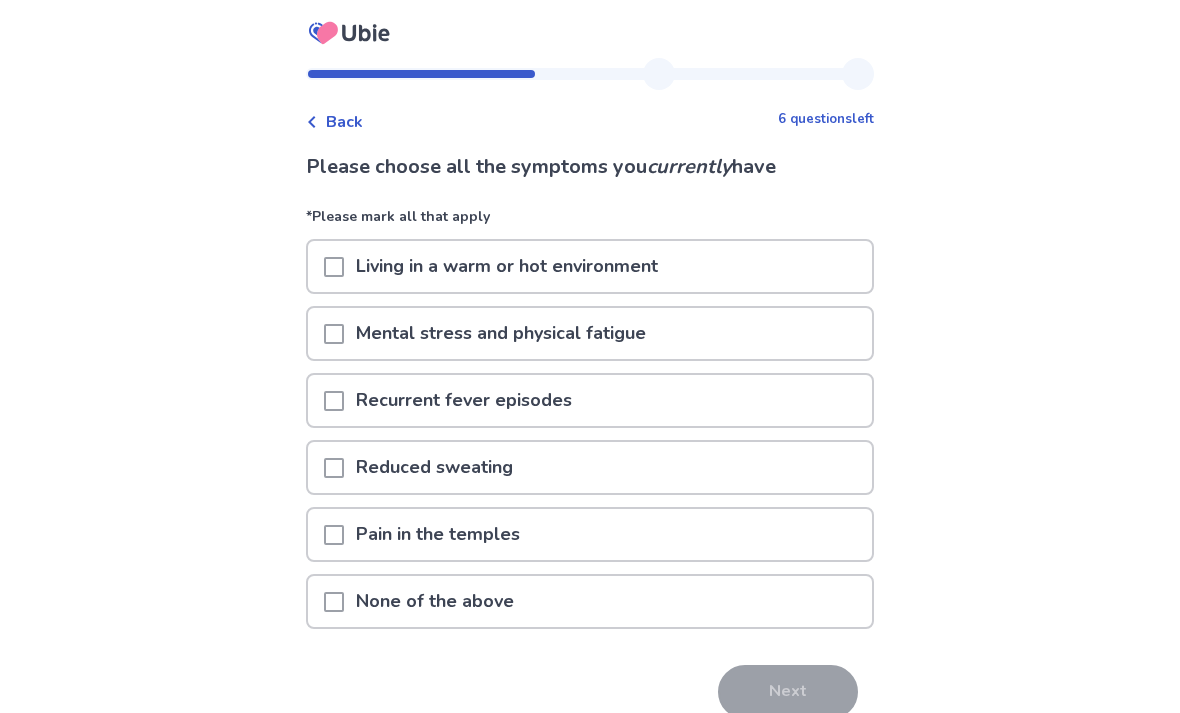 click on "Mental stress and physical fatigue" at bounding box center (501, 333) 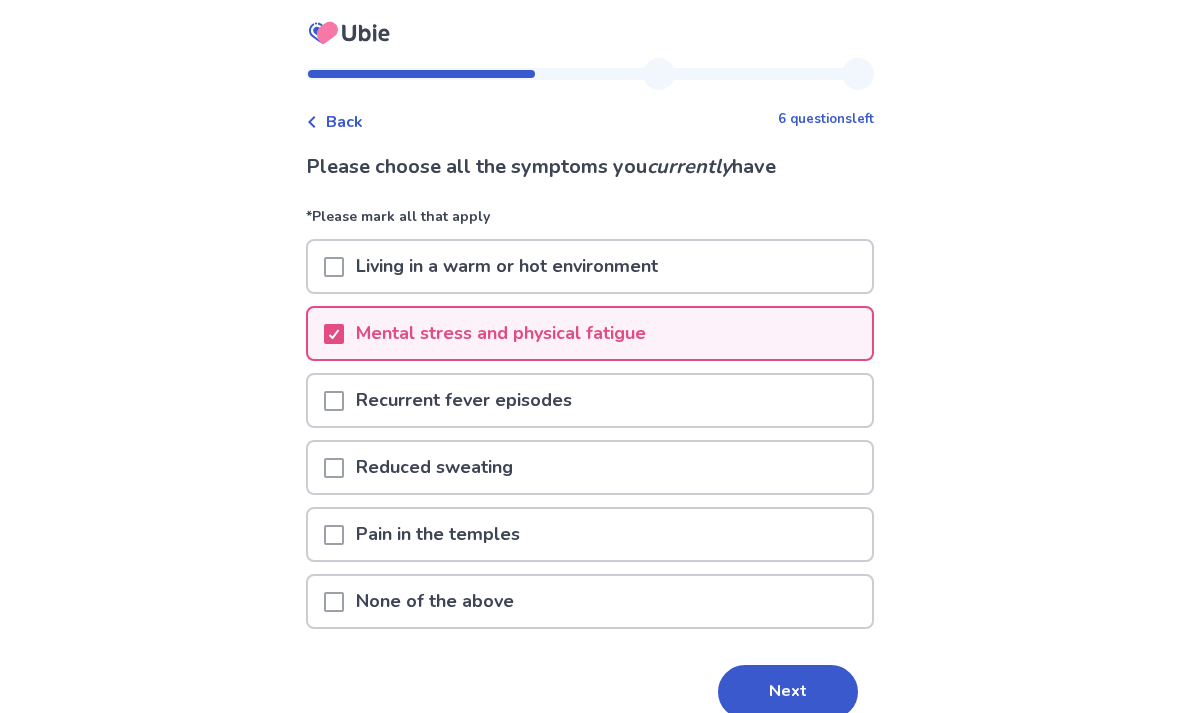 click on "Recurrent fever episodes" at bounding box center [464, 400] 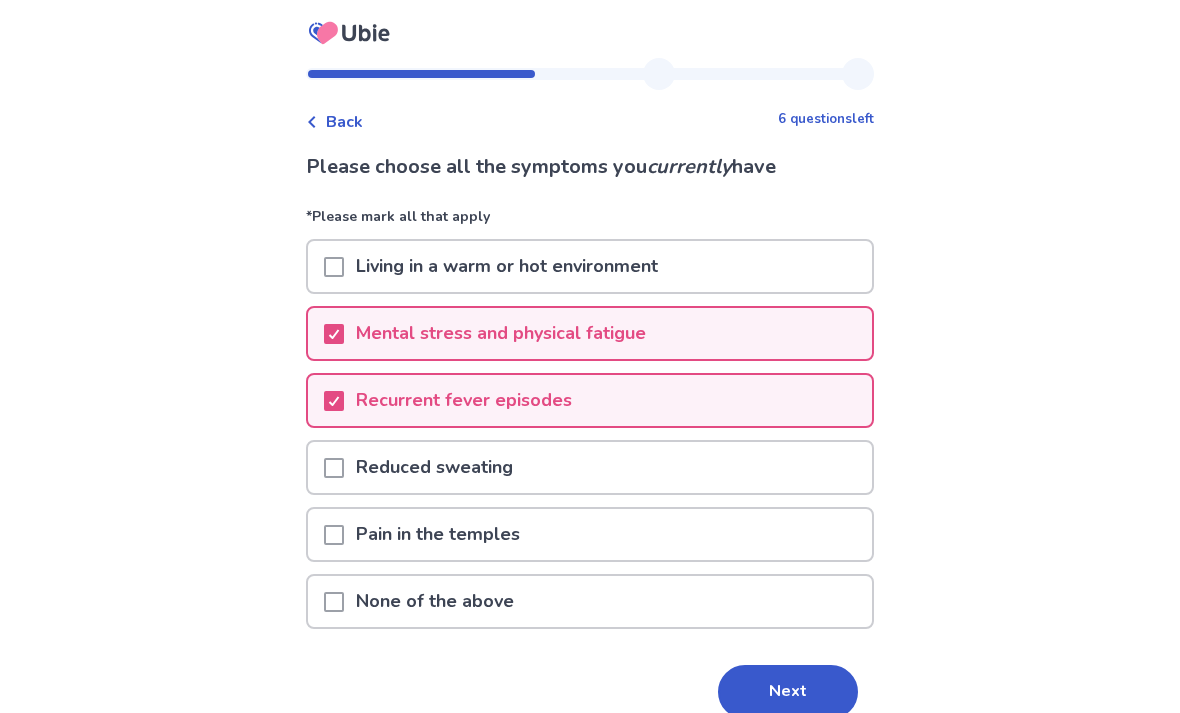 click on "Mental stress and physical fatigue" at bounding box center [501, 333] 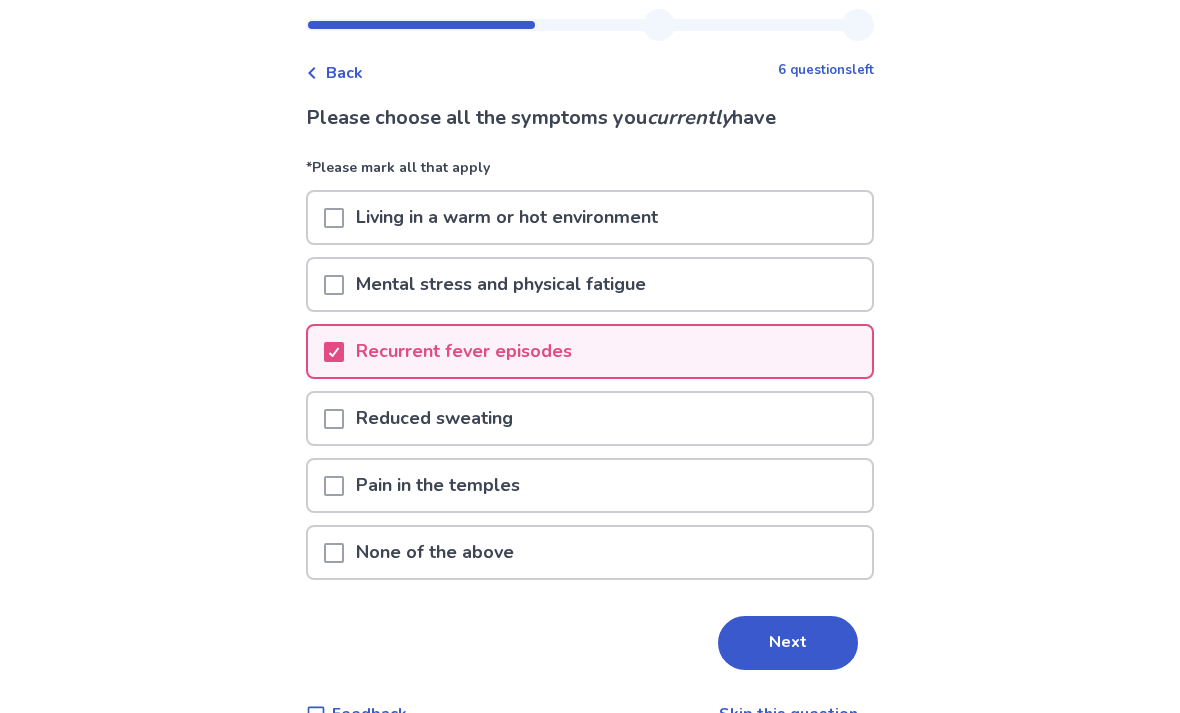 scroll, scrollTop: 49, scrollLeft: 0, axis: vertical 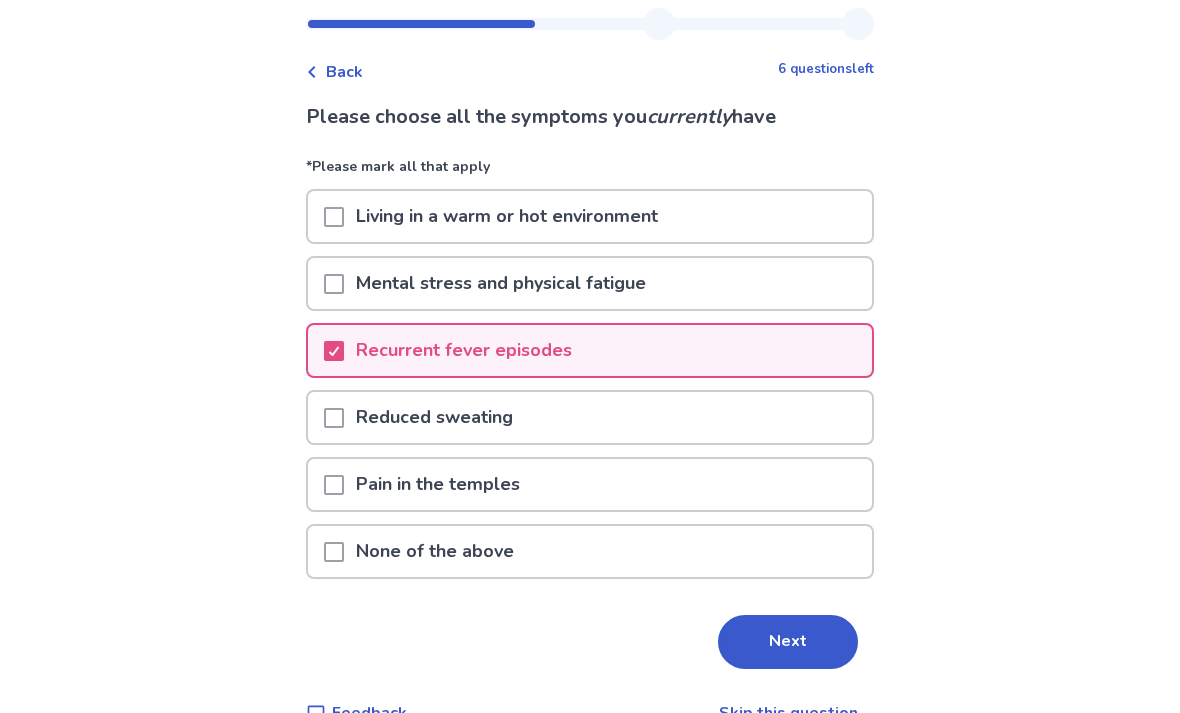 click on "Next" at bounding box center (788, 643) 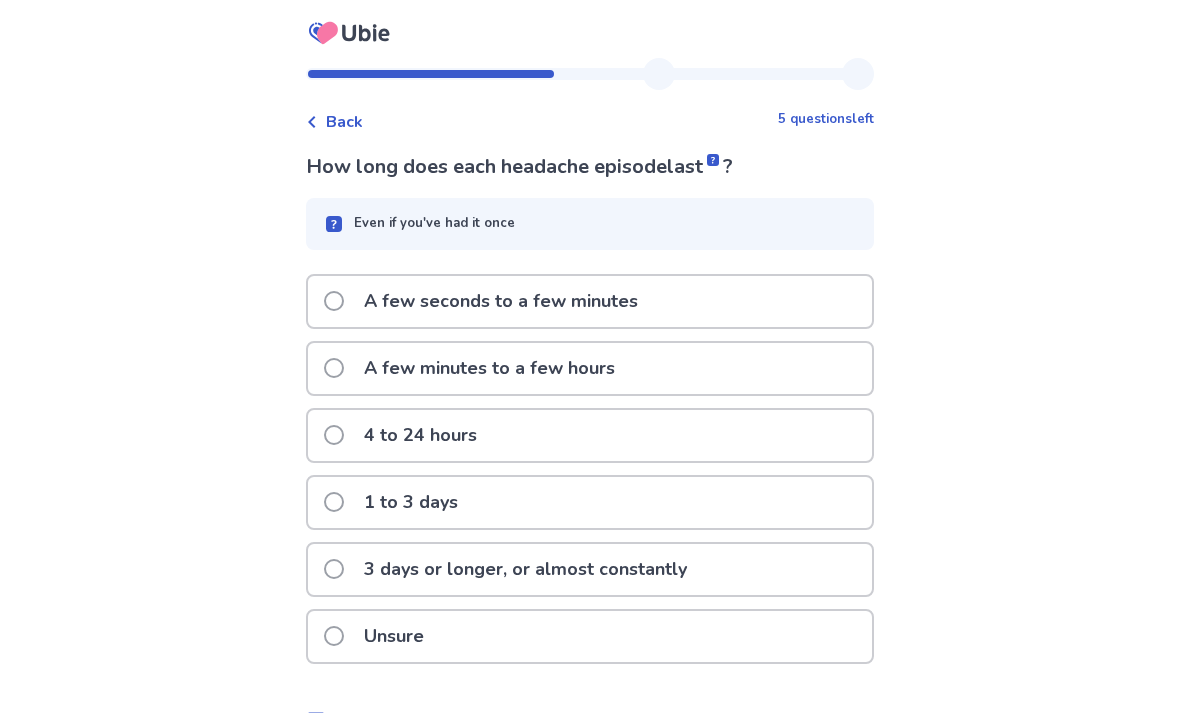 click on "Back" at bounding box center [334, 122] 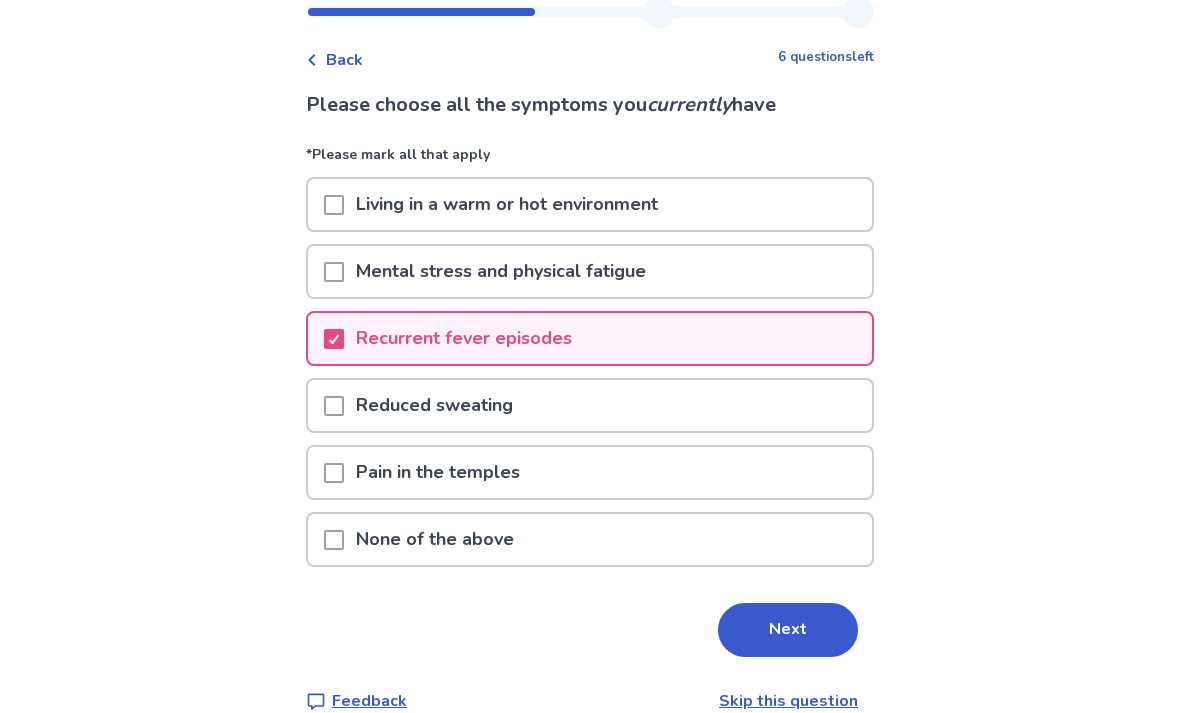 scroll, scrollTop: 94, scrollLeft: 0, axis: vertical 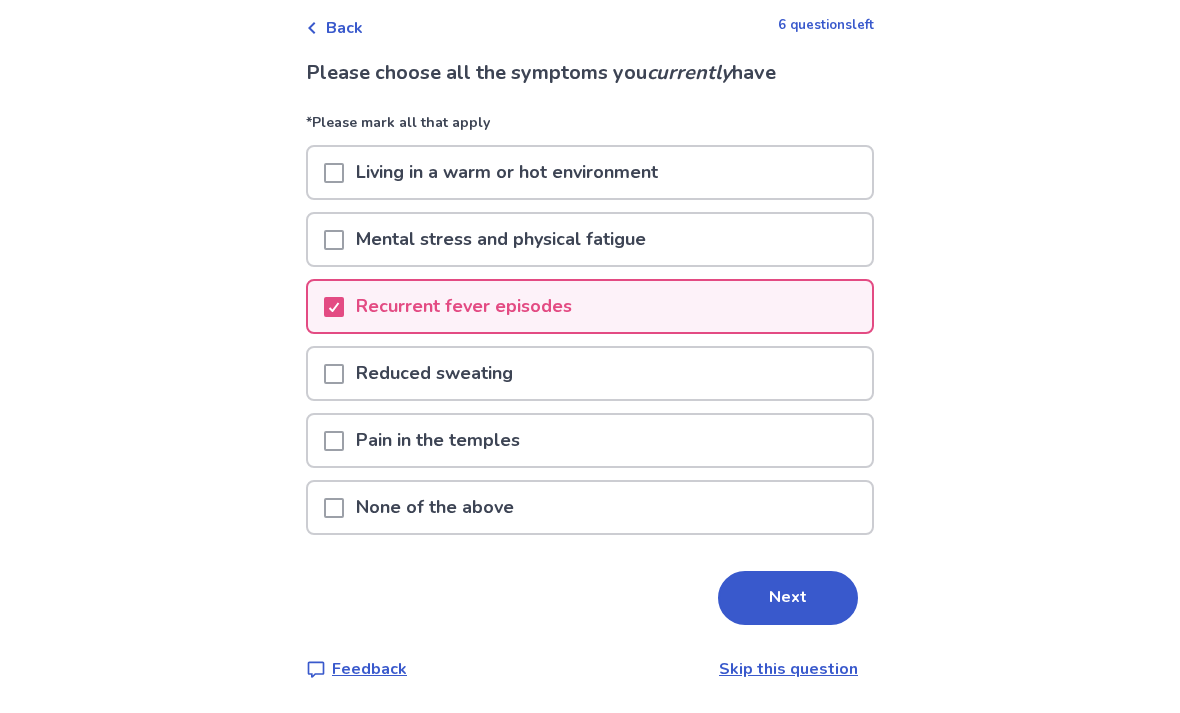 click on "Pain in the temples" at bounding box center [438, 440] 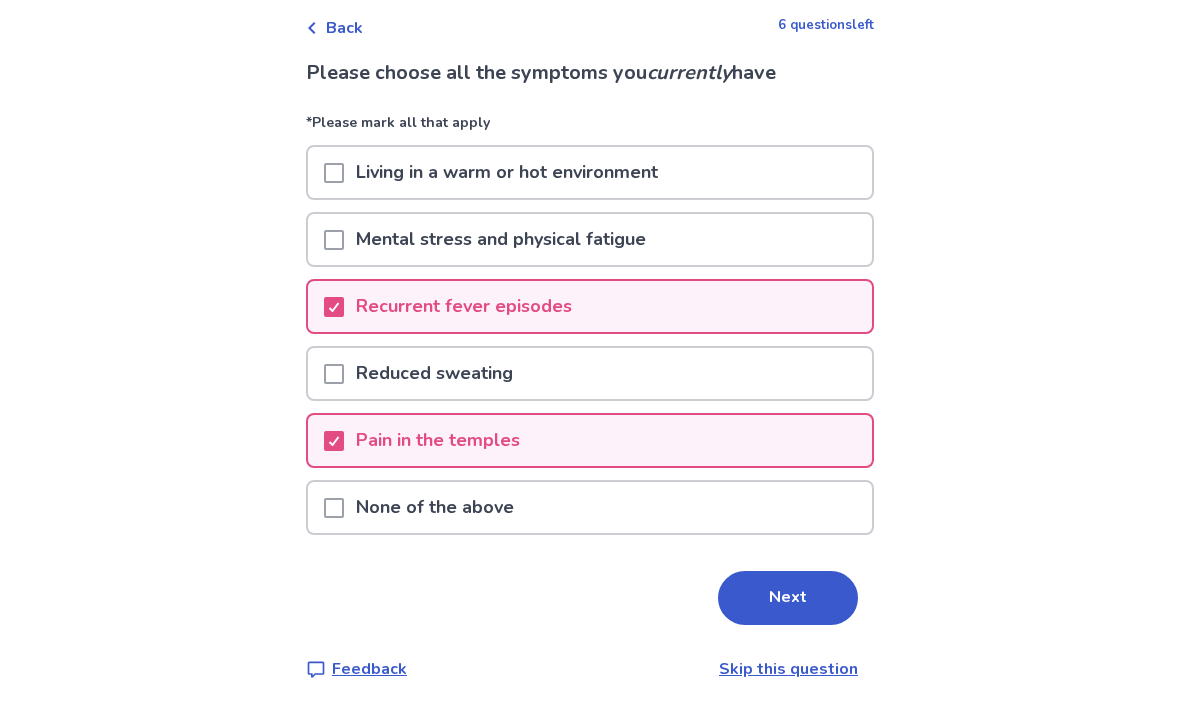 click on "Next" at bounding box center (788, 598) 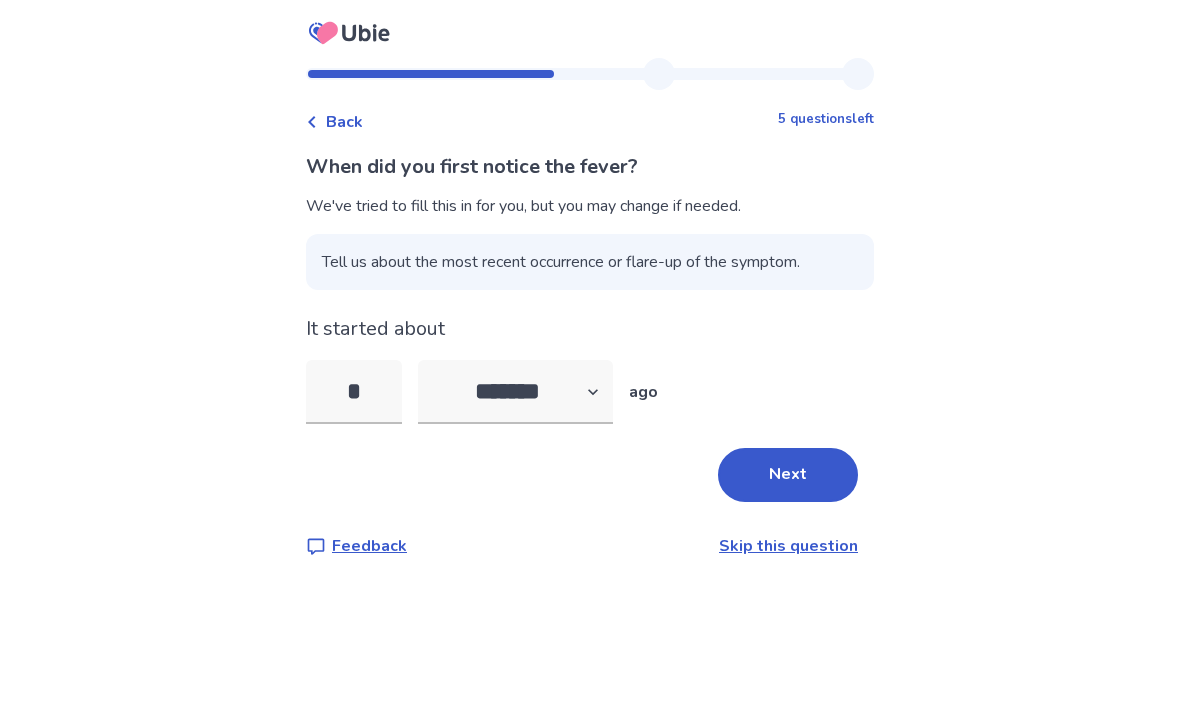 click on "*" at bounding box center (354, 392) 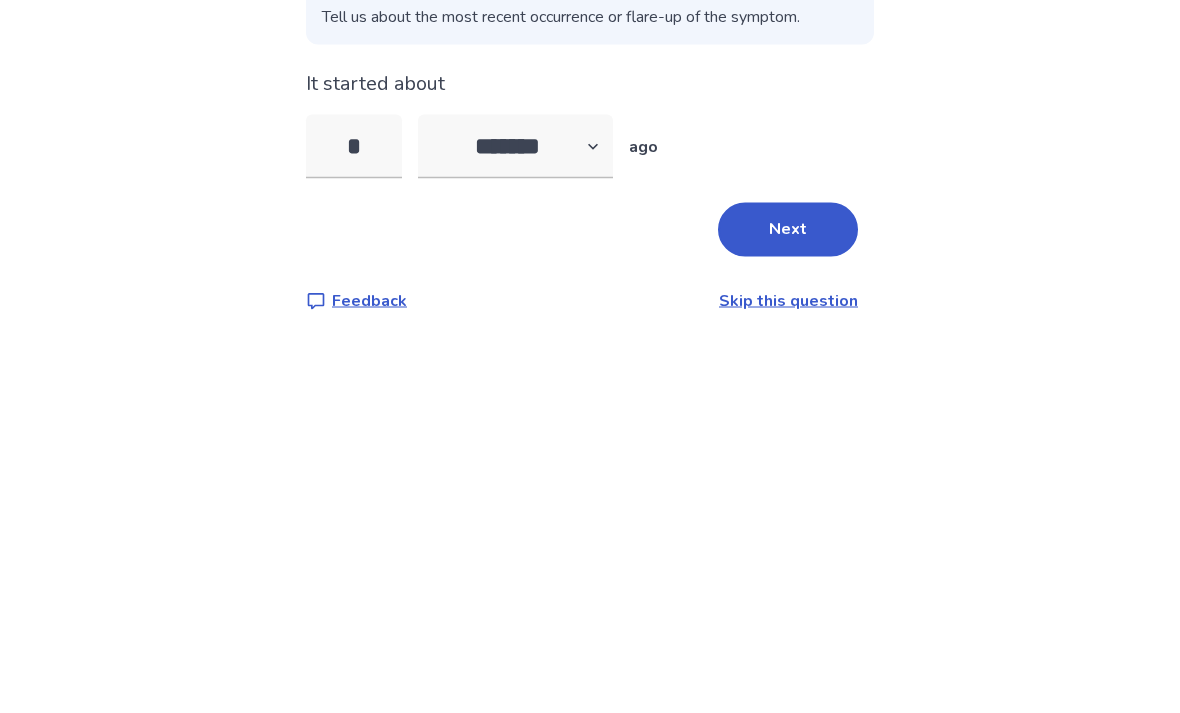 click on "Back 5   questions  left When did you first notice the fever? We've tried to fill this in for you, but you may change if needed.
Tell us about the most recent occurrence or flare-up of the symptom. It started about  * [DATE]  ago Next Feedback Skip this question" at bounding box center (590, 356) 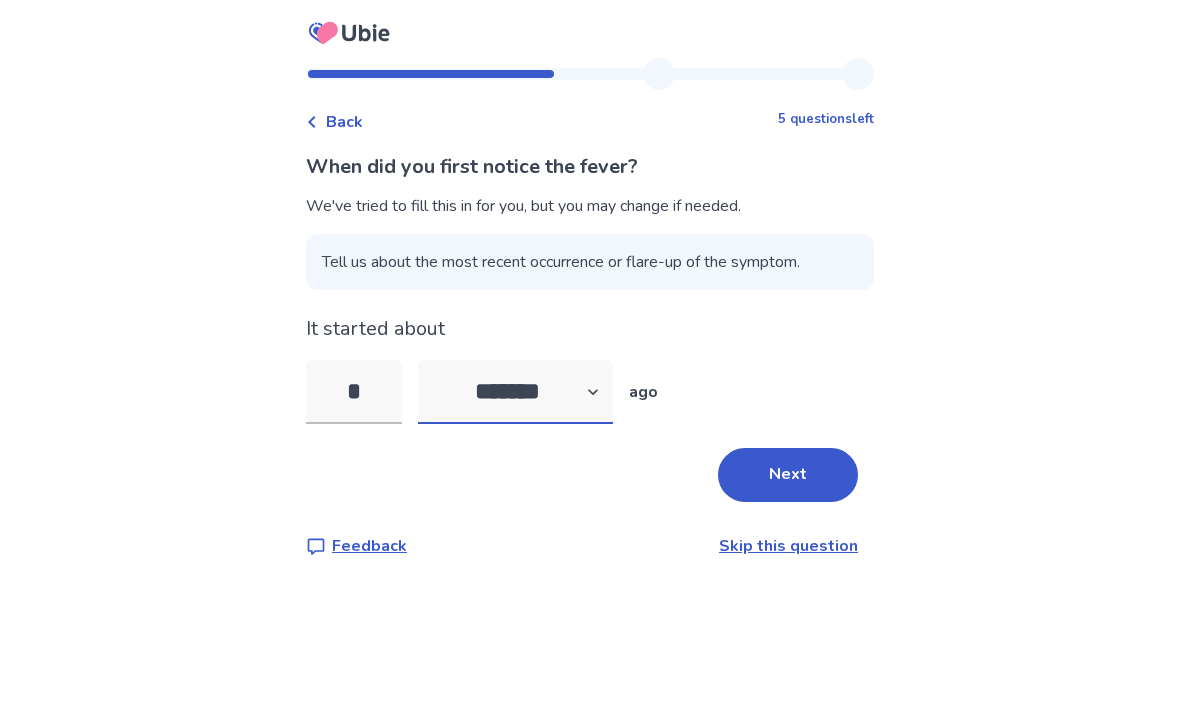 click on "******* ****** ******* ******** *******" at bounding box center (515, 392) 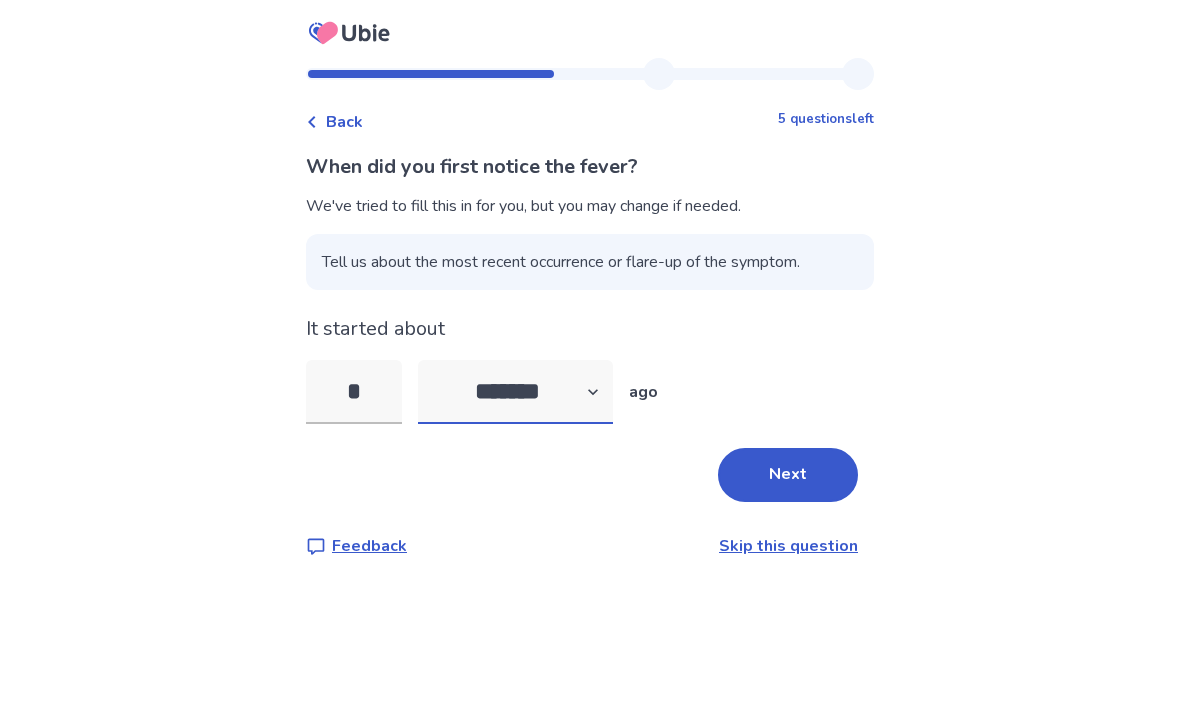select on "*" 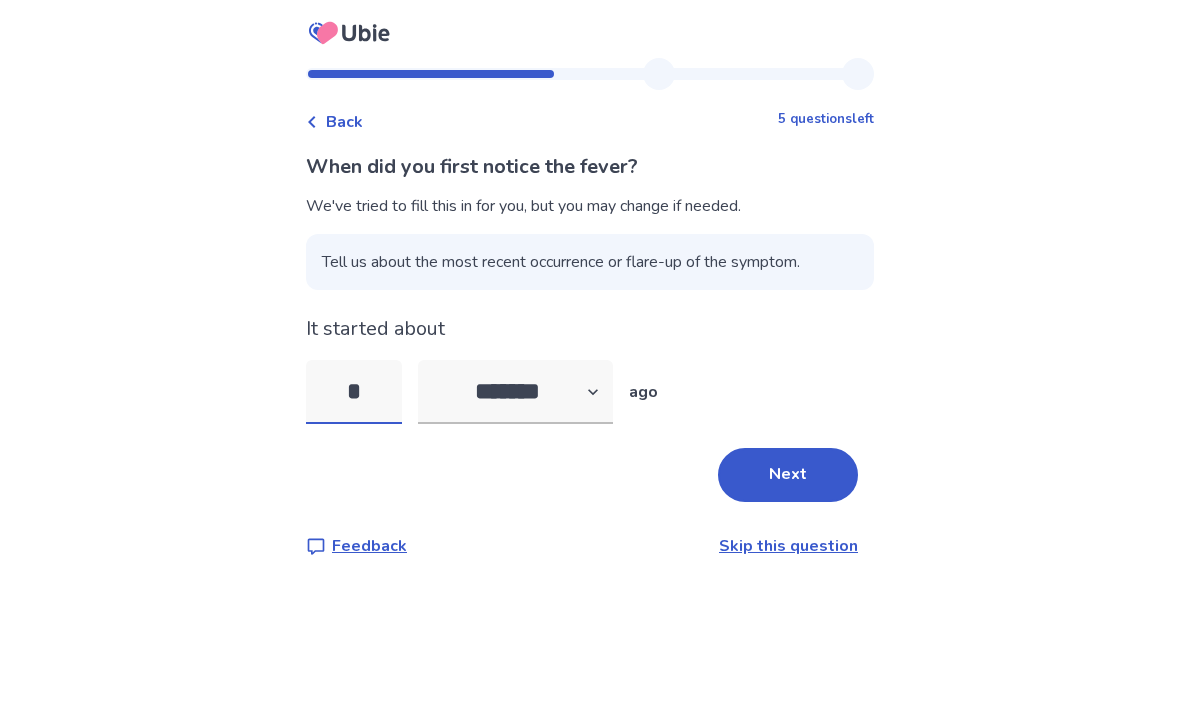click on "*" at bounding box center (354, 392) 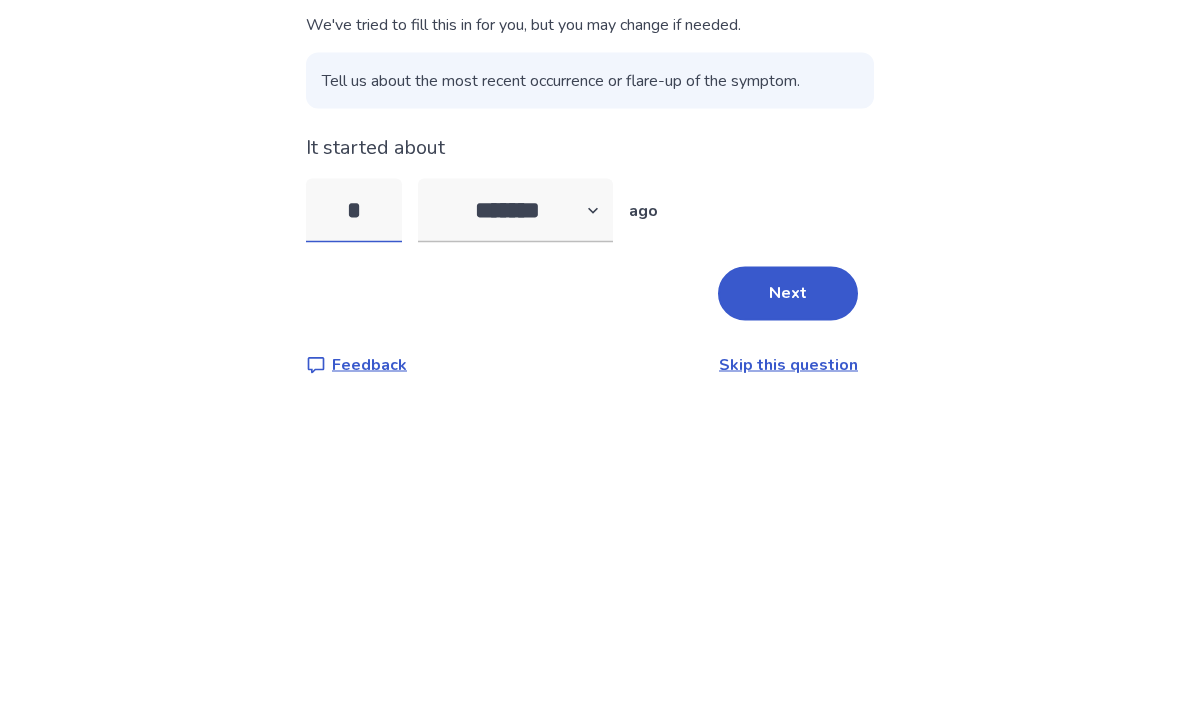 click on "*" at bounding box center [354, 392] 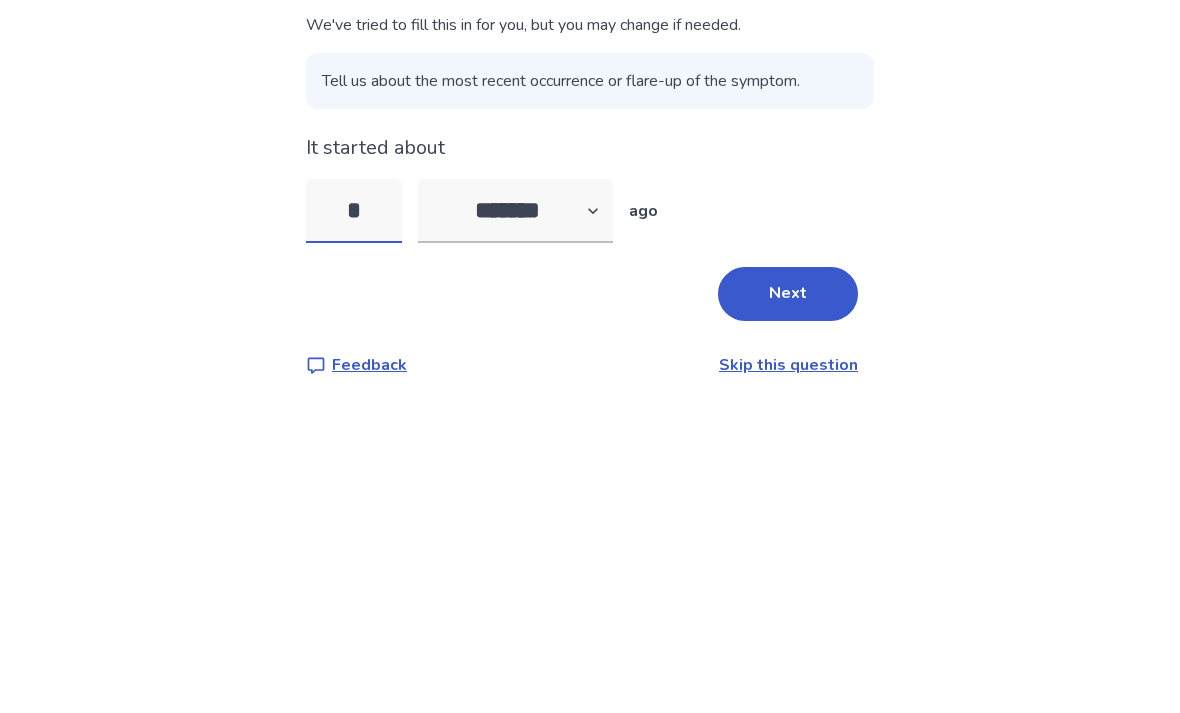 type on "*" 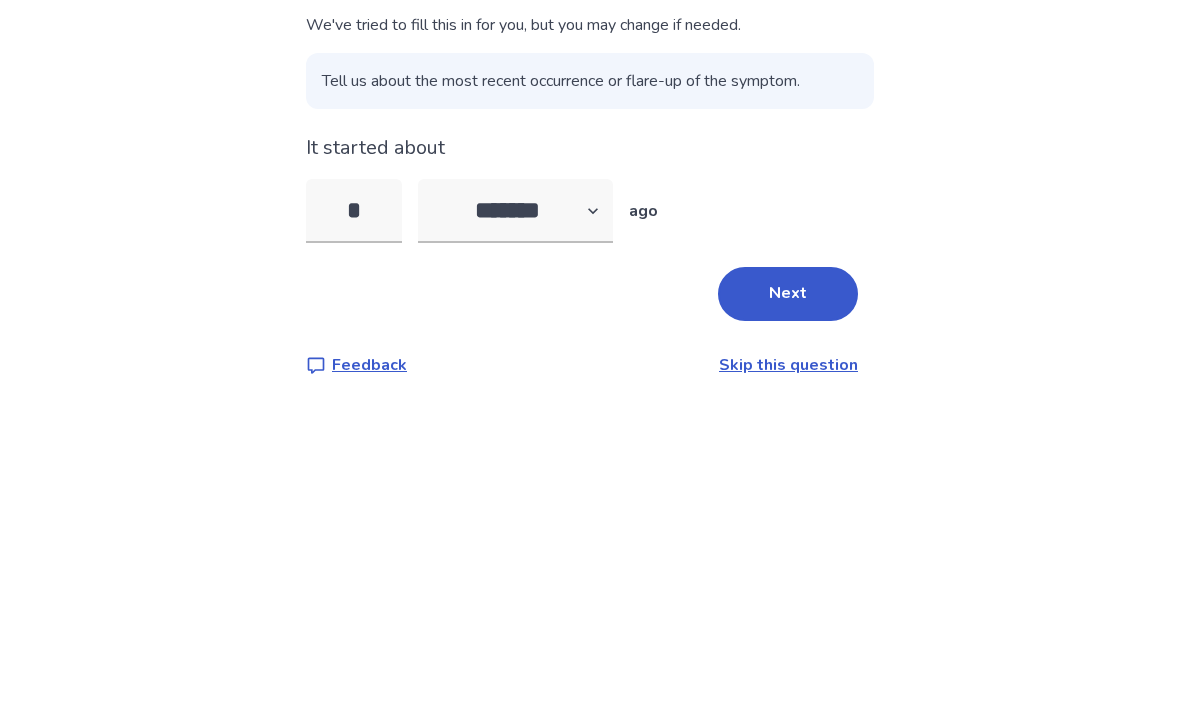 click on "Back 5   questions  left When did you first notice the fever? We've tried to fill this in for you, but you may change if needed.
Tell us about the most recent occurrence or flare-up of the symptom. It started about  * [DATE]  ago Next Feedback Skip this question" at bounding box center [590, 356] 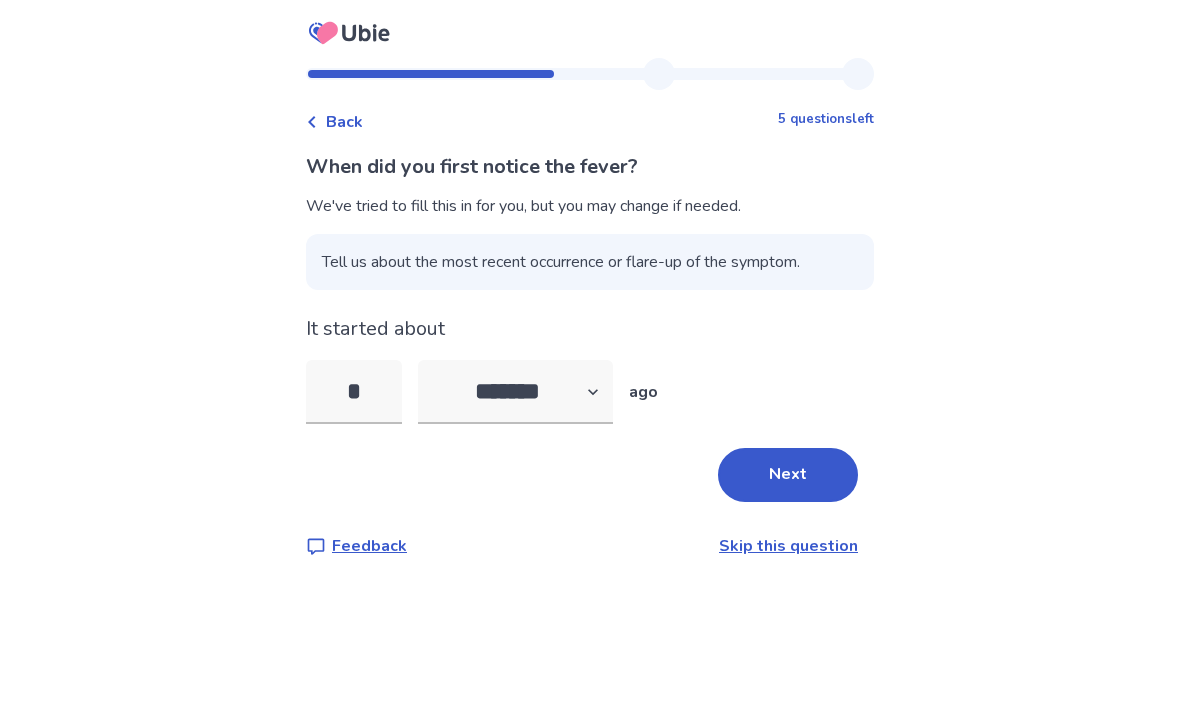 click on "Next" at bounding box center [788, 475] 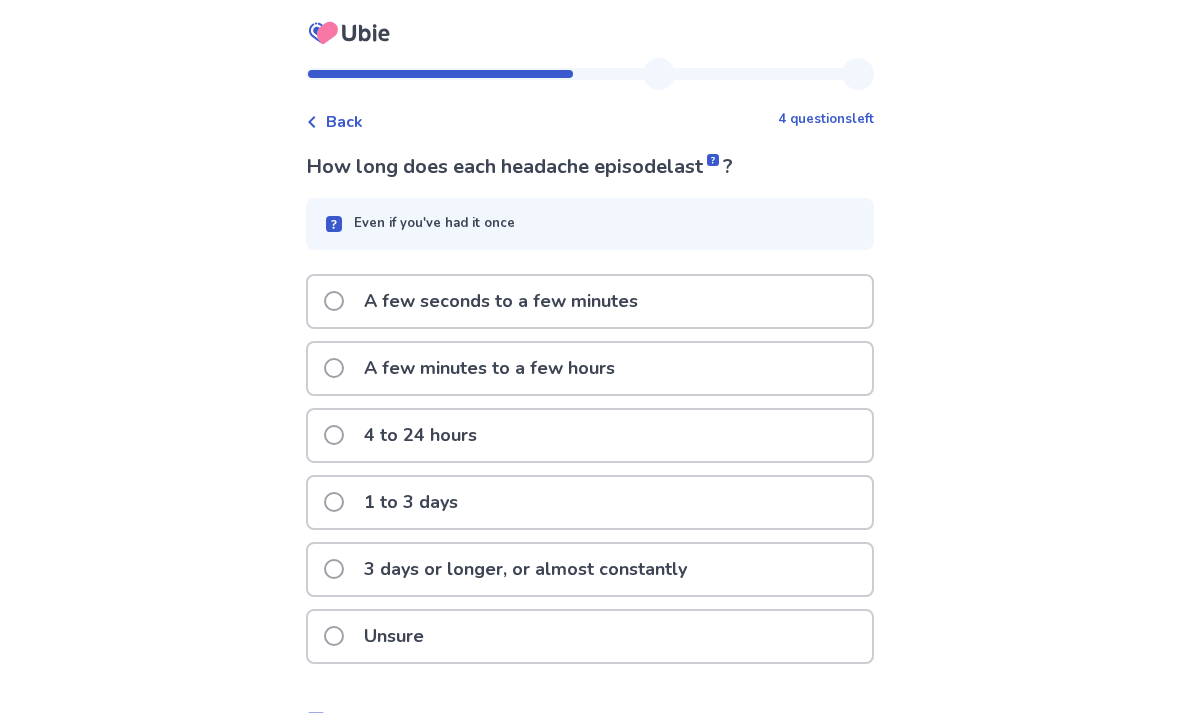 click on "4 to 24 hours" at bounding box center [590, 435] 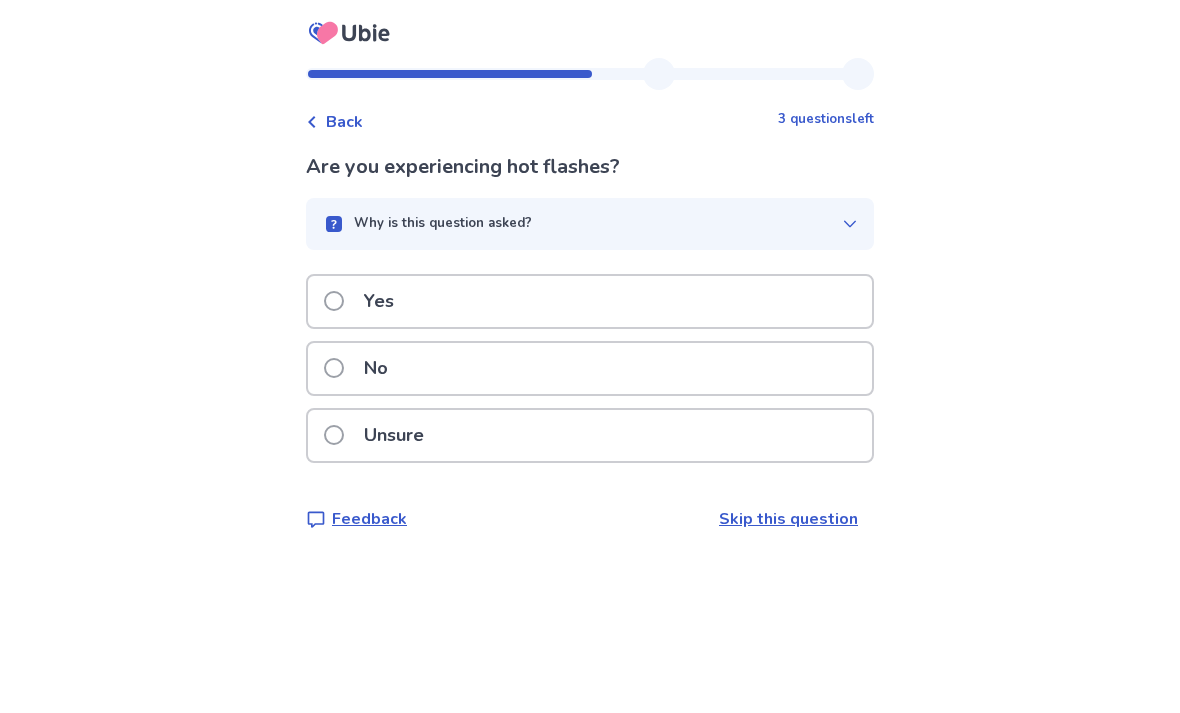 click on "Why is this question asked?" at bounding box center (443, 224) 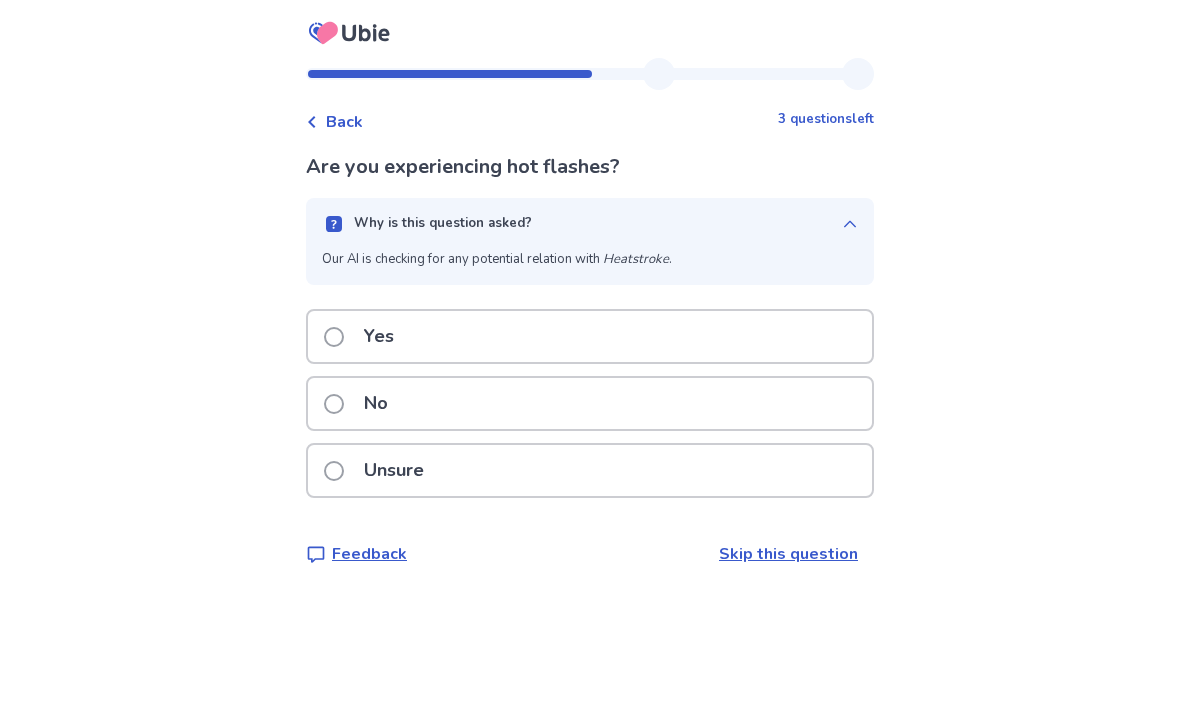 click on "Why is this question asked?" at bounding box center [443, 224] 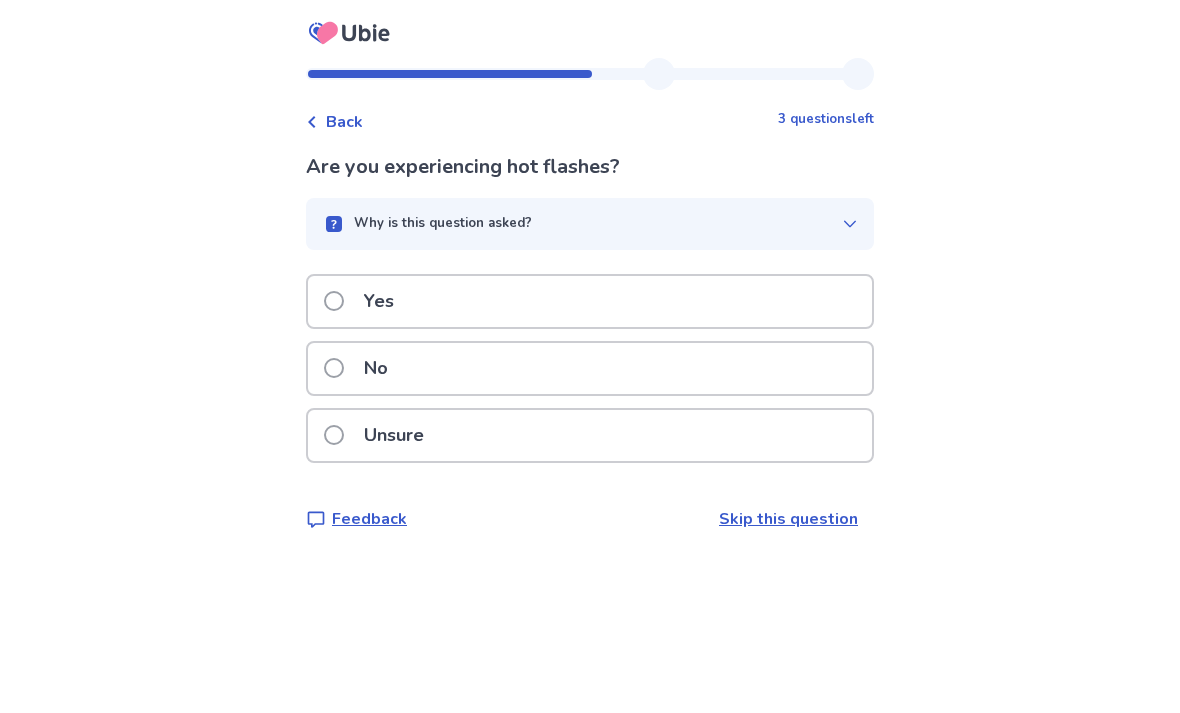 click on "Unsure" at bounding box center (394, 435) 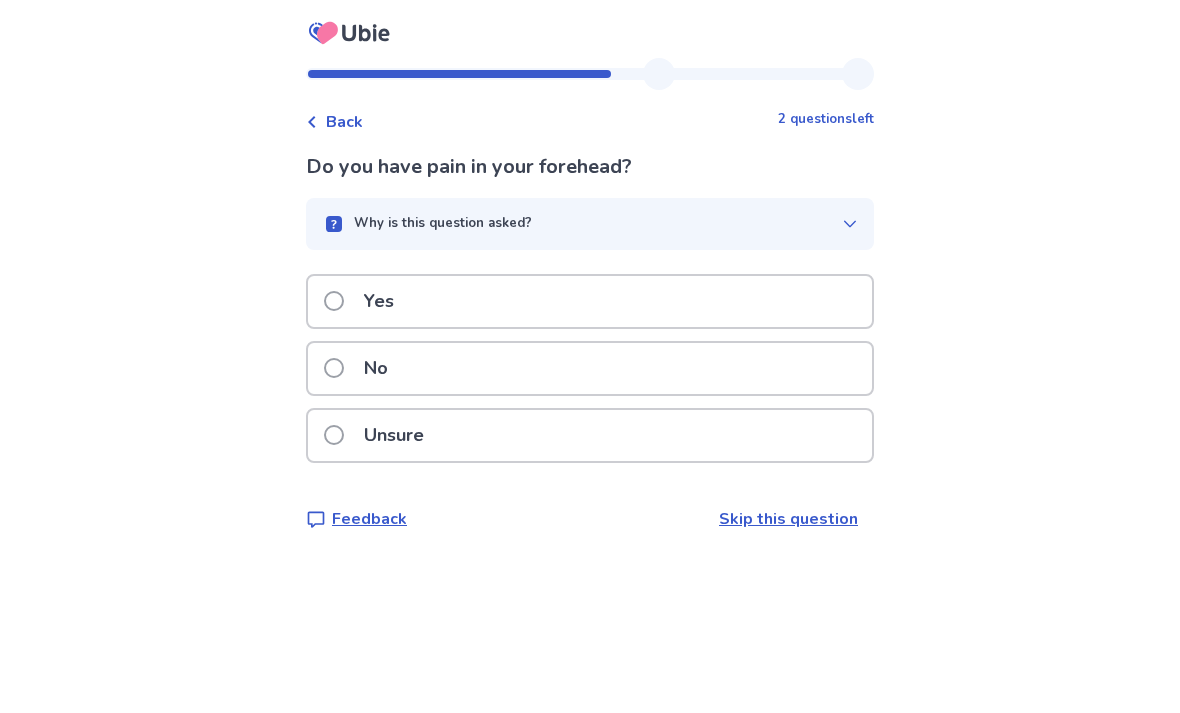 click on "Why is this question asked?" at bounding box center [443, 224] 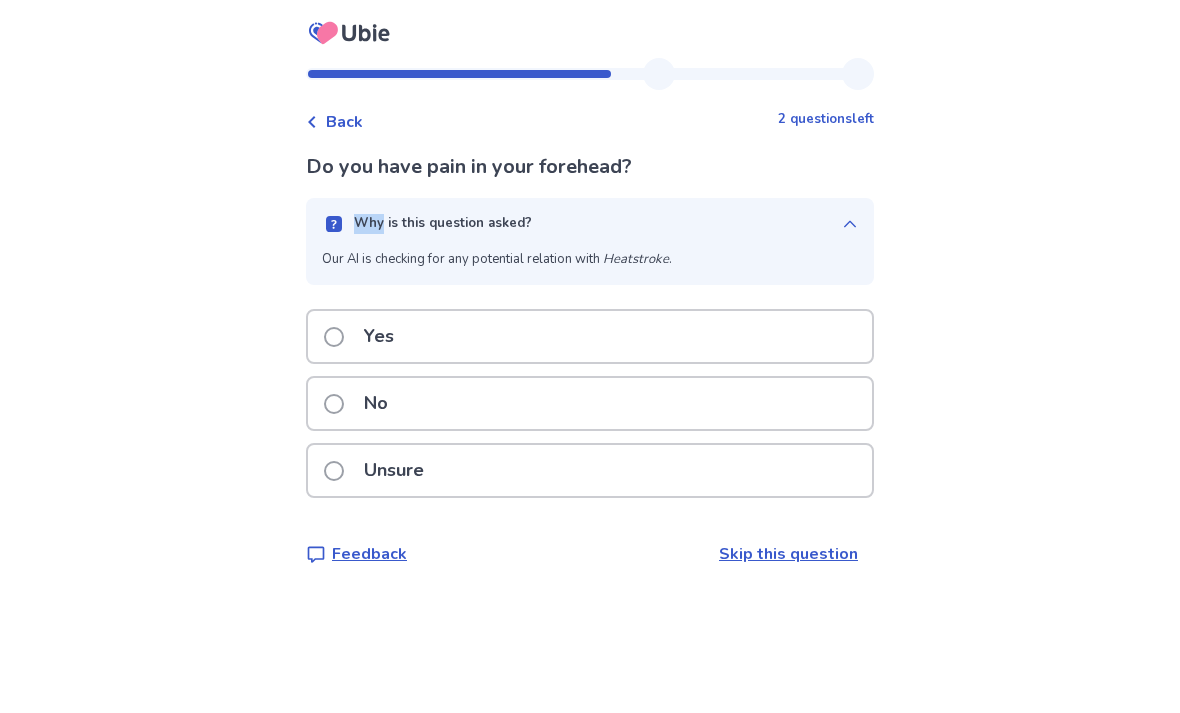click on "Why is this question asked?" at bounding box center [582, 224] 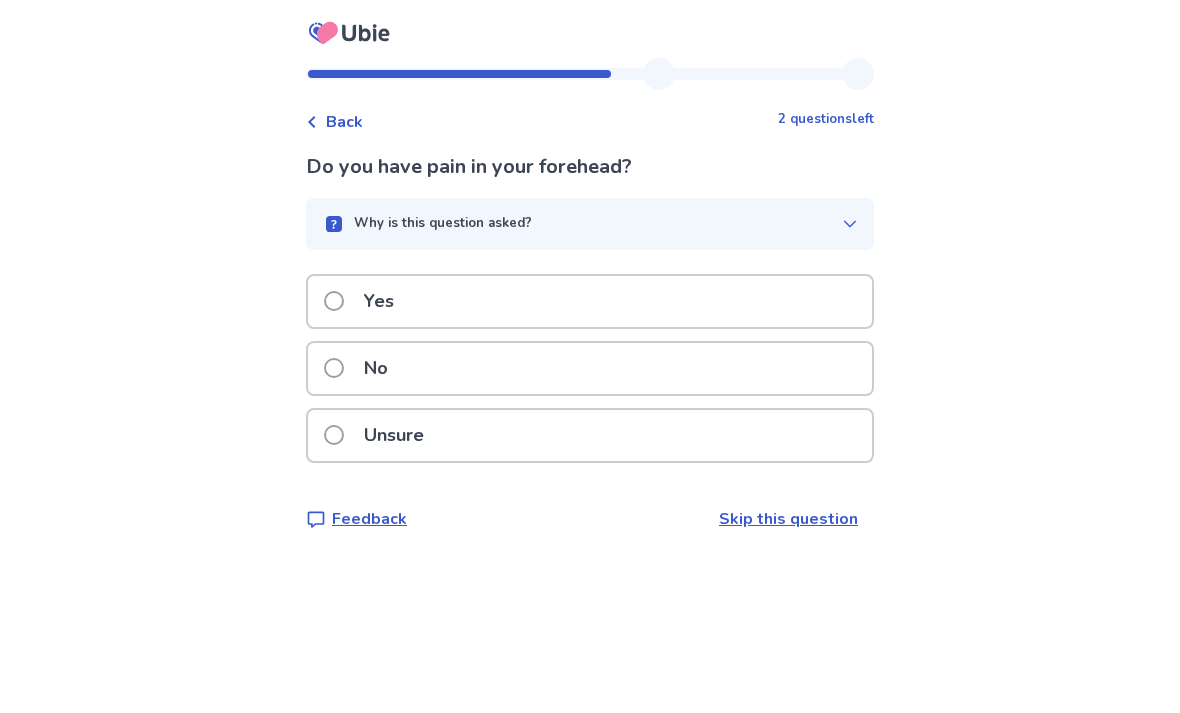 click on "Yes" at bounding box center [379, 301] 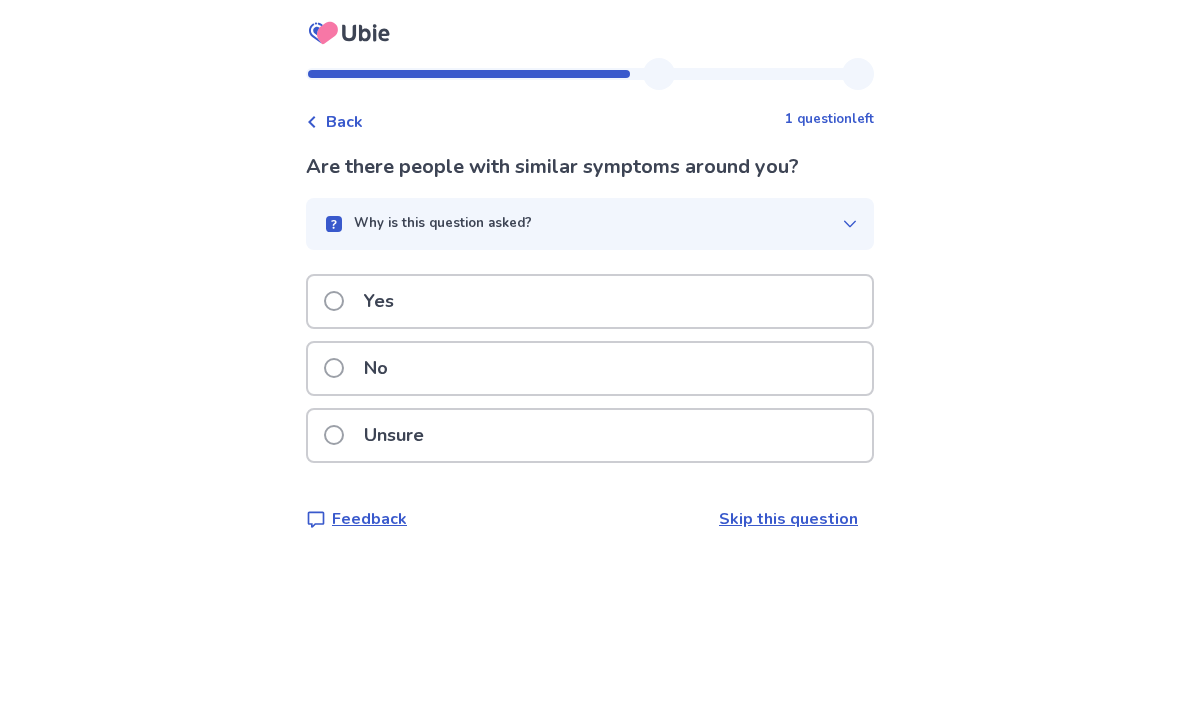 click on "Unsure" at bounding box center (394, 435) 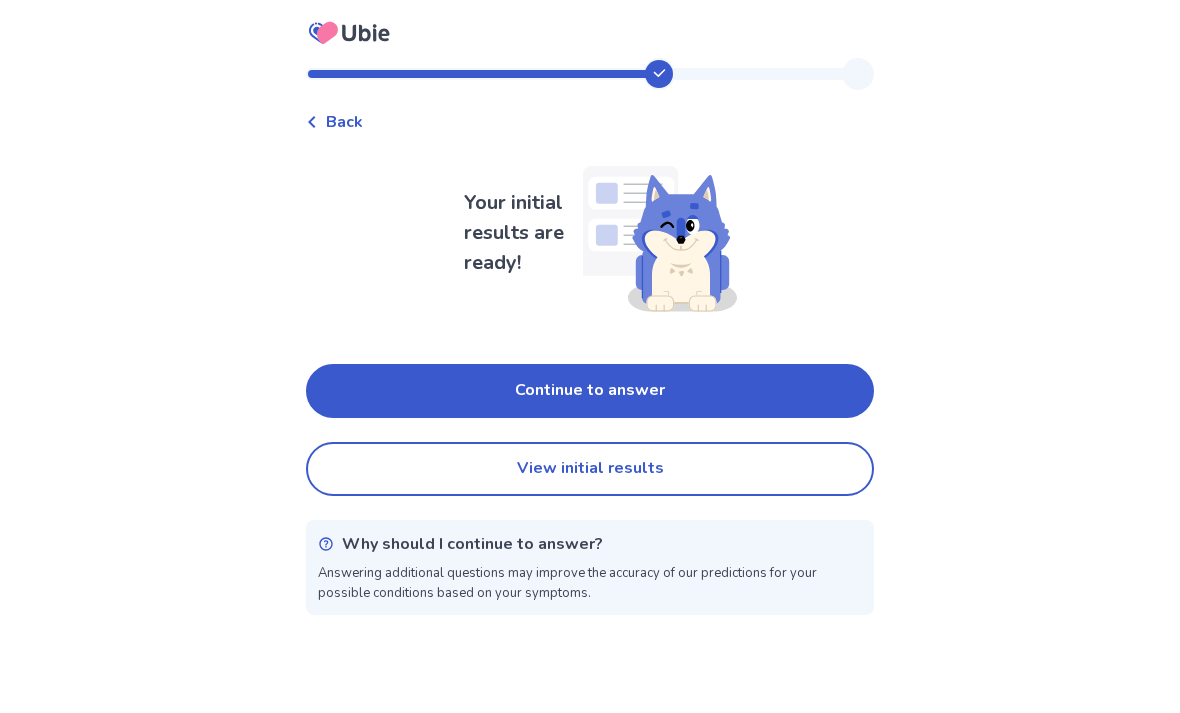click on "Continue to answer" at bounding box center (590, 391) 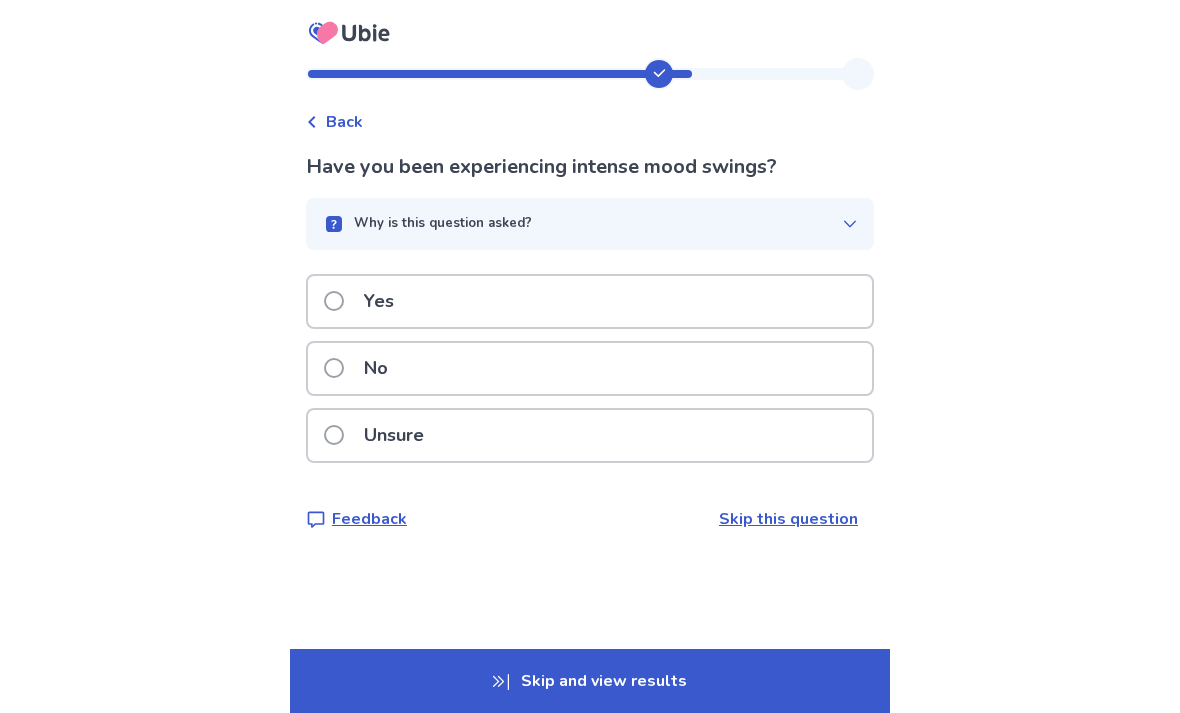 click on "Why is this question asked?" at bounding box center [582, 224] 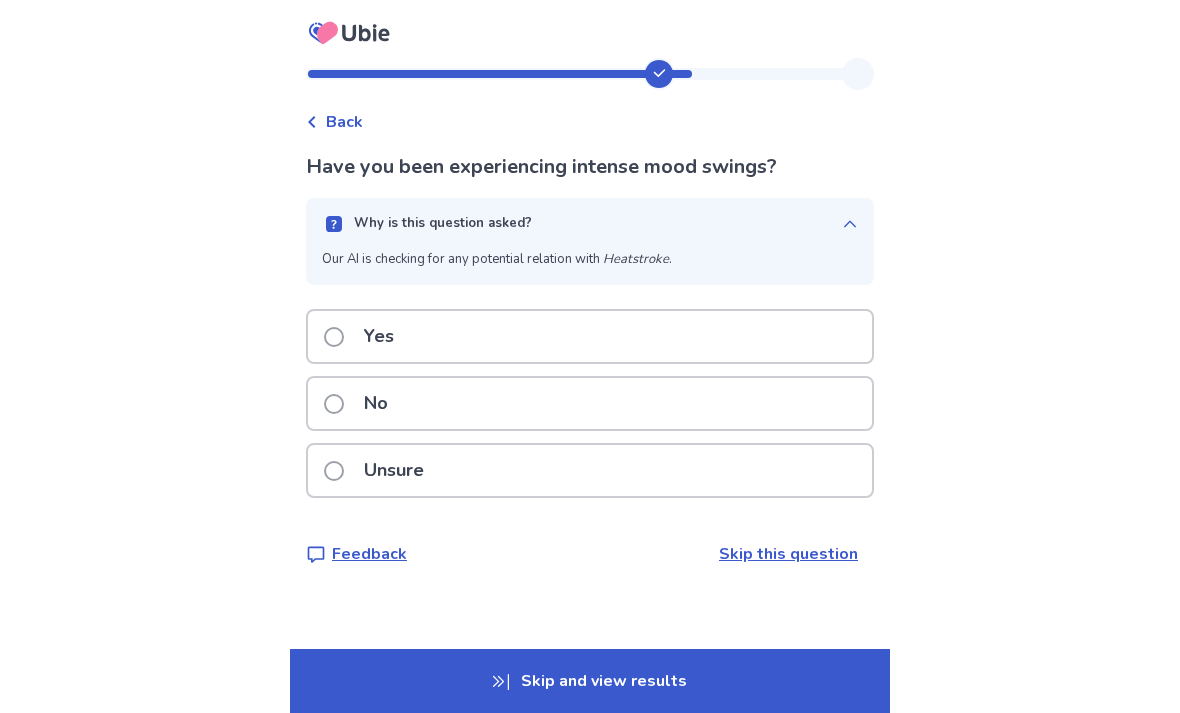 click on "Why is this question asked?" at bounding box center (590, 224) 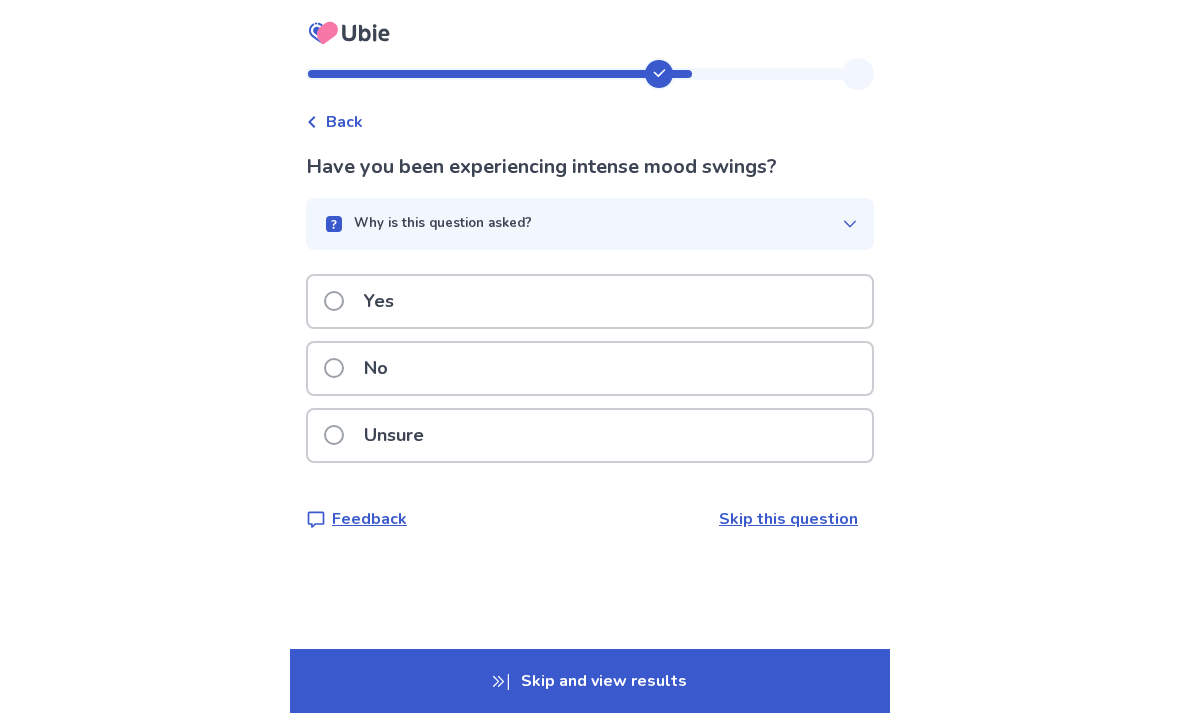 click on "Yes" at bounding box center (590, 301) 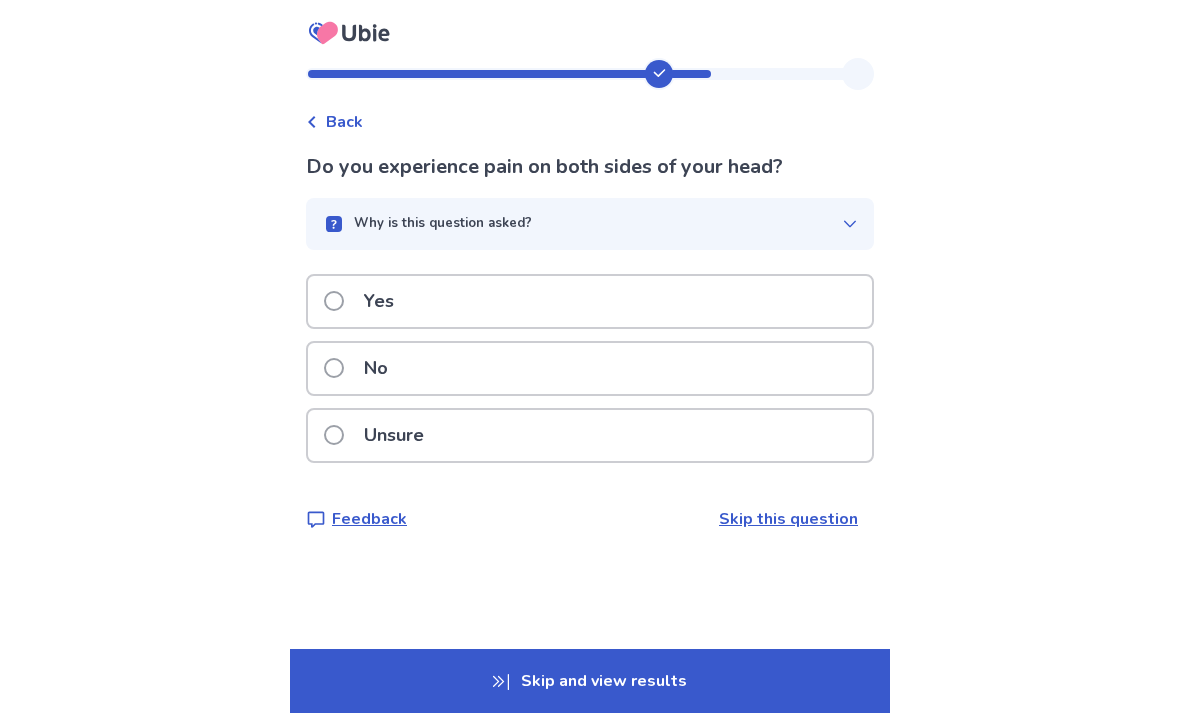 click on "Yes" at bounding box center (365, 301) 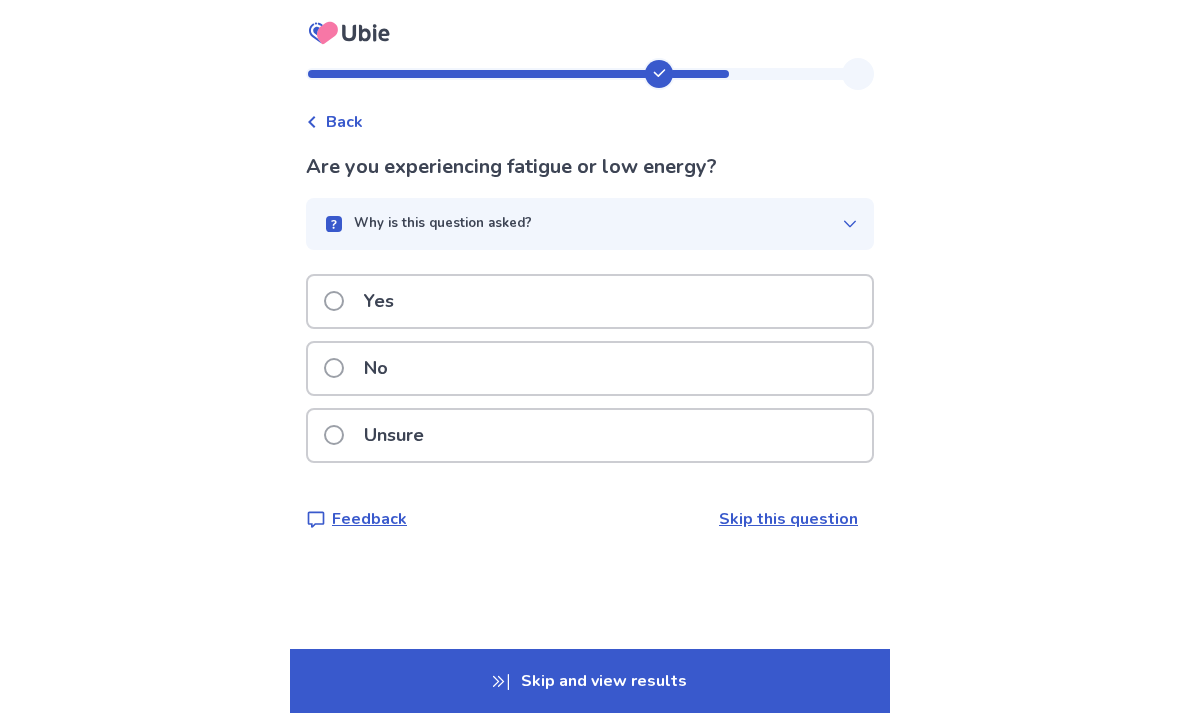 click on "Why is this question asked?" at bounding box center [590, 224] 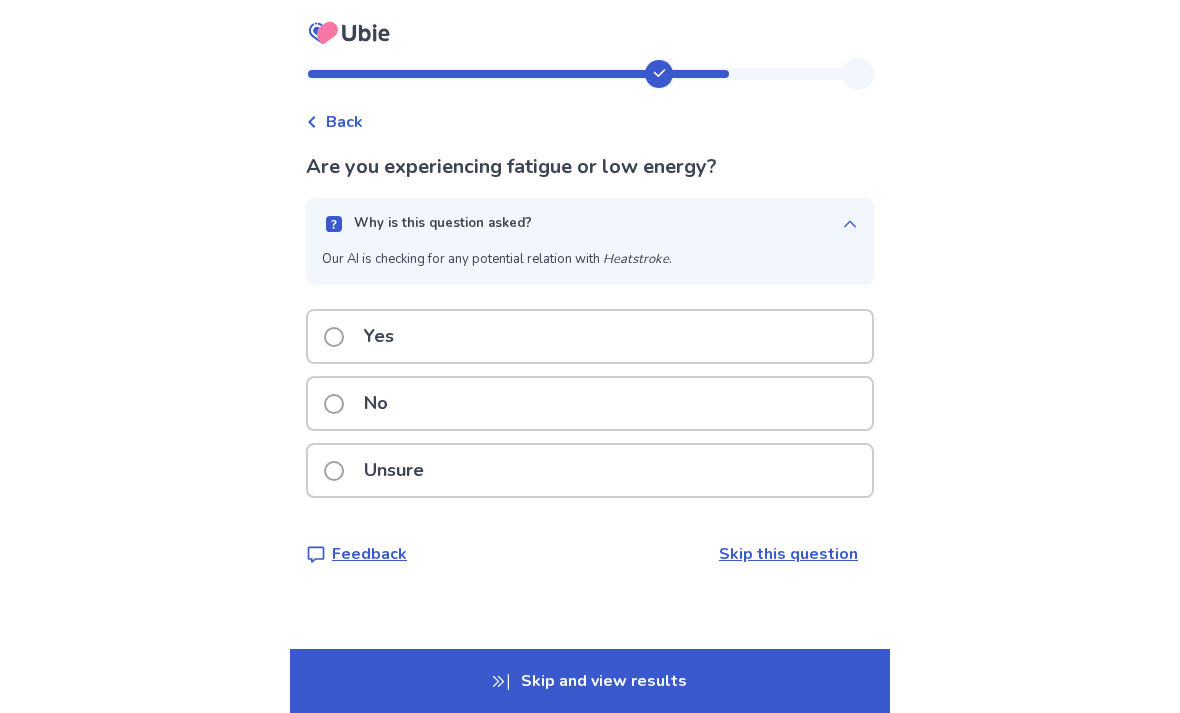 click on "Why is this question asked?" at bounding box center (590, 224) 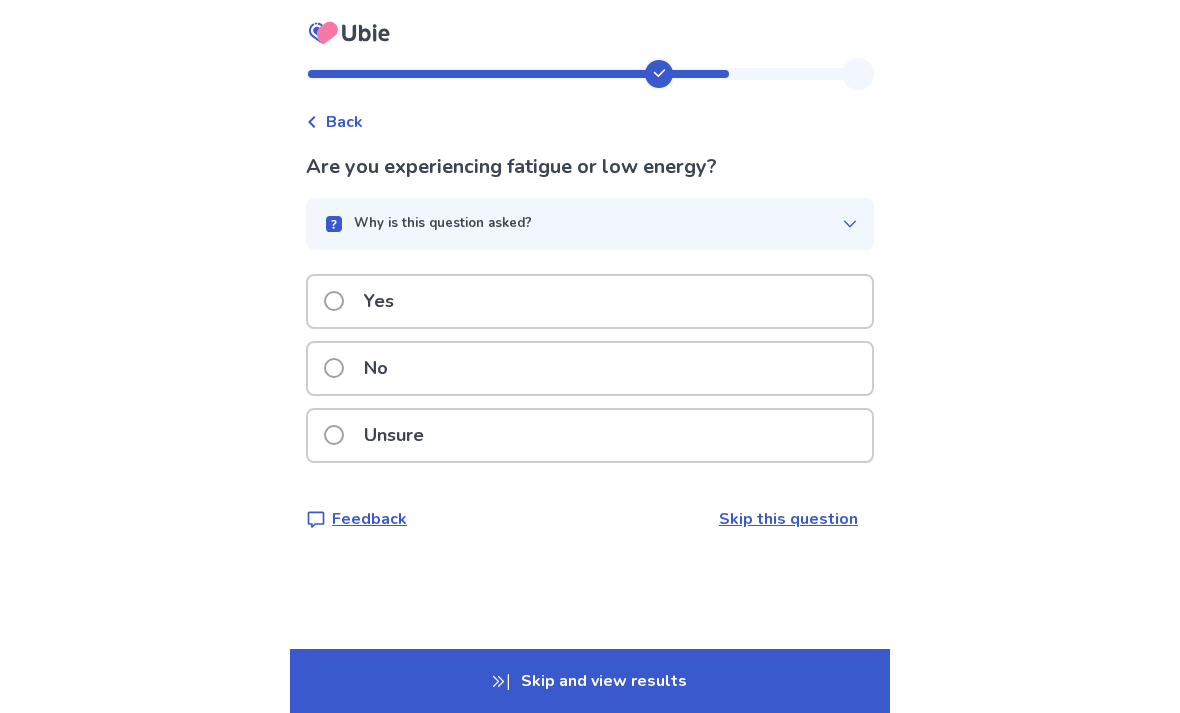 click on "Yes" at bounding box center [365, 301] 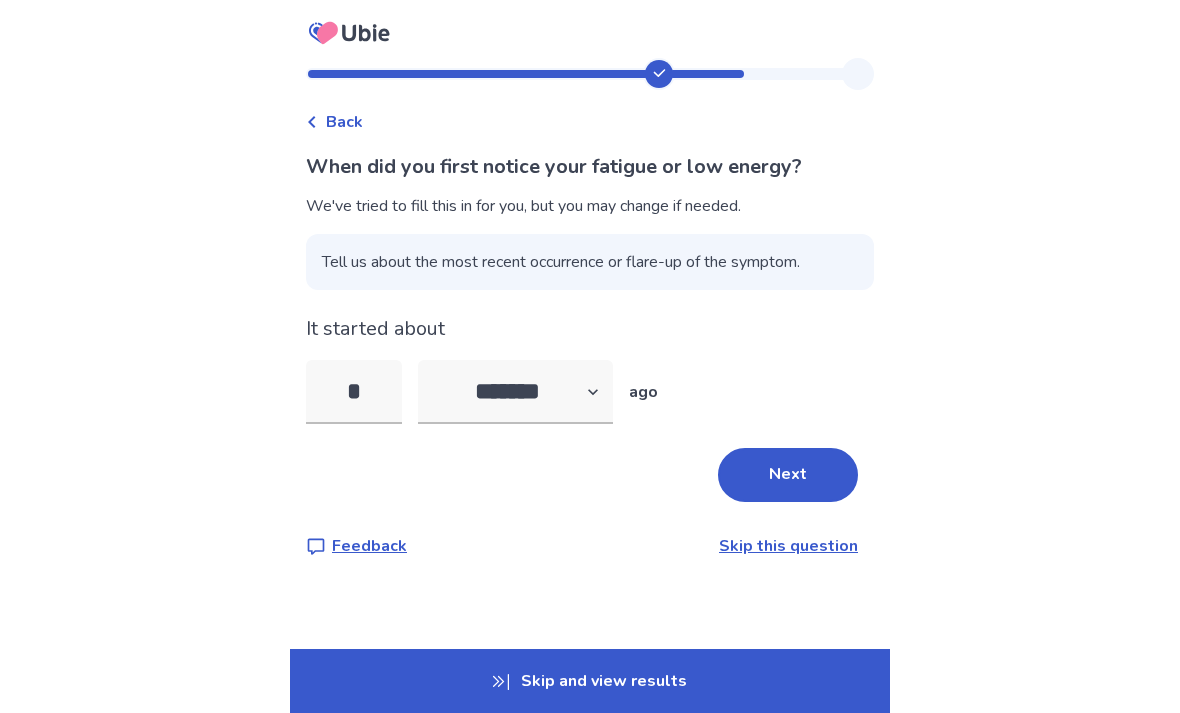click on "*" at bounding box center (354, 392) 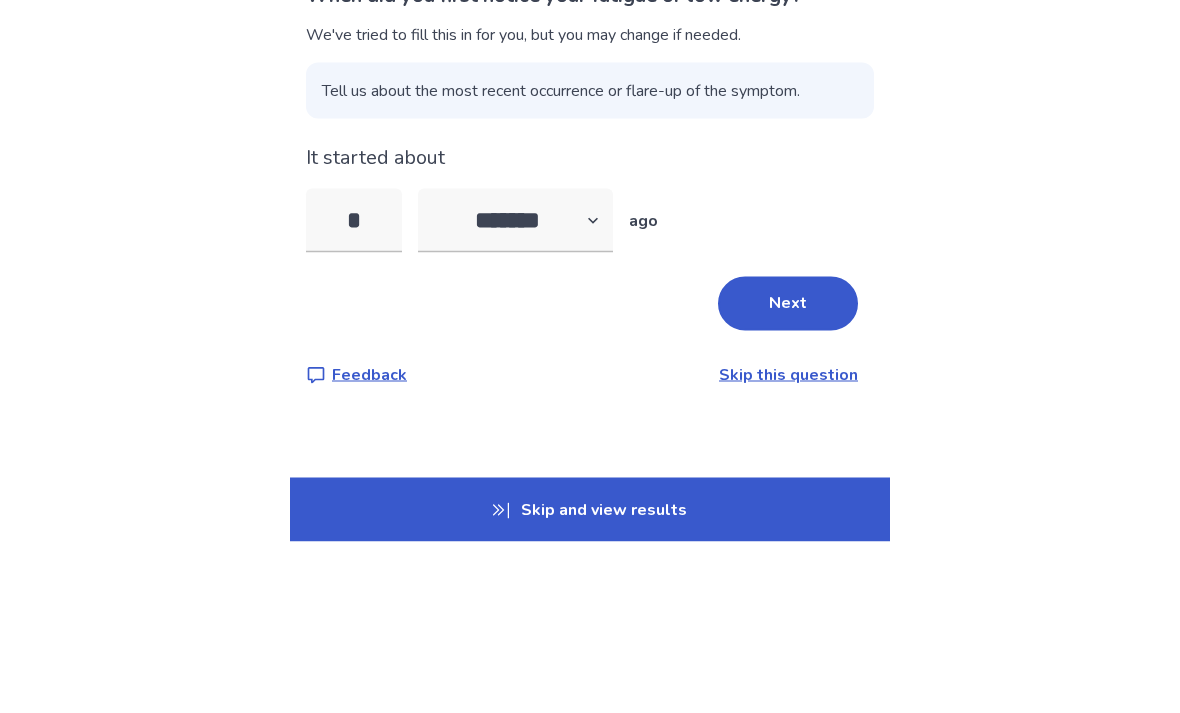 click on "Back When did you first notice your fatigue or low energy? We've tried to fill this in for you, but you may change if needed.
Tell us about the most recent occurrence or flare-up of the symptom. It started about  * [DATE]  ago Next Feedback Skip this question Skip and view results" at bounding box center [590, 356] 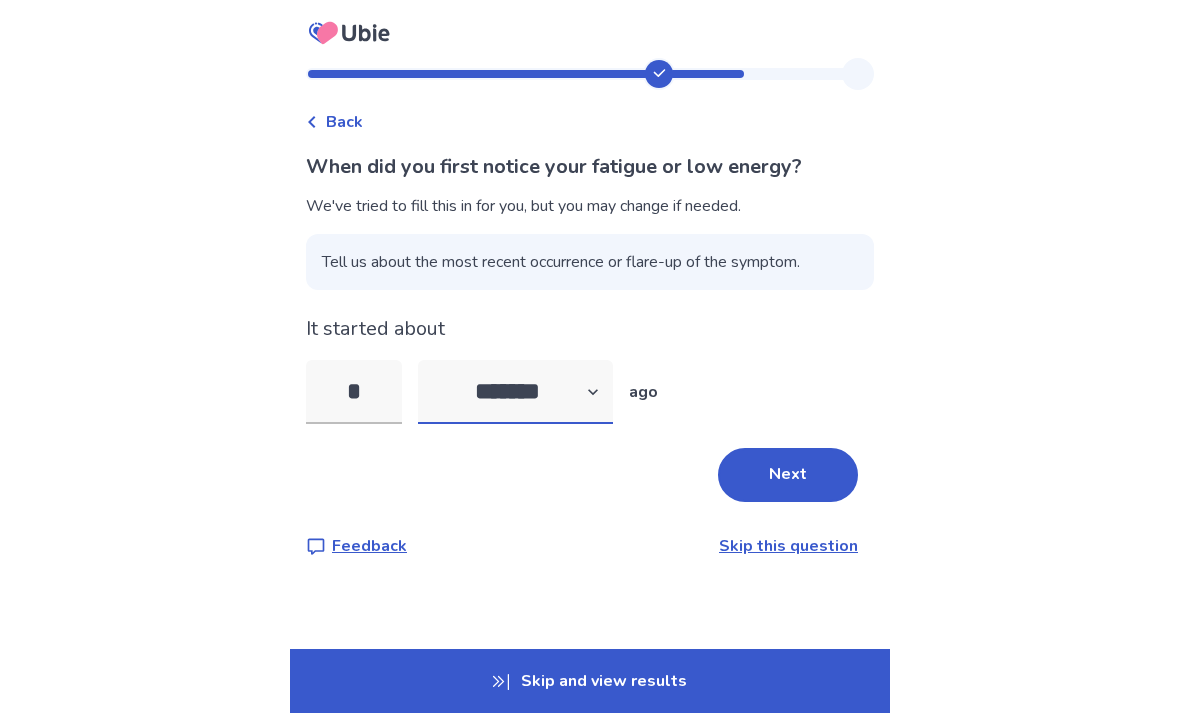 click on "******* ****** ******* ******** *******" at bounding box center (515, 392) 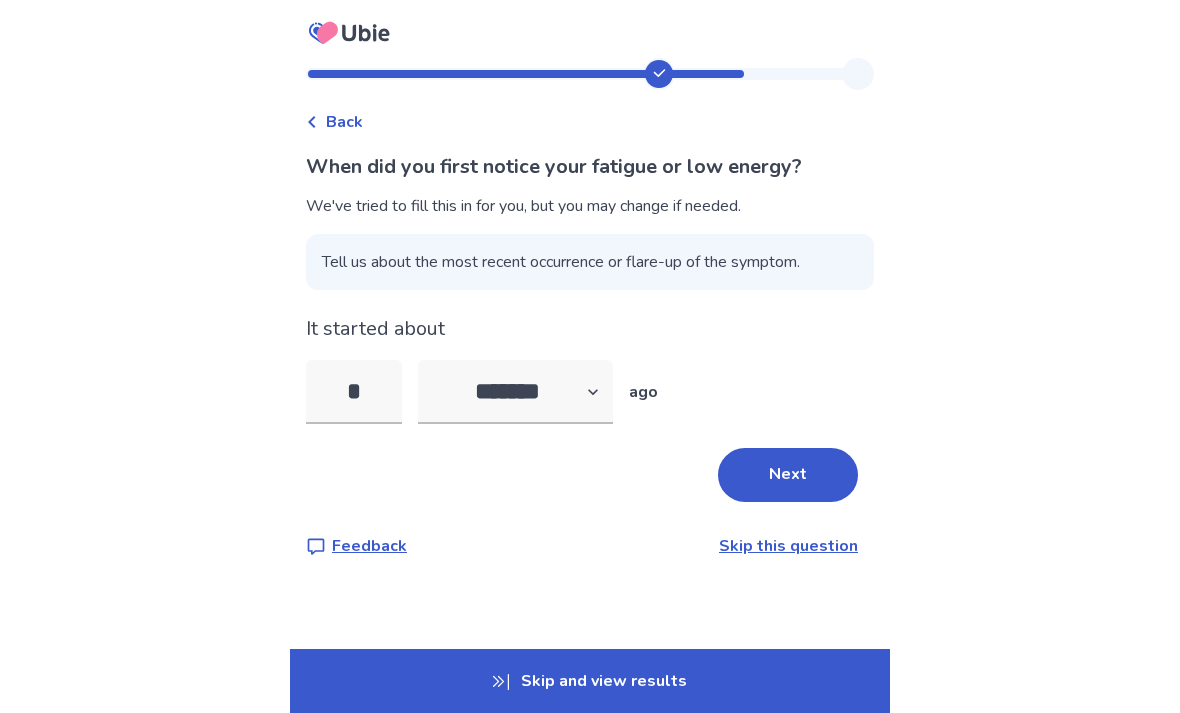 click on "Next" at bounding box center [788, 475] 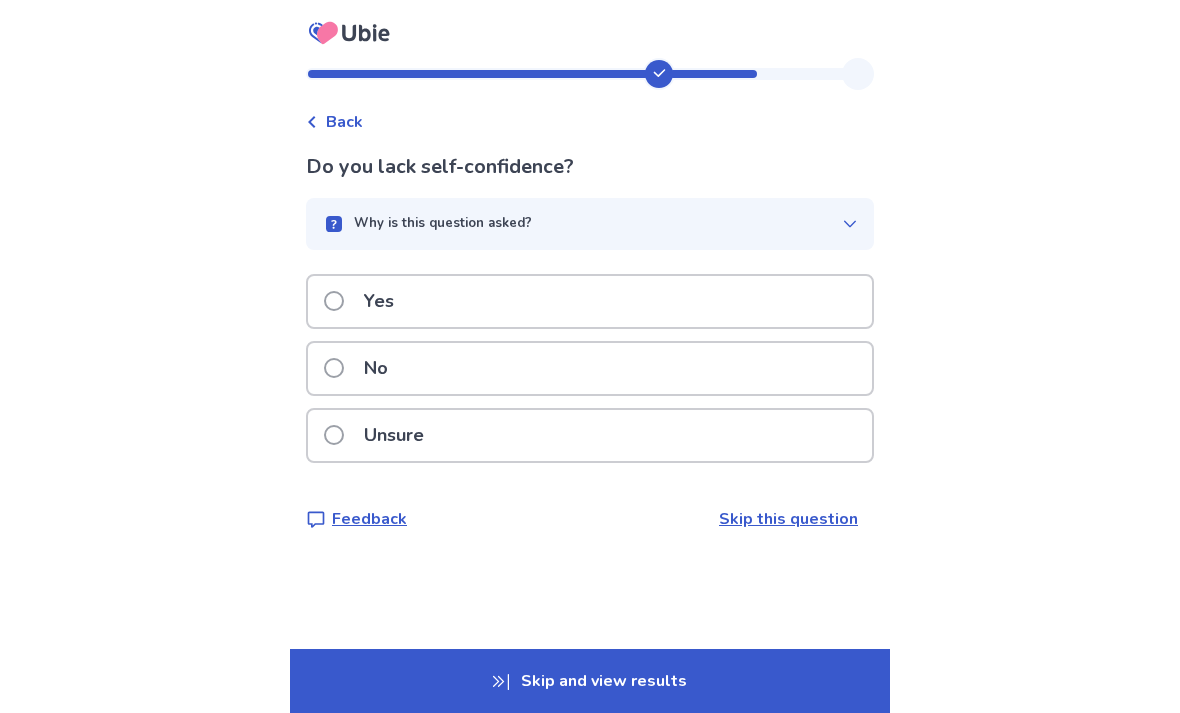 click on "Why is this question asked?" at bounding box center [443, 224] 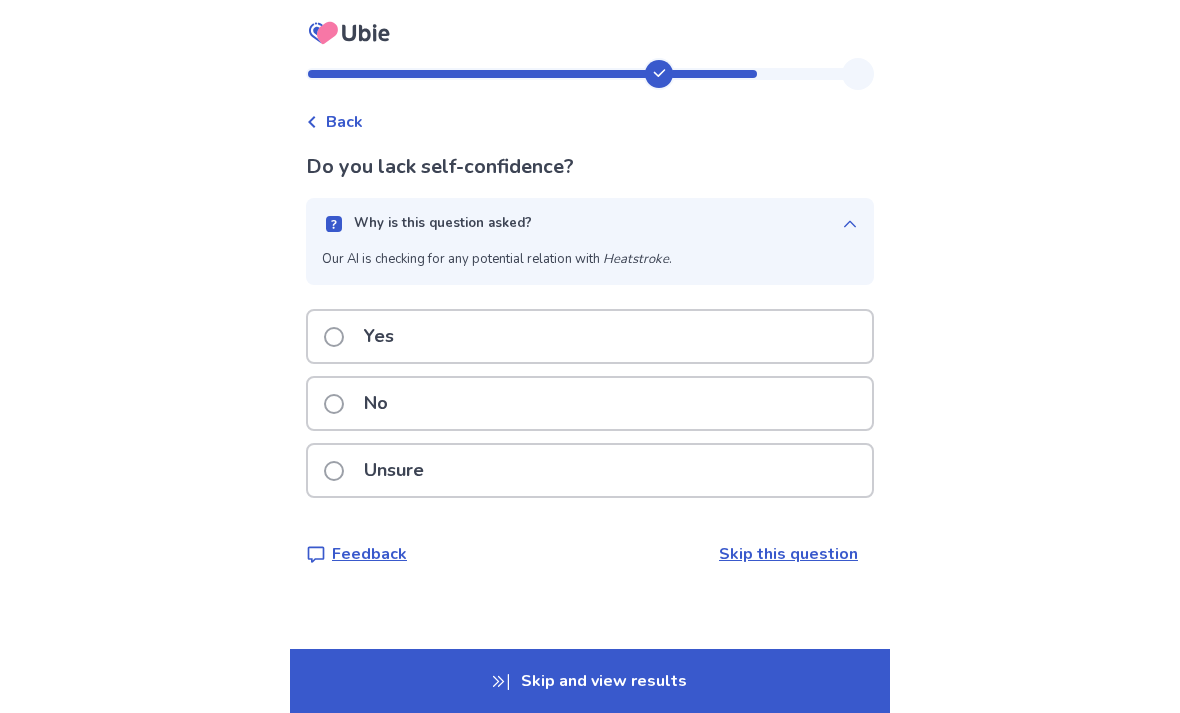 click on "Why is this question asked?" at bounding box center (590, 224) 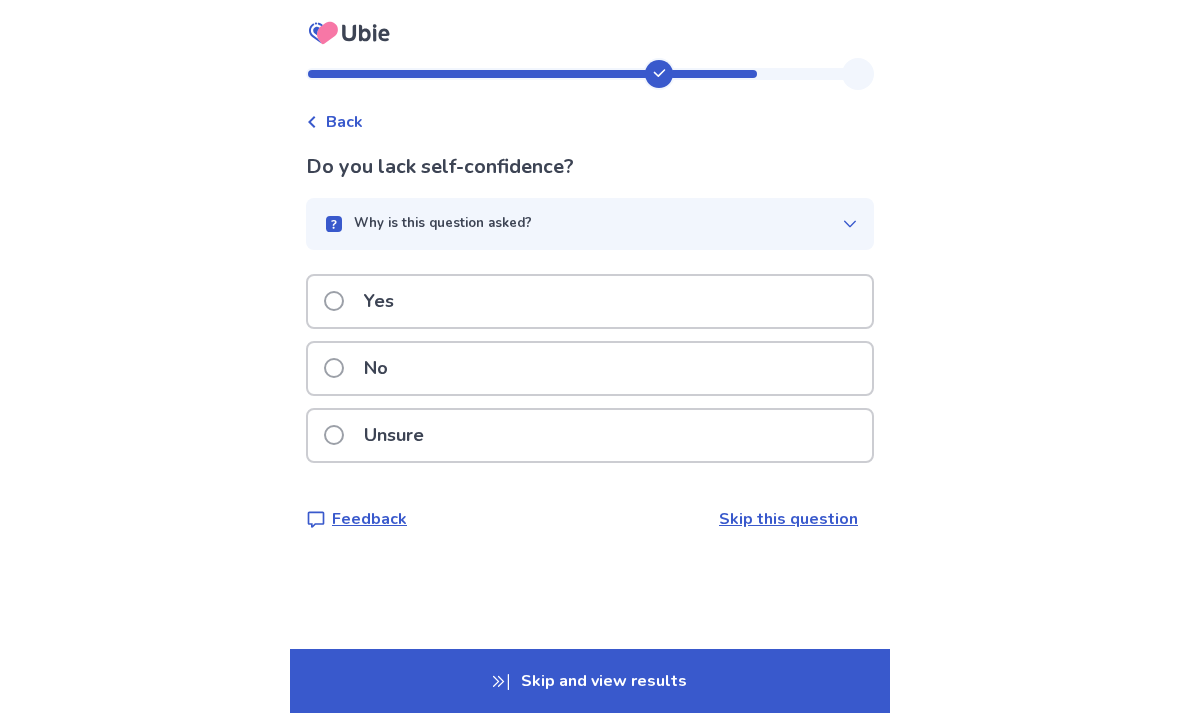 click on "Why is this question asked?" at bounding box center [443, 224] 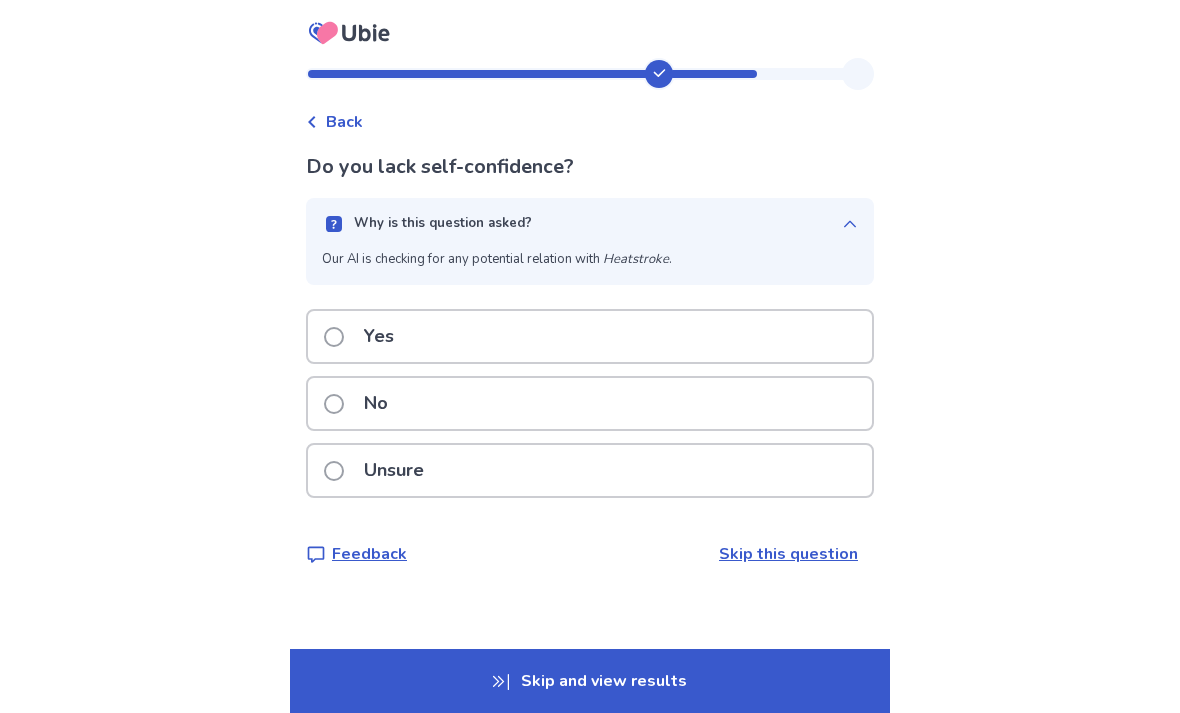 click on "Why is this question asked?" at bounding box center (443, 224) 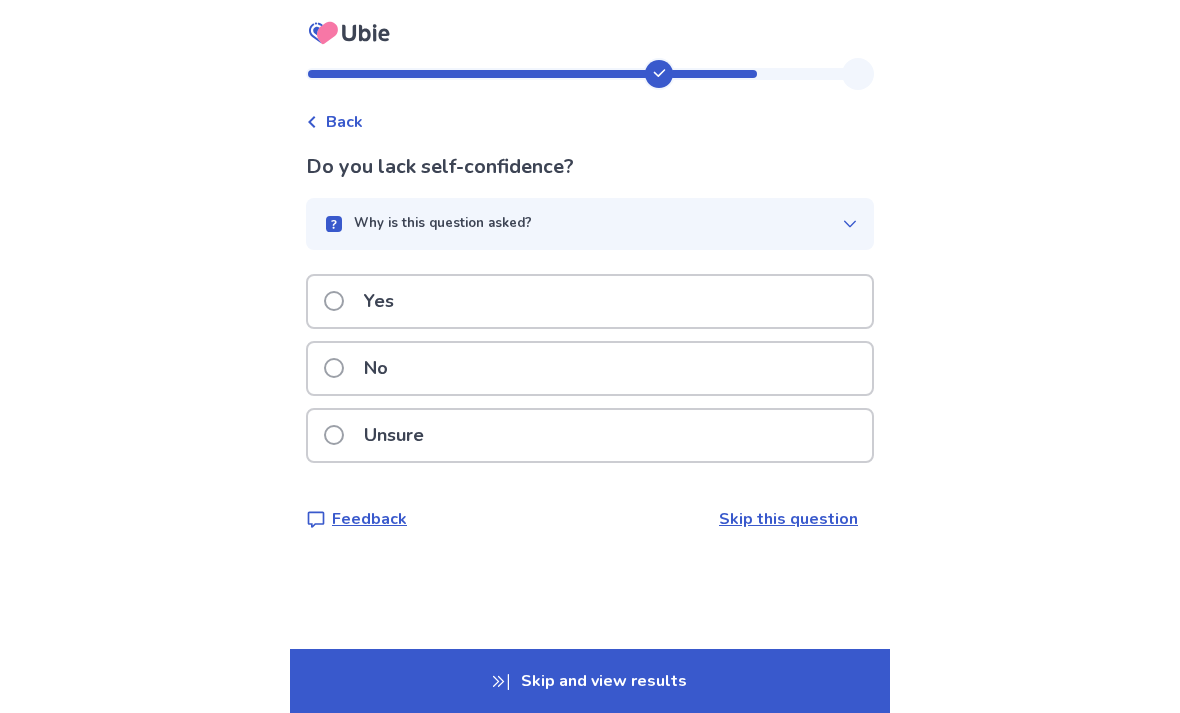 click on "No" at bounding box center (362, 368) 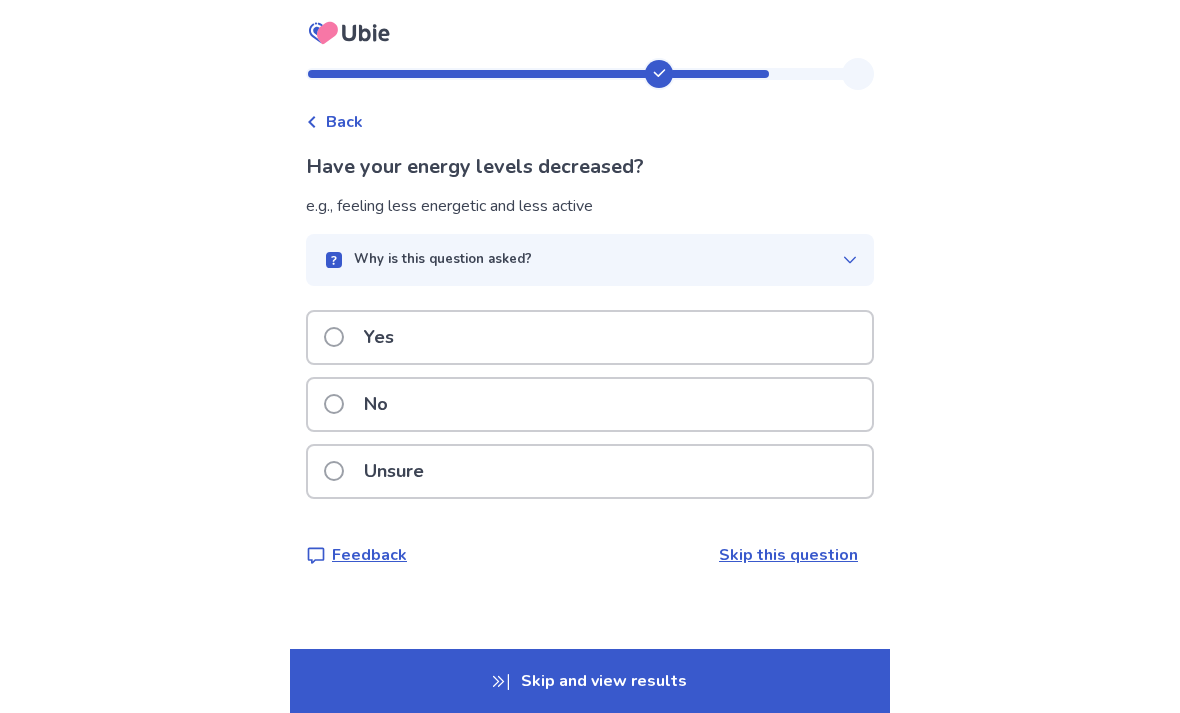 click on "Why is this question asked?" at bounding box center (590, 260) 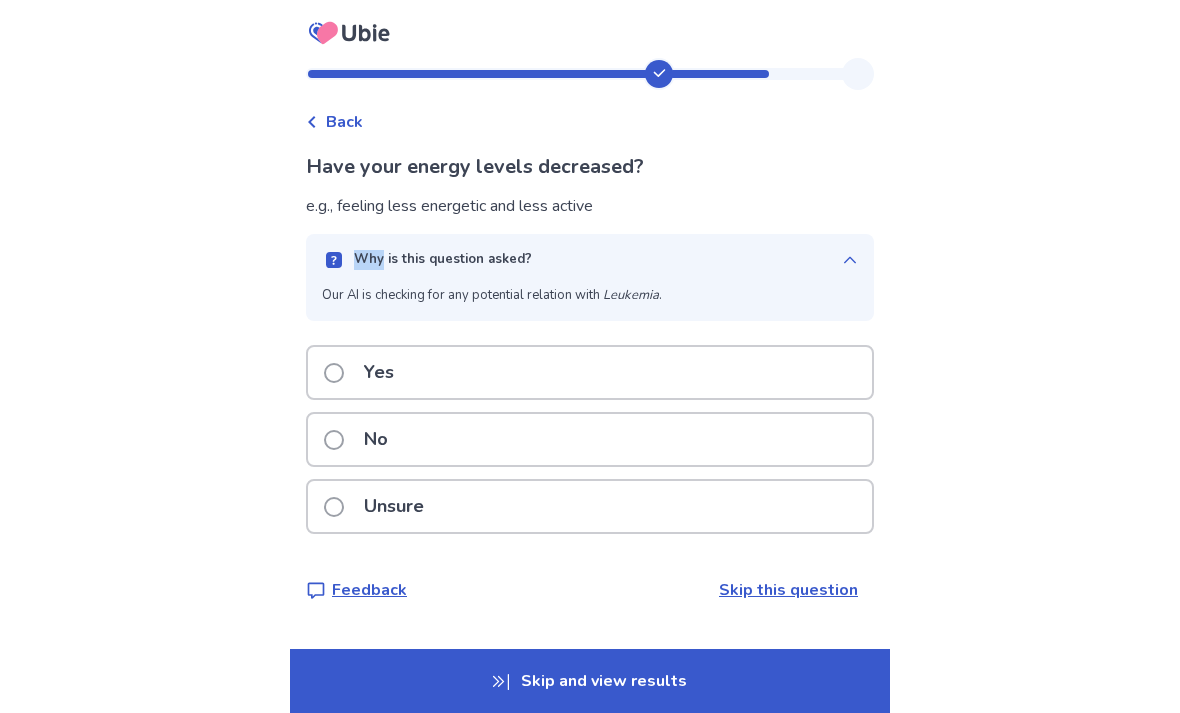 click on "Why is this question asked?" at bounding box center (590, 260) 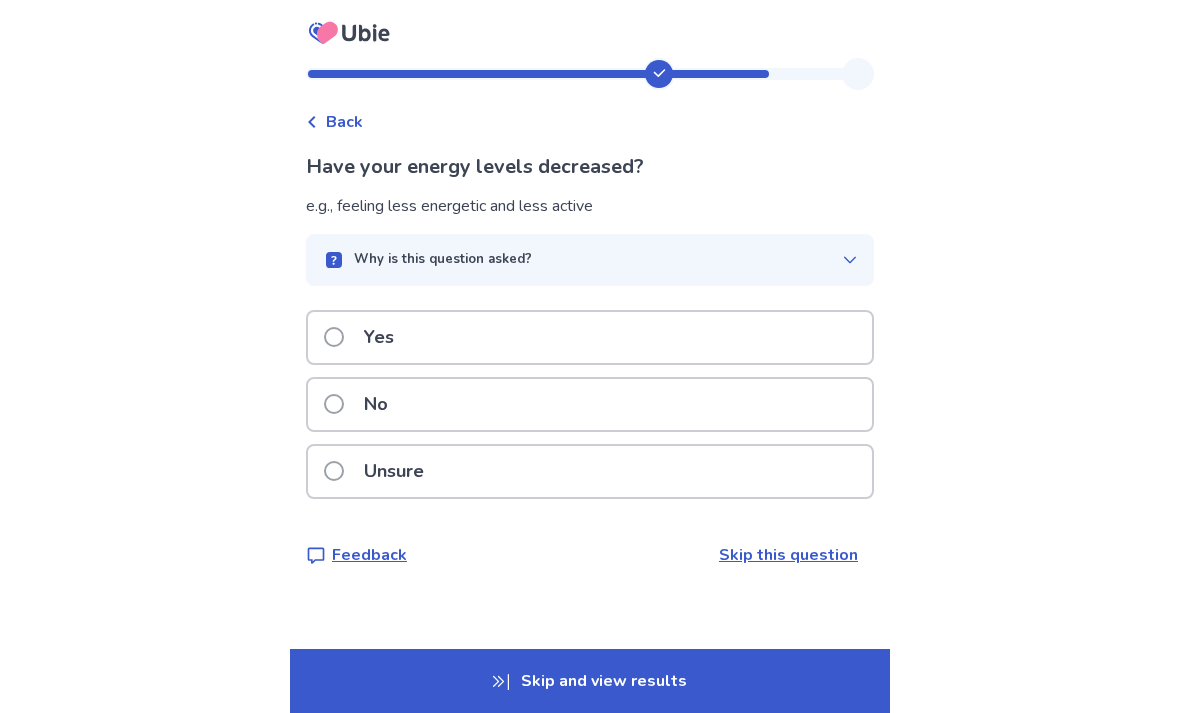 click on "Yes" at bounding box center [379, 337] 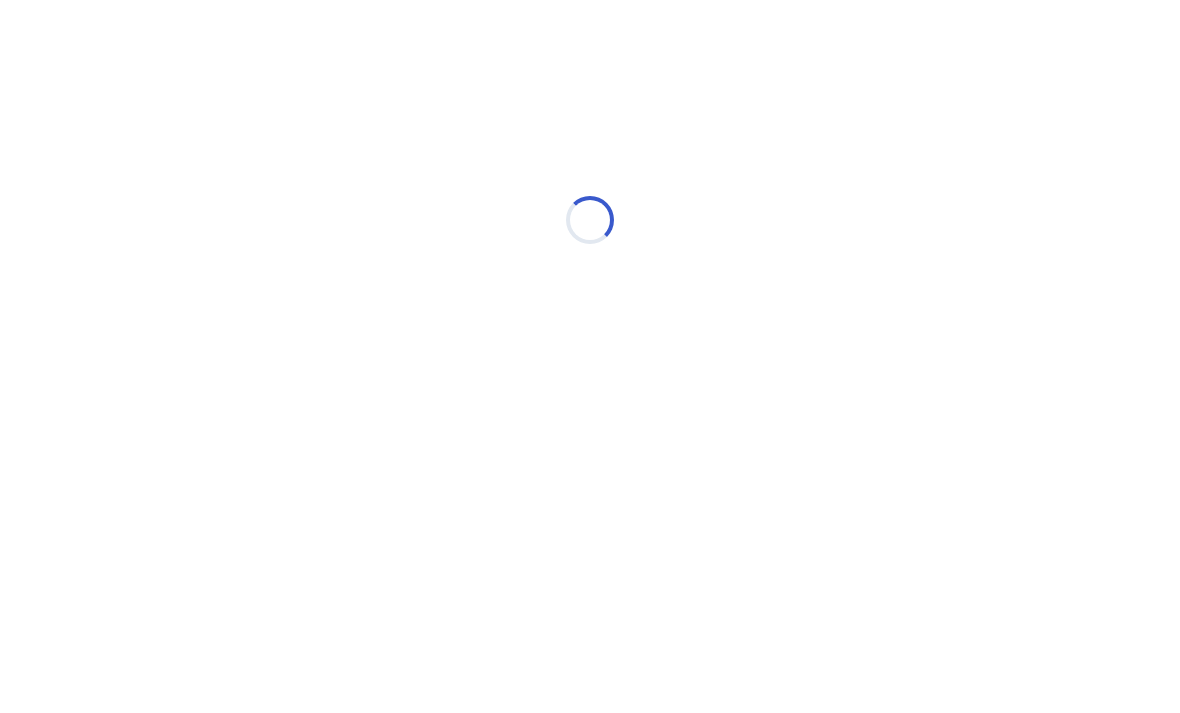select on "*" 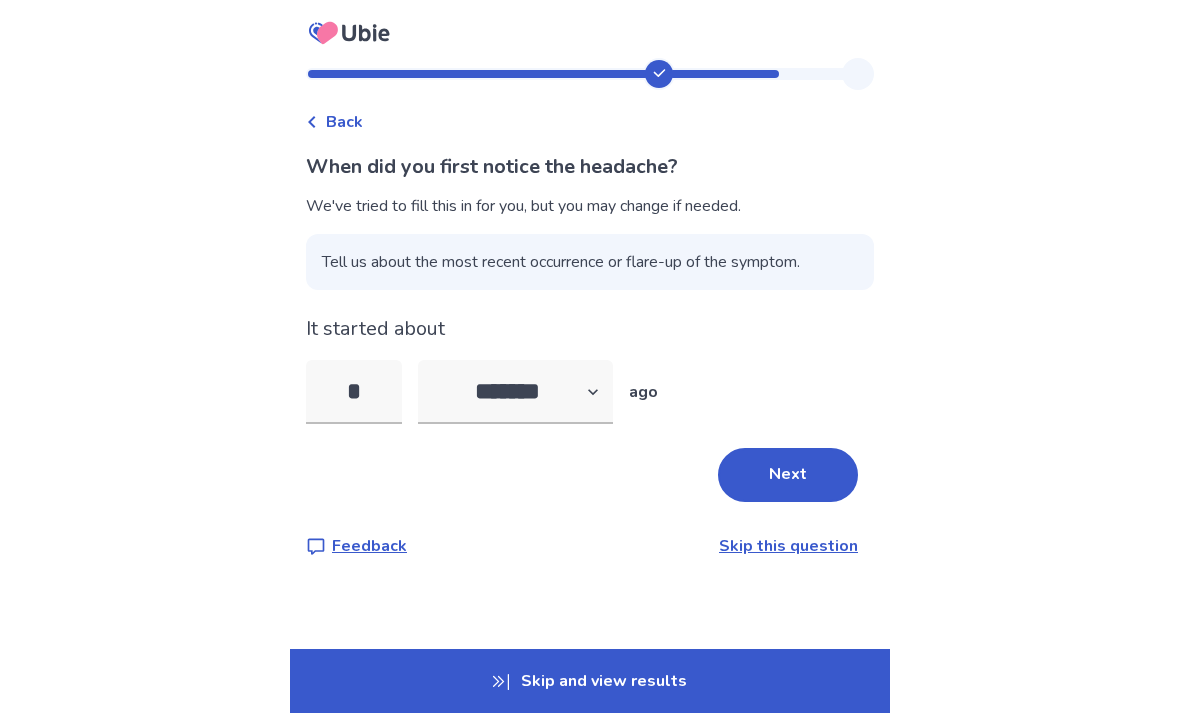 click on "Next" at bounding box center (590, 475) 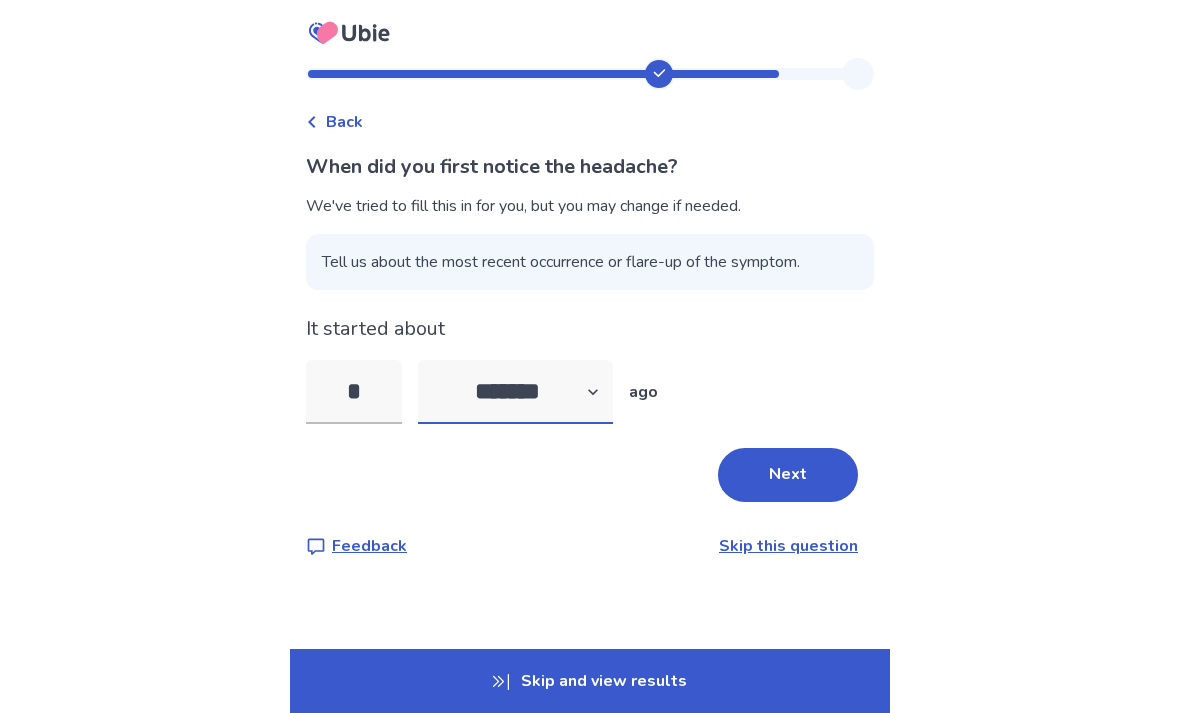 click on "******* ****** ******* ******** *******" at bounding box center (515, 392) 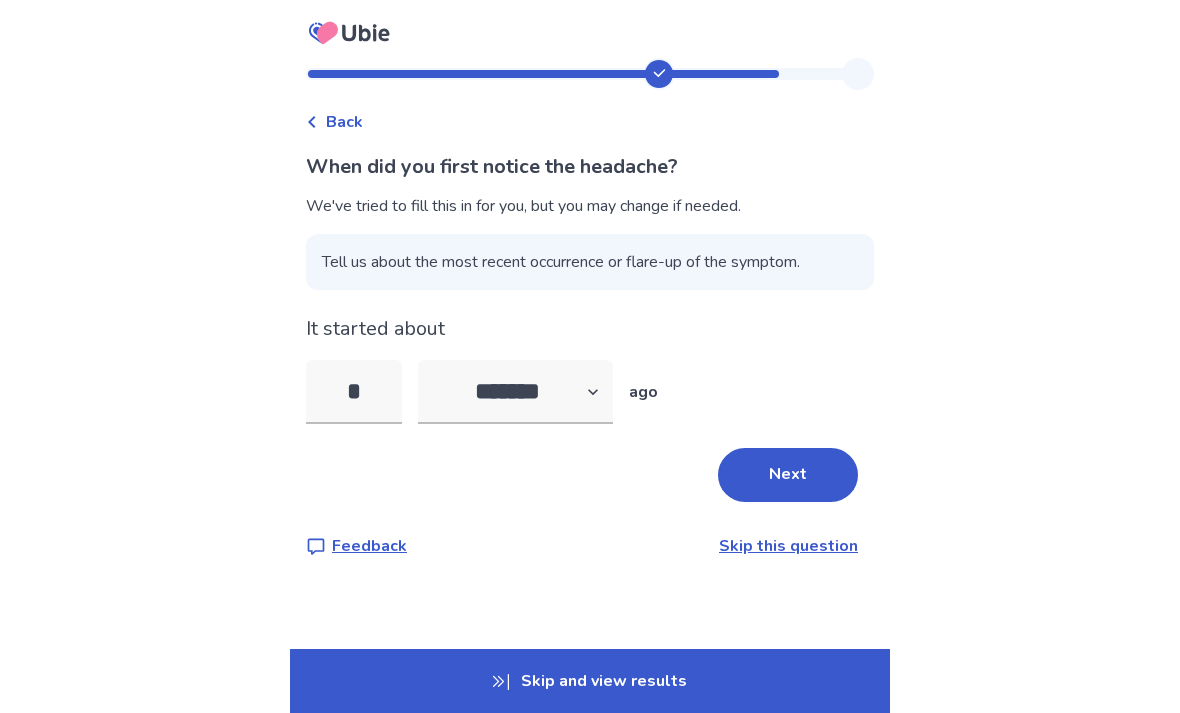 click on "Back When did you first notice the headache? We've tried to fill this in for you, but you may change if needed.
Tell us about the most recent occurrence or flare-up of the symptom. It started about  * [DATE]  ago Next Feedback Skip this question" at bounding box center [590, 324] 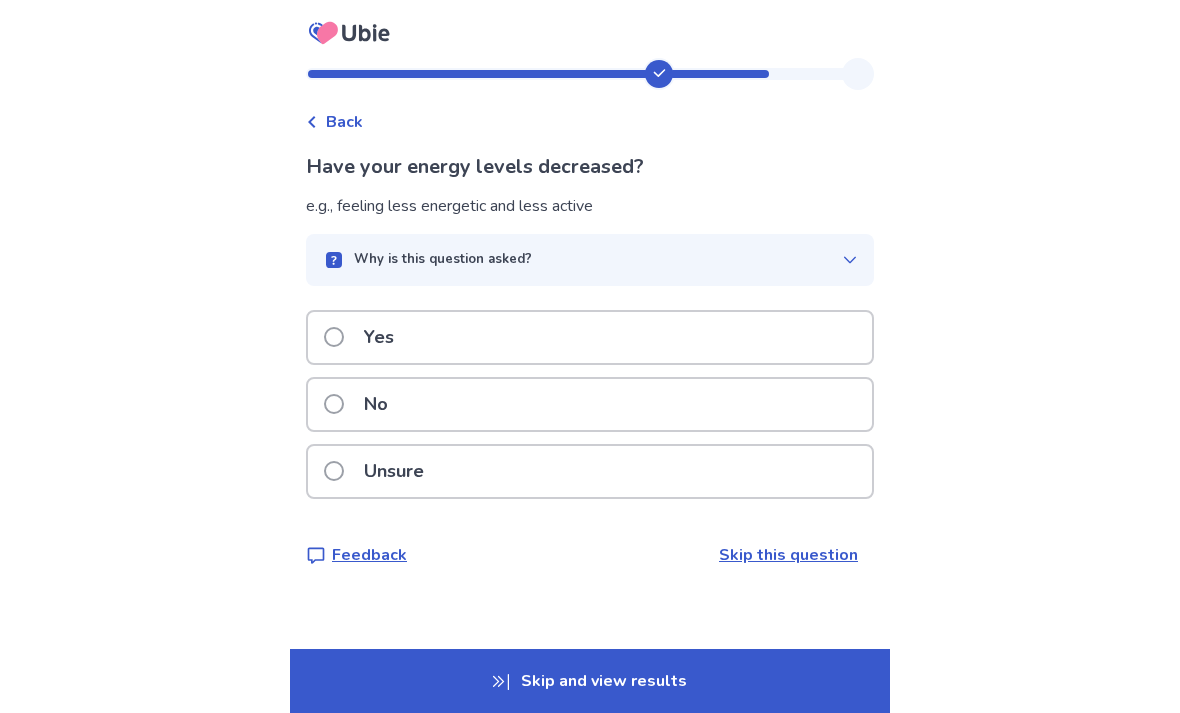 click on "Back" at bounding box center (344, 122) 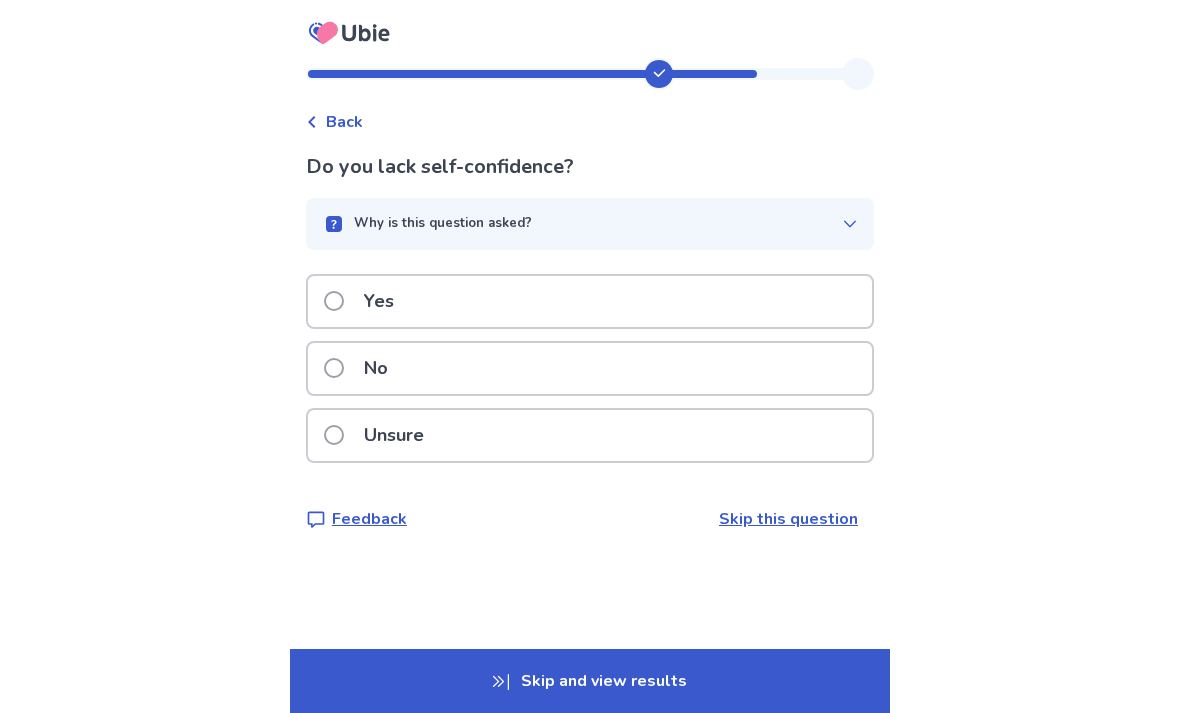 click on "Back" at bounding box center (344, 122) 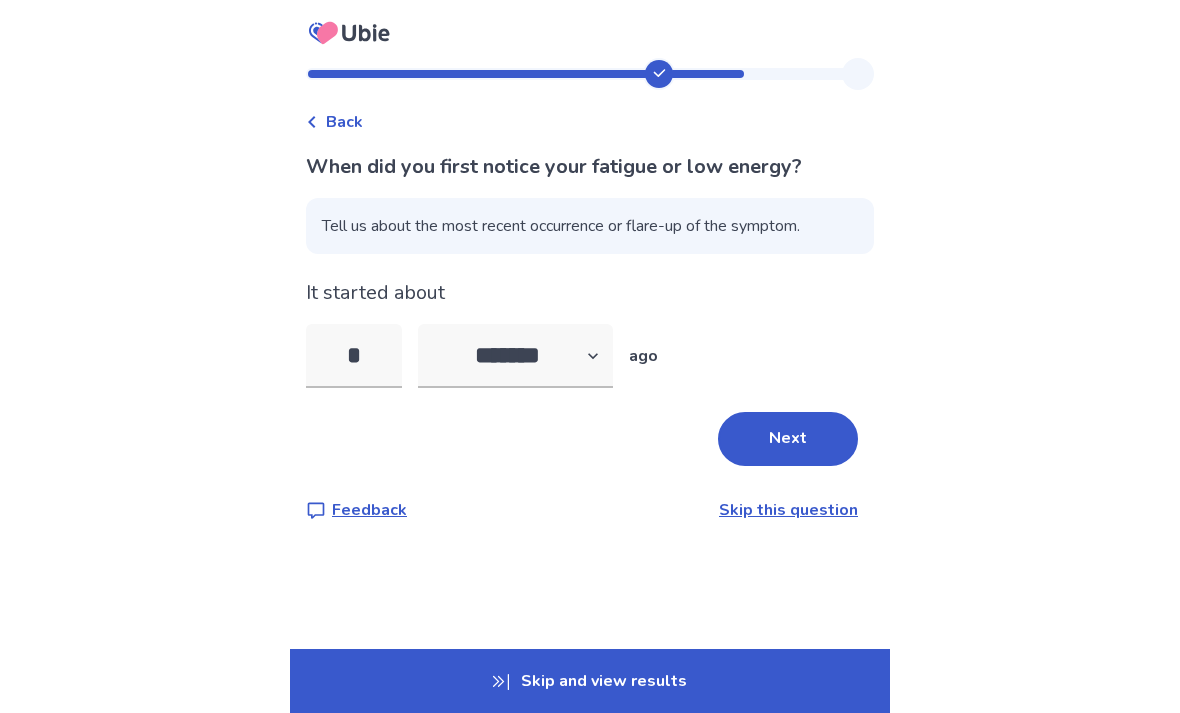 click on "*" at bounding box center (354, 356) 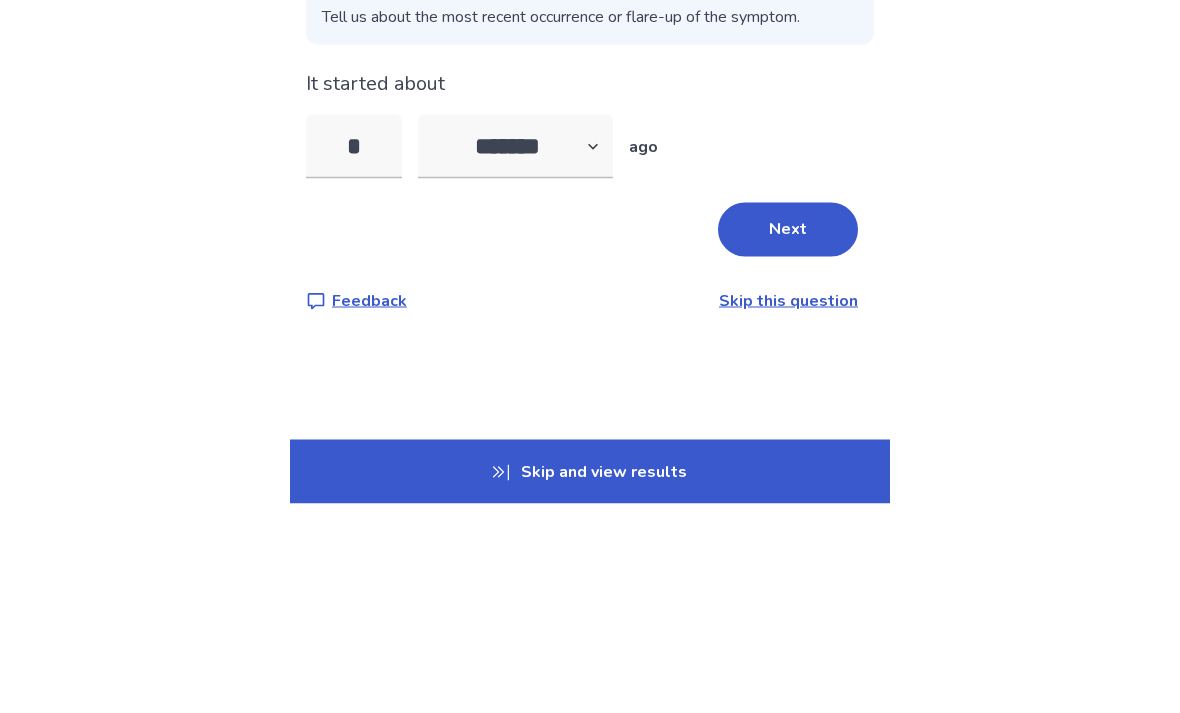 click on "Back When did you first notice your fatigue or low energy? Tell us about the most recent occurrence or flare-up of the symptom. It started about  * [DATE]  ago Next Feedback Skip this question Skip and view results" at bounding box center (590, 356) 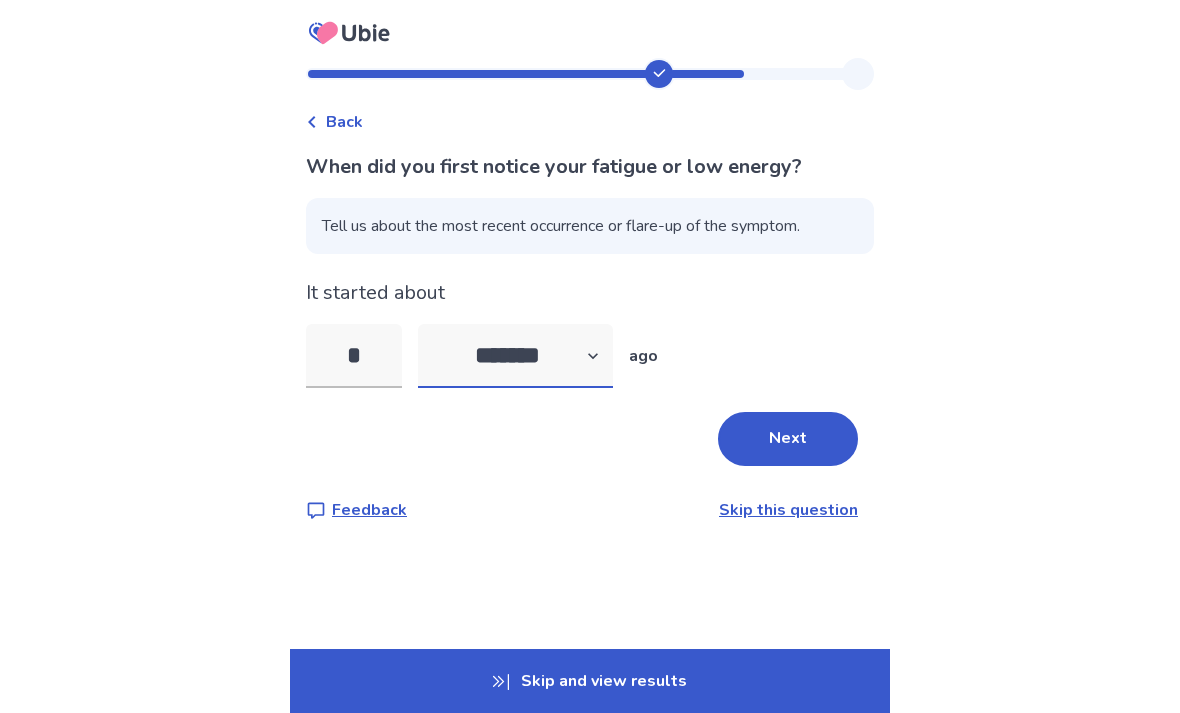 click on "******* ****** ******* ******** *******" at bounding box center (515, 356) 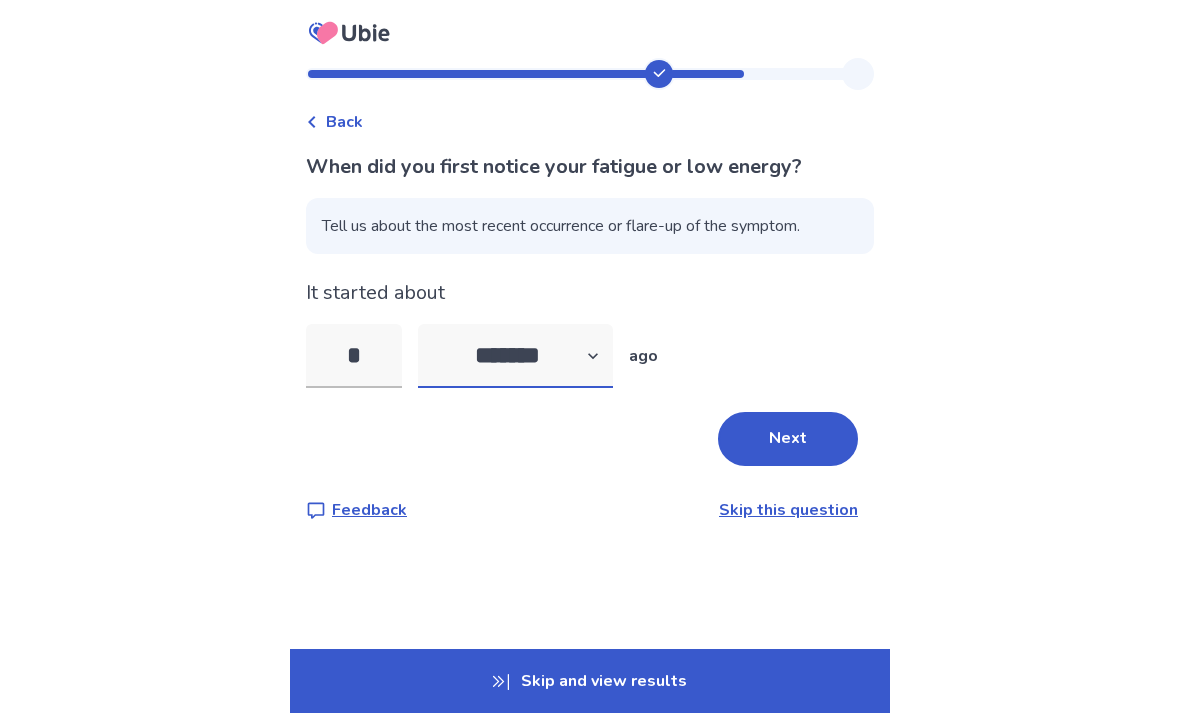 select on "*" 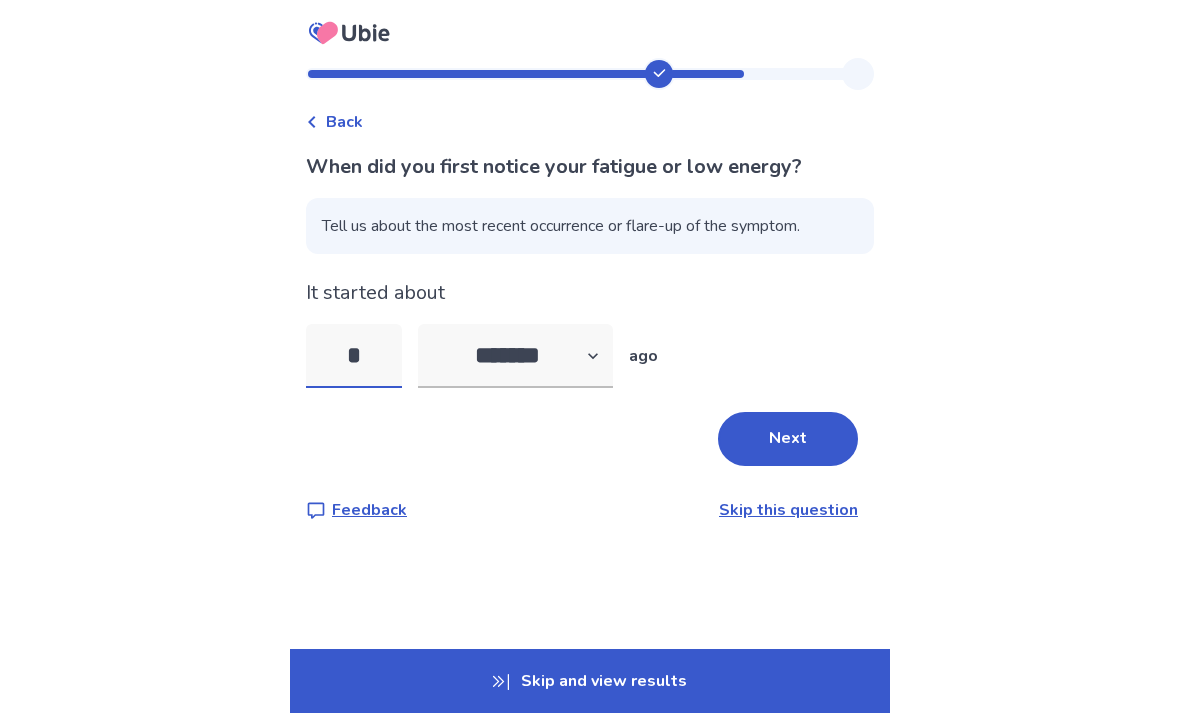 click on "*" at bounding box center [354, 356] 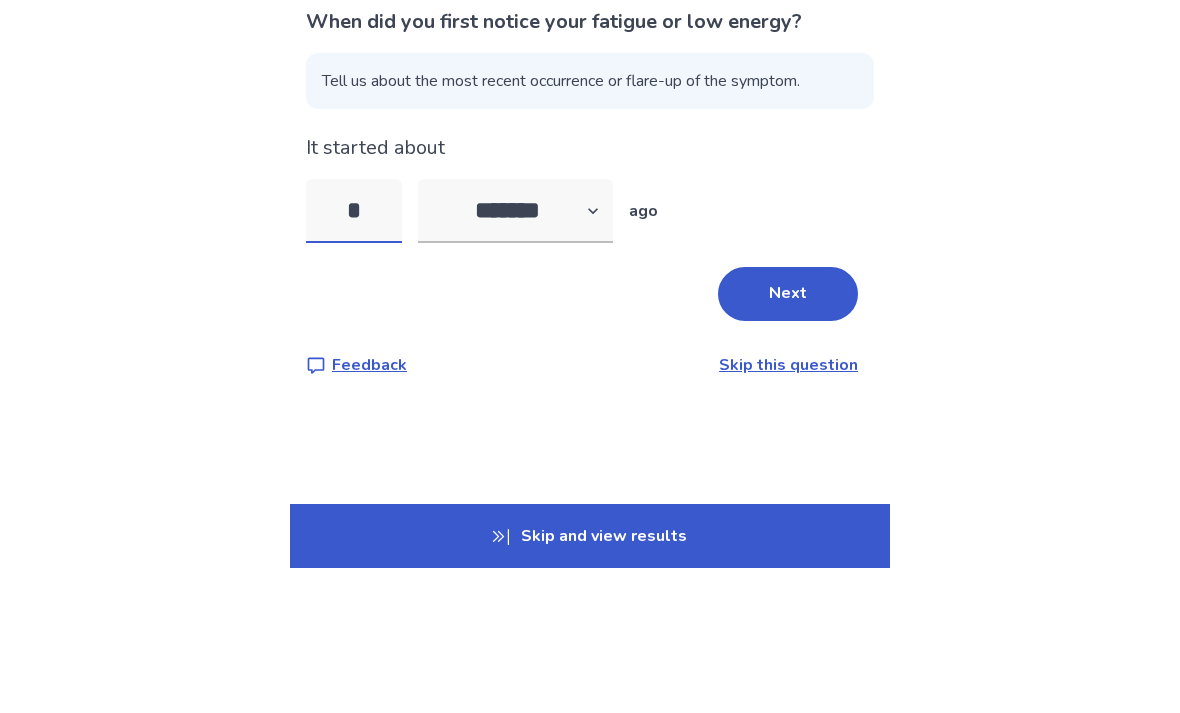 type on "*" 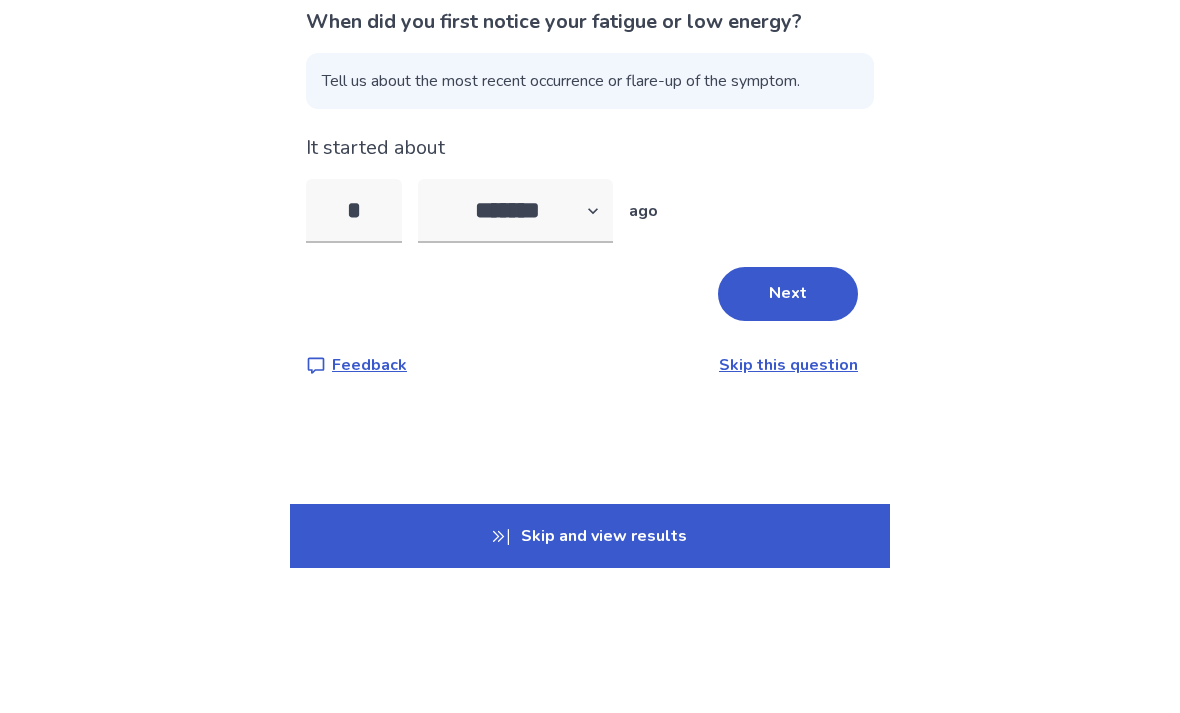 click on "Next" at bounding box center (590, 439) 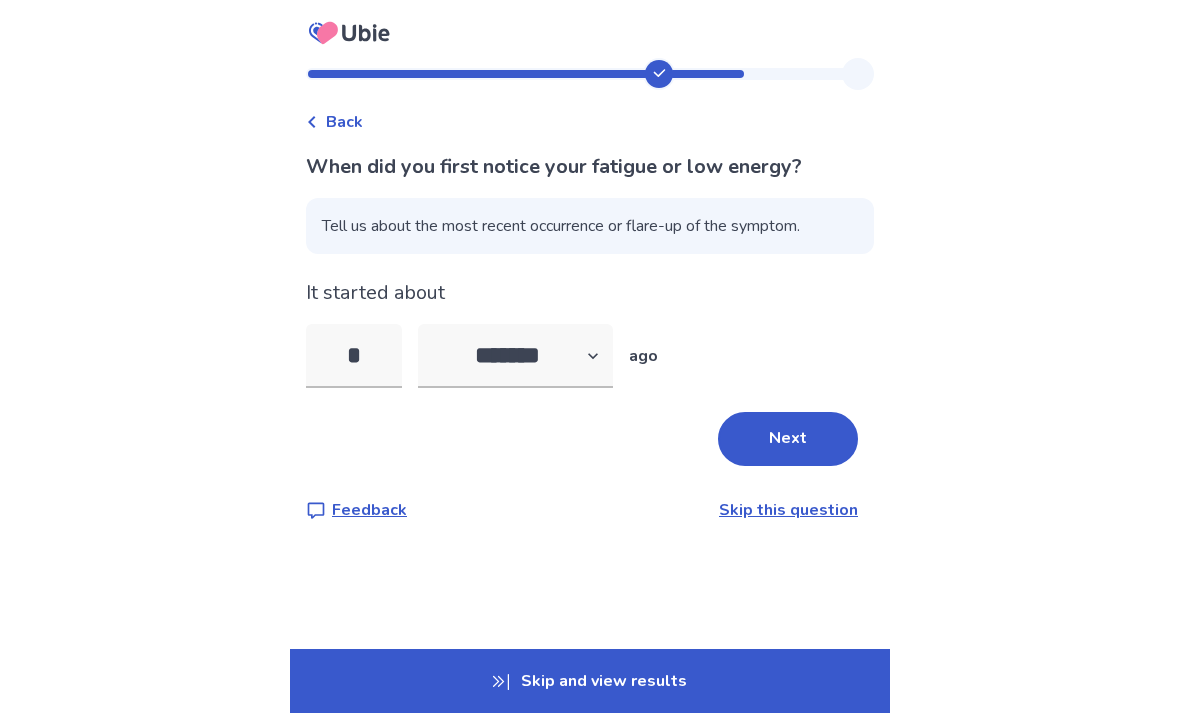 click on "Next" at bounding box center (788, 439) 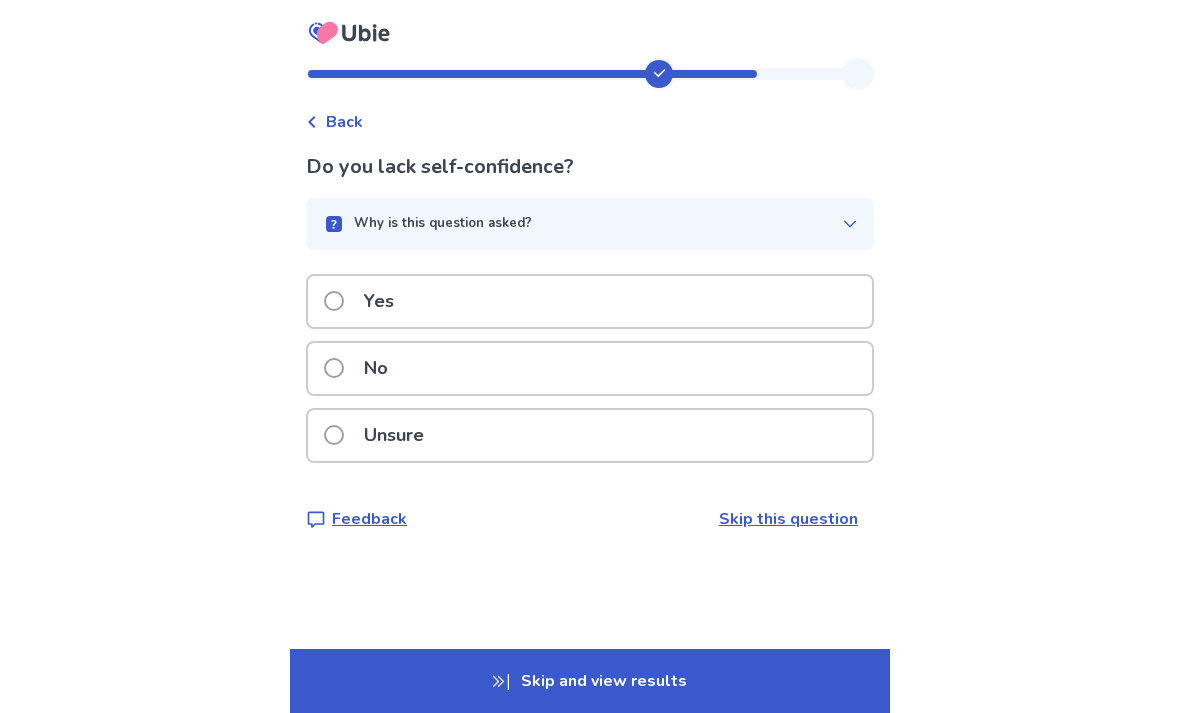 click on "No" at bounding box center (590, 368) 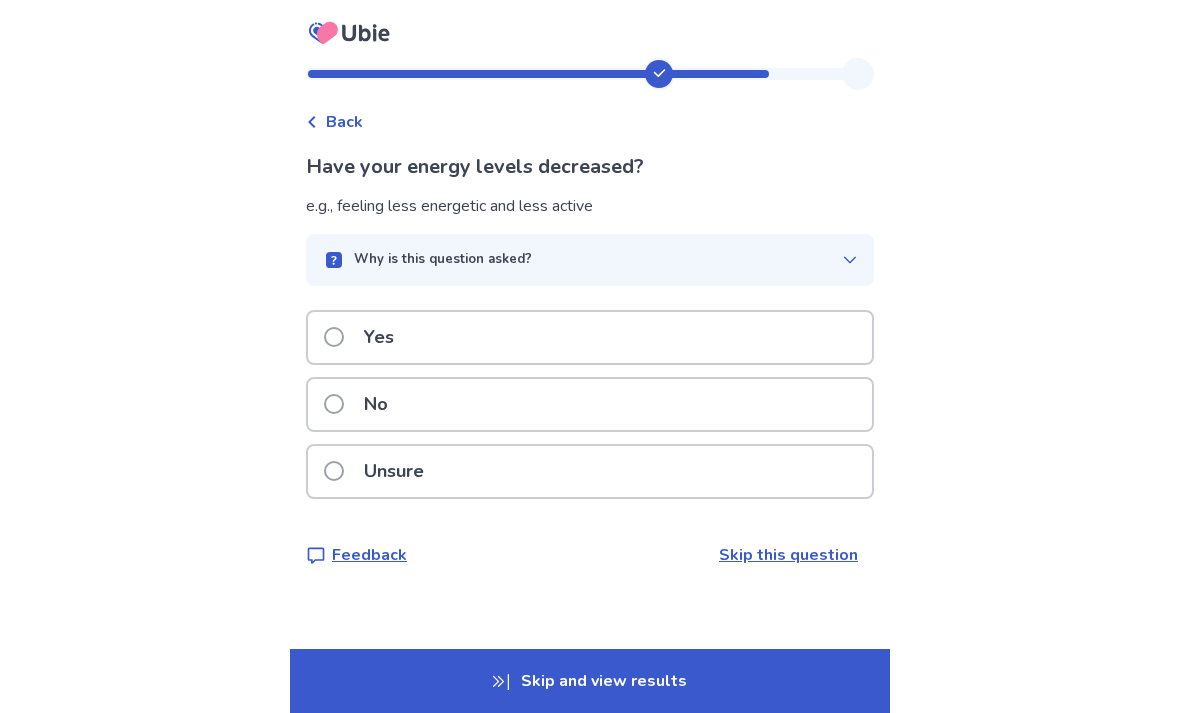 click on "Yes" at bounding box center [379, 337] 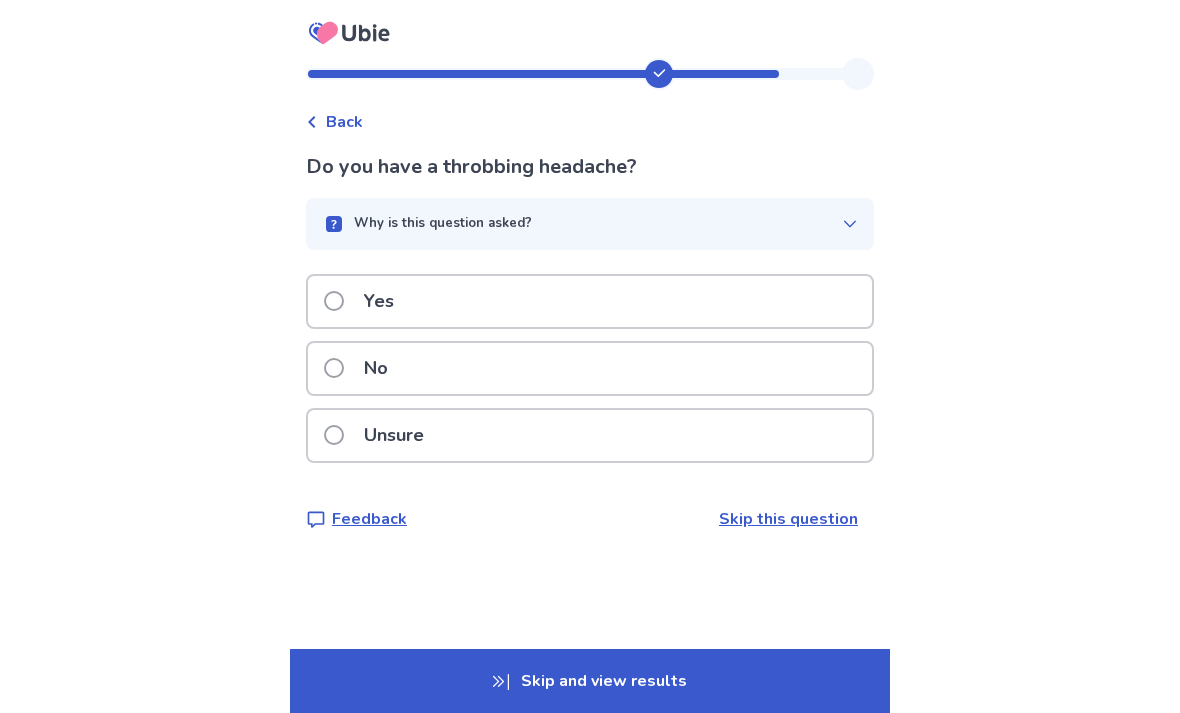 click 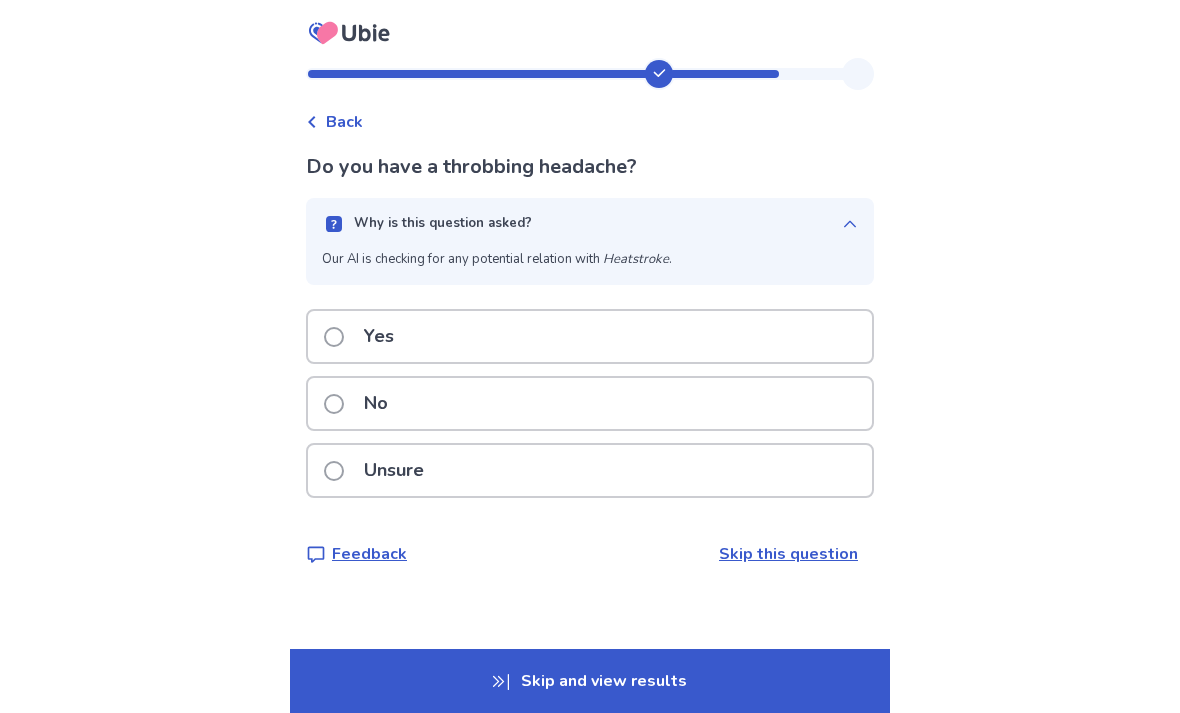 click on "Why is this question asked?" at bounding box center (590, 224) 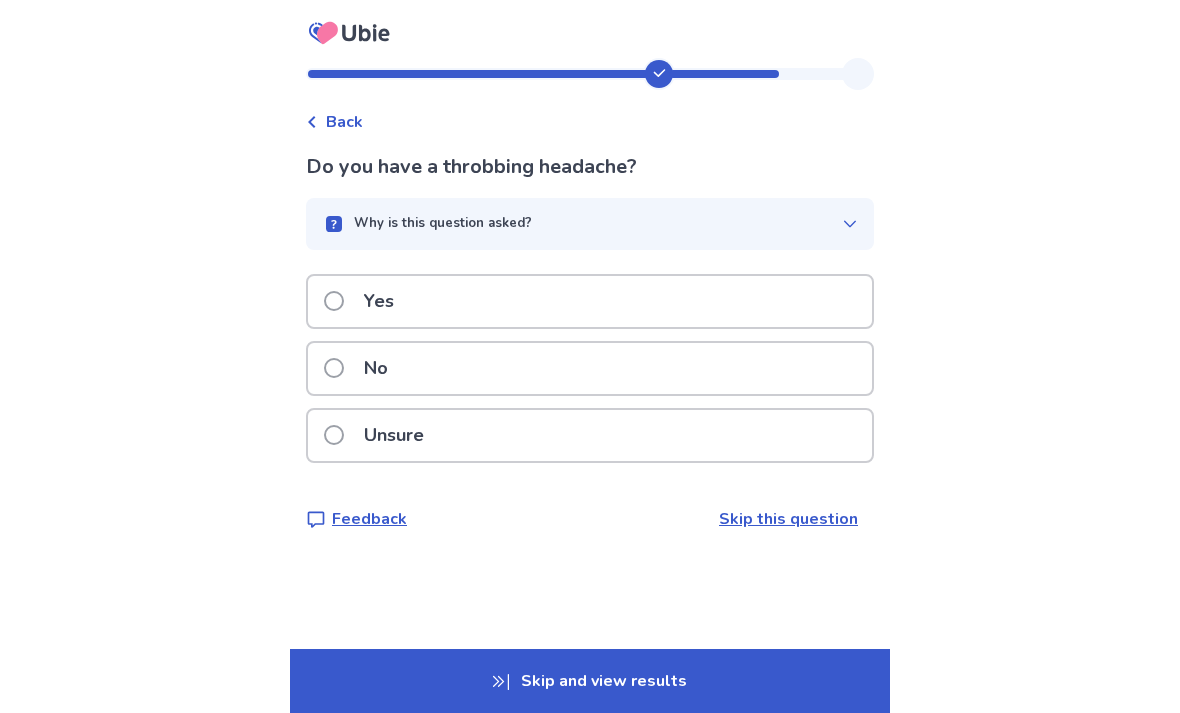 click on "No" at bounding box center [376, 368] 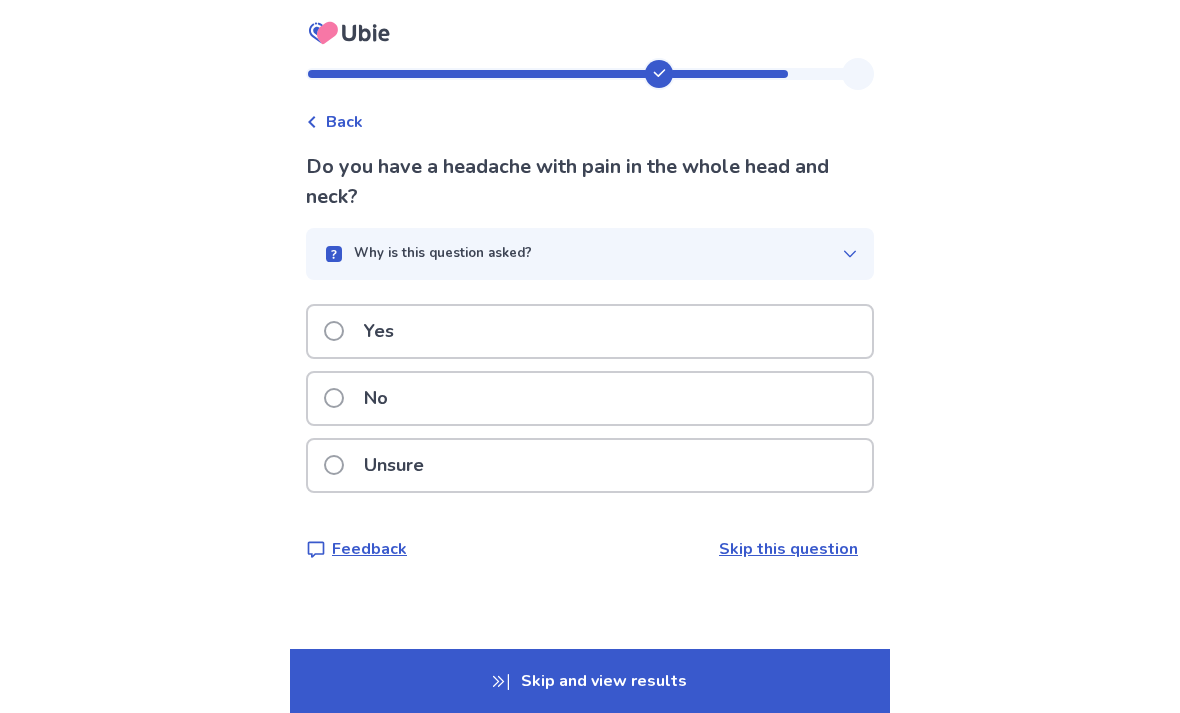 click on "Why is this question asked?" at bounding box center (443, 254) 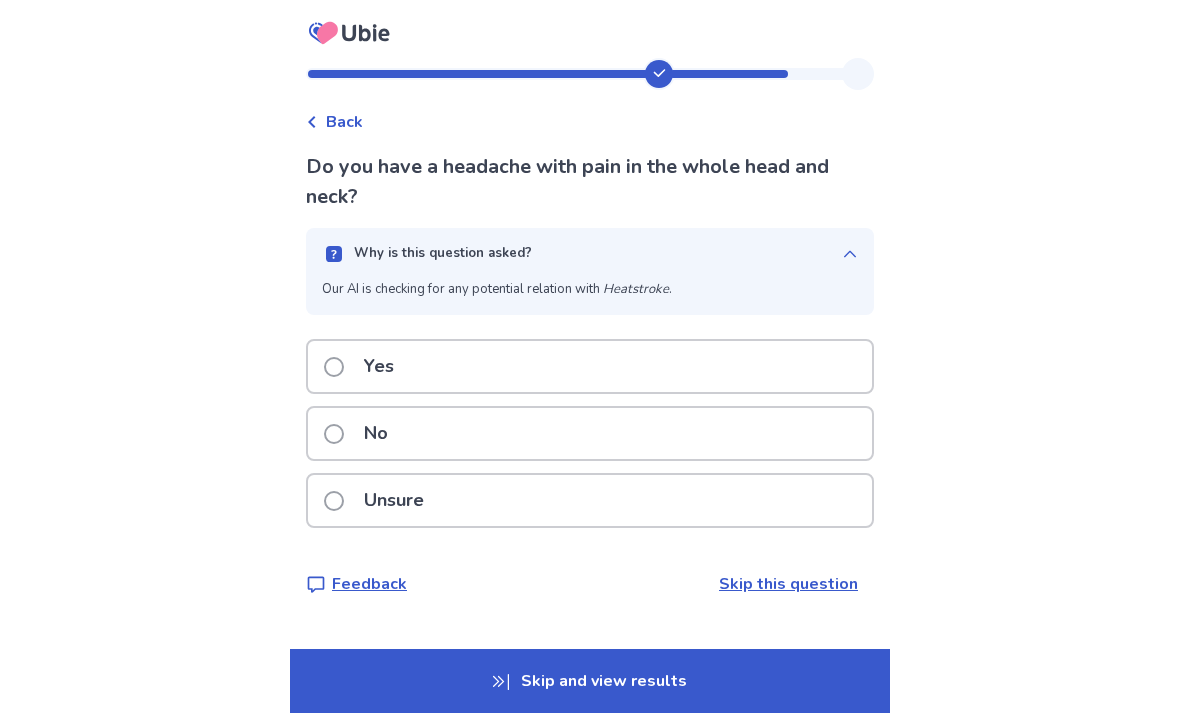 click on "Why is this question asked?" at bounding box center [443, 254] 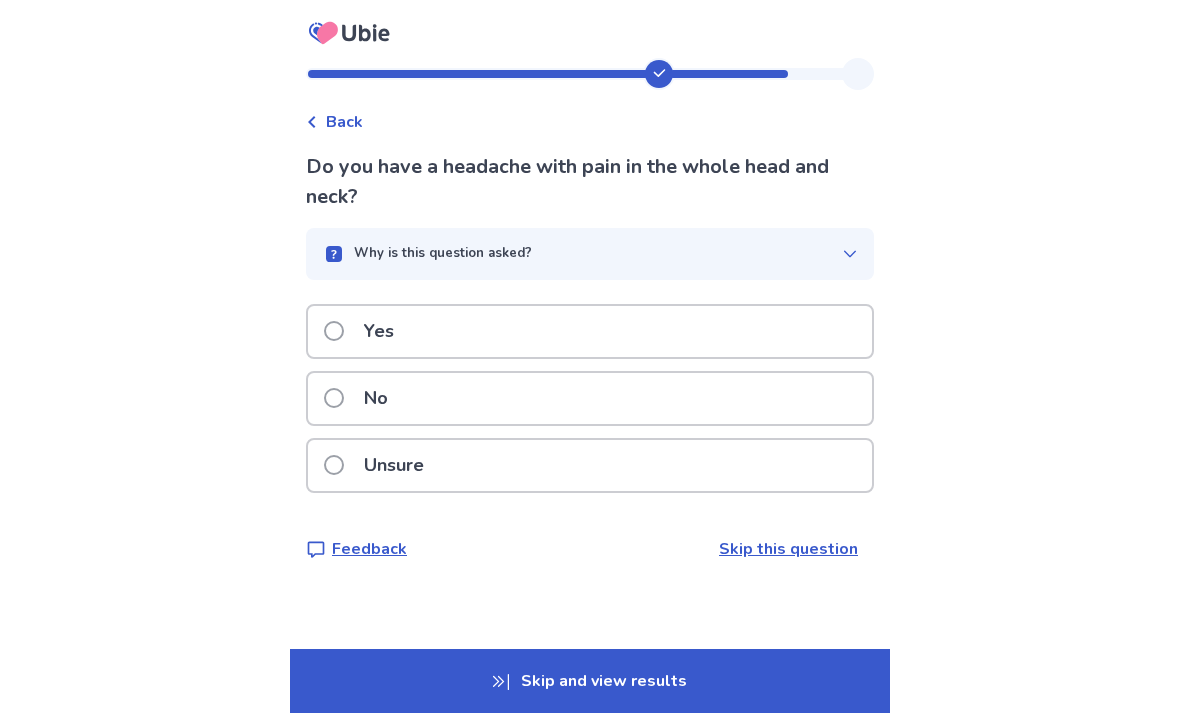 click on "No" at bounding box center (376, 398) 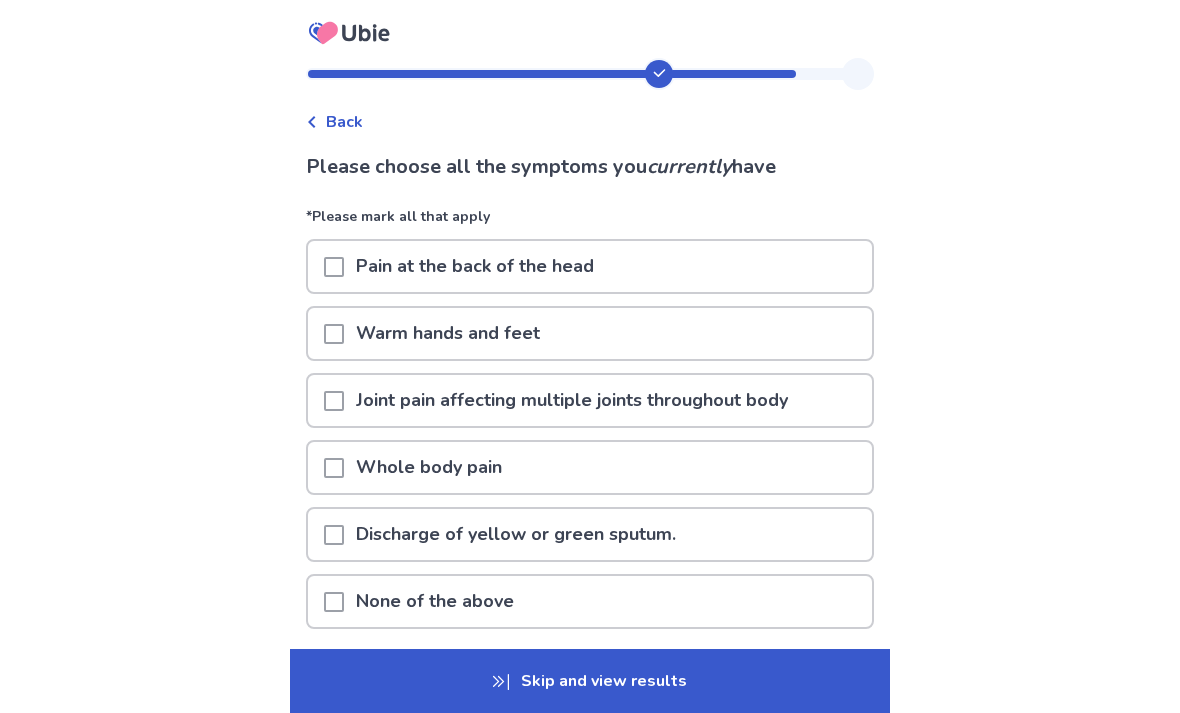click on "Joint pain affecting multiple joints throughout body" at bounding box center [572, 400] 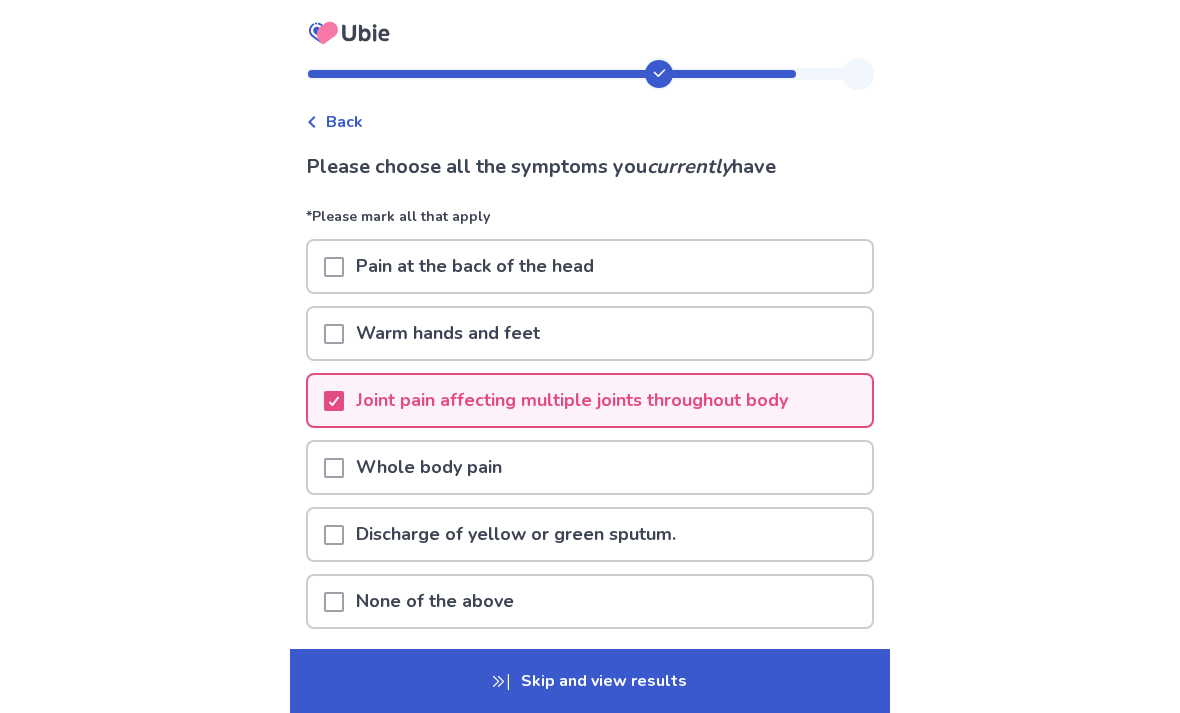 click on "Skip and view results" at bounding box center [590, 681] 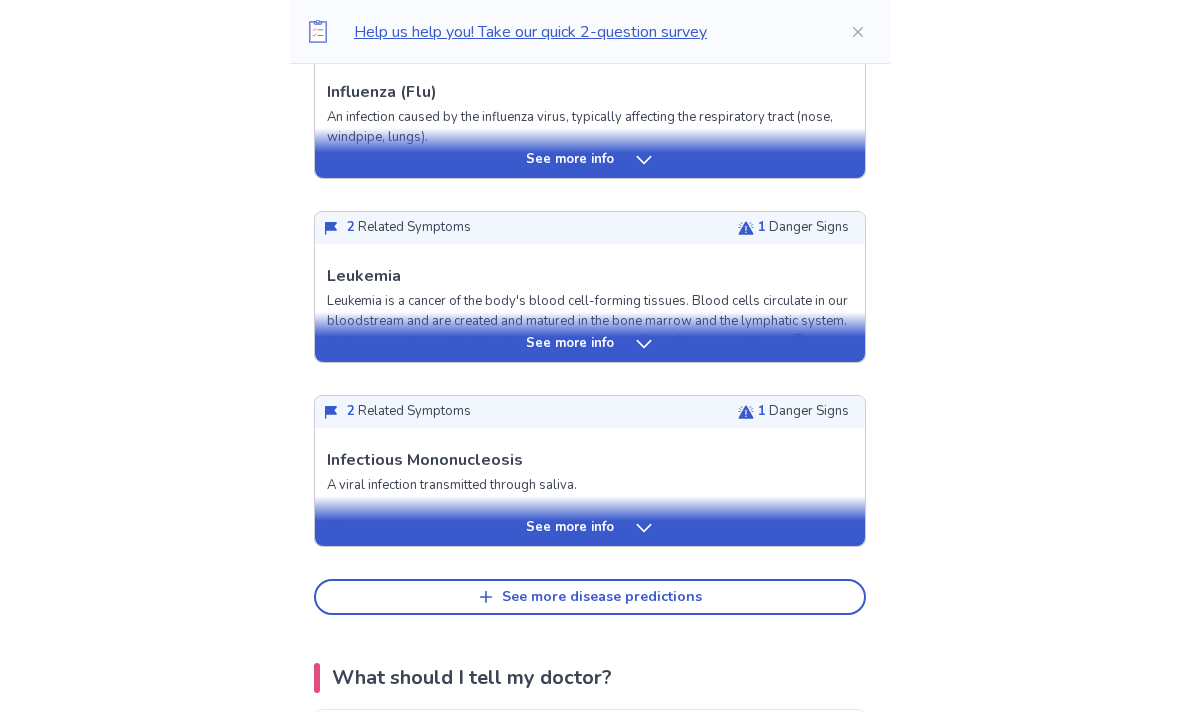 scroll, scrollTop: 822, scrollLeft: 0, axis: vertical 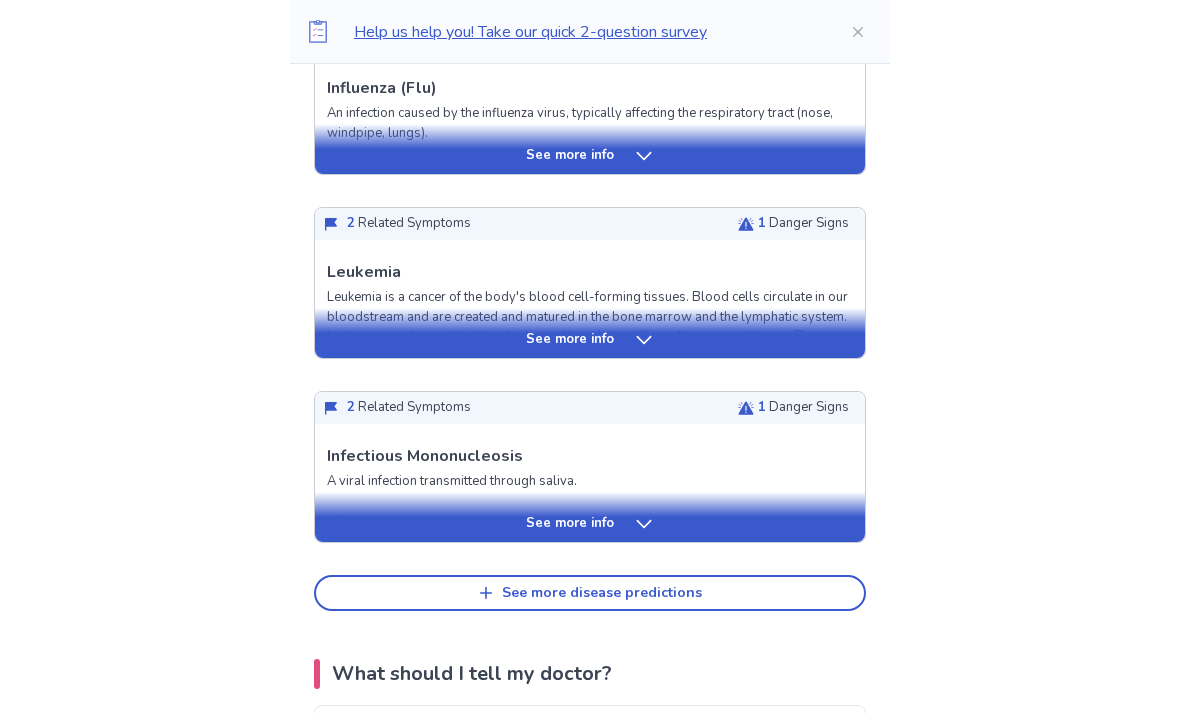 click on "See more info" at bounding box center [590, 525] 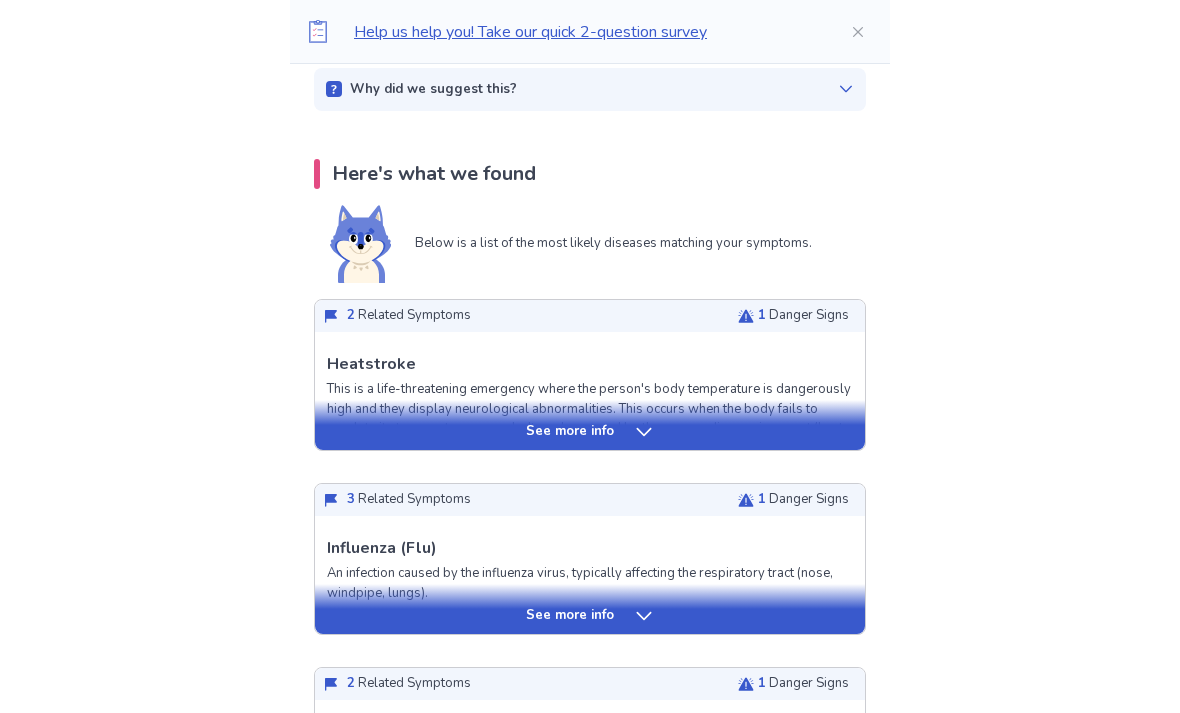 scroll, scrollTop: 335, scrollLeft: 0, axis: vertical 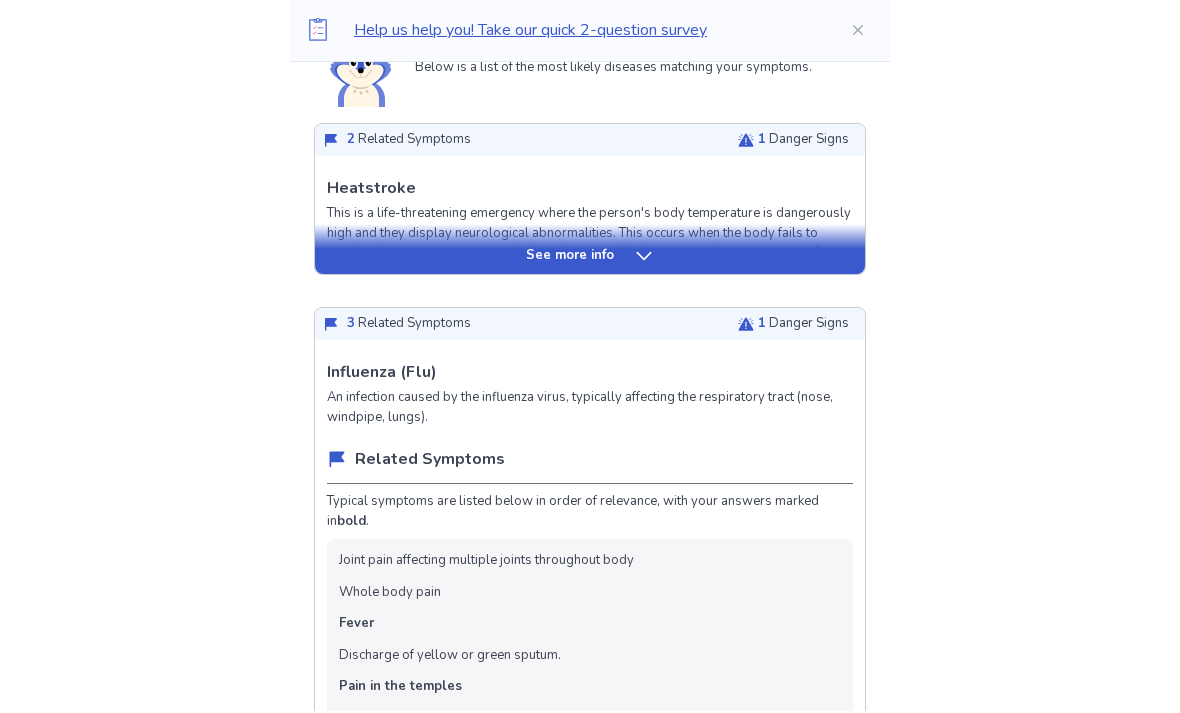 click on "Help us help you! Take our quick 2-question survey Back Symptom Check Summary August [DATE], [TIME] | [TIME] Consider going to a doctor right away. Why did we suggest this? This suggestion is based on the severity level of a few of   our disease predictions  listed below: Predicted concerning diseases (see more below)
Heatstroke Here's what we found Below is a list of the most likely diseases matching your symptoms. 2   Related Symptoms 1   Danger Signs See more info Heatstroke This is a life-threatening emergency where the person's body temperature is dangerously high and they display neurological abnormalities. This occurs when the body fails to regulate its temperature properly. It can be caused by the surrounding environment (heat, moisture) or internal factors (dehydration, strenuous exercise). Related Symptoms Typical symptoms are listed below in order of relevance, with your answers marked in  bold . Pain at the back of the head Warm hands and feet Joint pain affecting multiple joints throughout body Fever" at bounding box center (590, 3960) 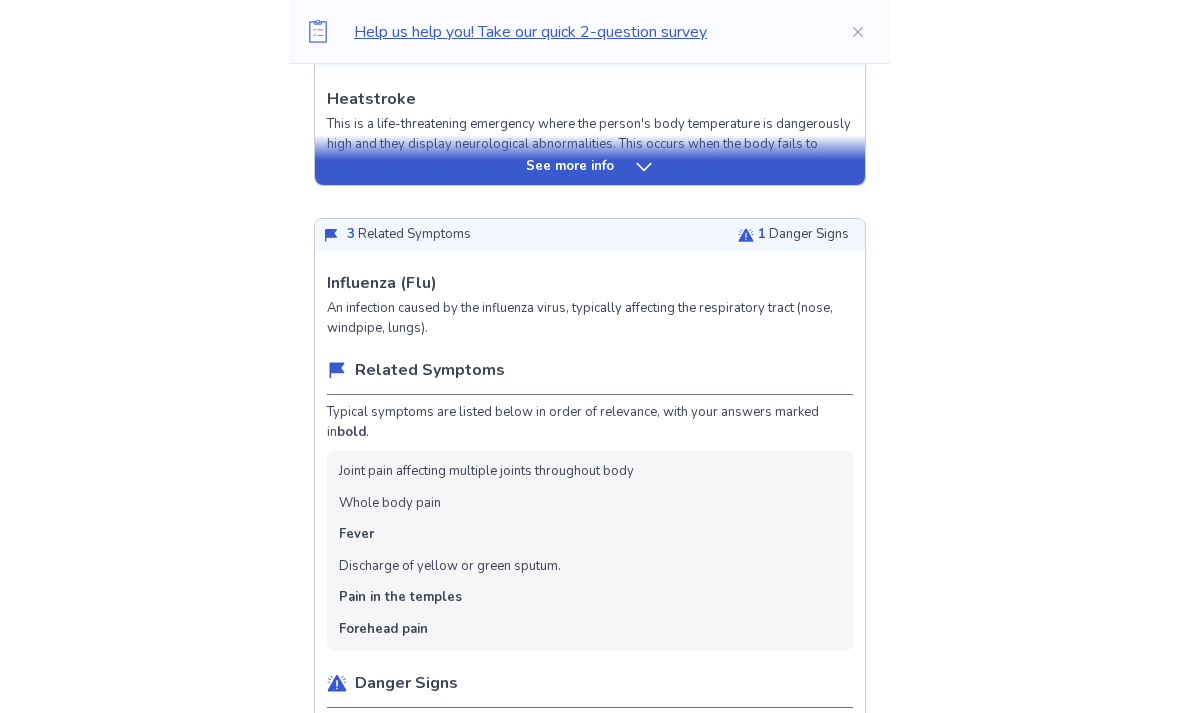 scroll, scrollTop: 601, scrollLeft: 0, axis: vertical 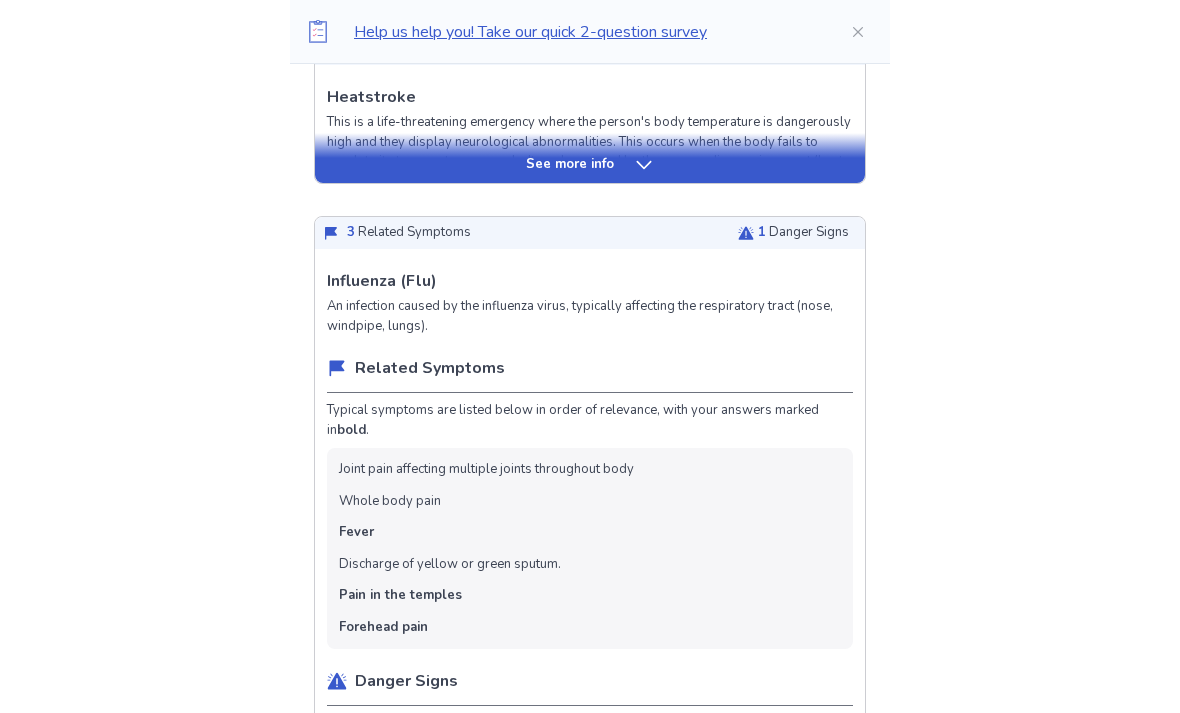 click on "Help us help you! Take our quick 2-question survey Back Symptom Check Summary August [DATE], [TIME] | [TIME] Consider going to a doctor right away. Why did we suggest this? This suggestion is based on the severity level of a few of   our disease predictions  listed below: Predicted concerning diseases (see more below)
Heatstroke Here's what we found Below is a list of the most likely diseases matching your symptoms. 2   Related Symptoms 1   Danger Signs See more info Heatstroke This is a life-threatening emergency where the person's body temperature is dangerously high and they display neurological abnormalities. This occurs when the body fails to regulate its temperature properly. It can be caused by the surrounding environment (heat, moisture) or internal factors (dehydration, strenuous exercise). Related Symptoms Typical symptoms are listed below in order of relevance, with your answers marked in  bold . Pain at the back of the head Warm hands and feet Joint pain affecting multiple joints throughout body Fever" at bounding box center [590, 3868] 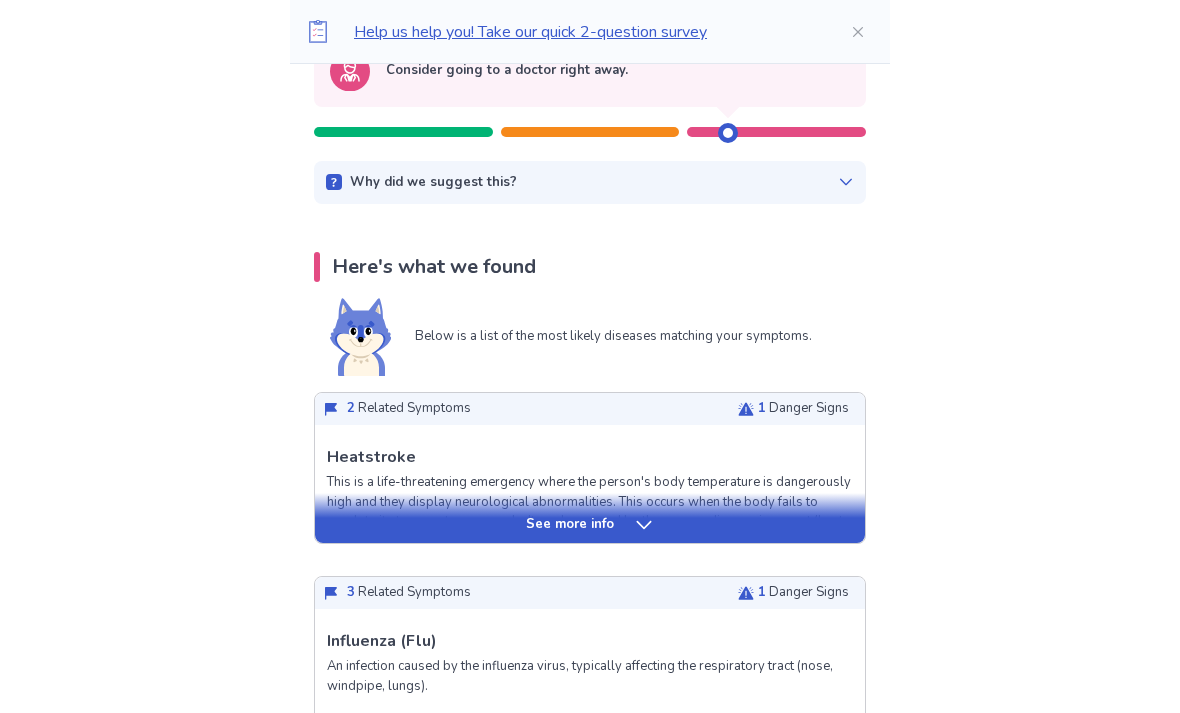scroll, scrollTop: 246, scrollLeft: 0, axis: vertical 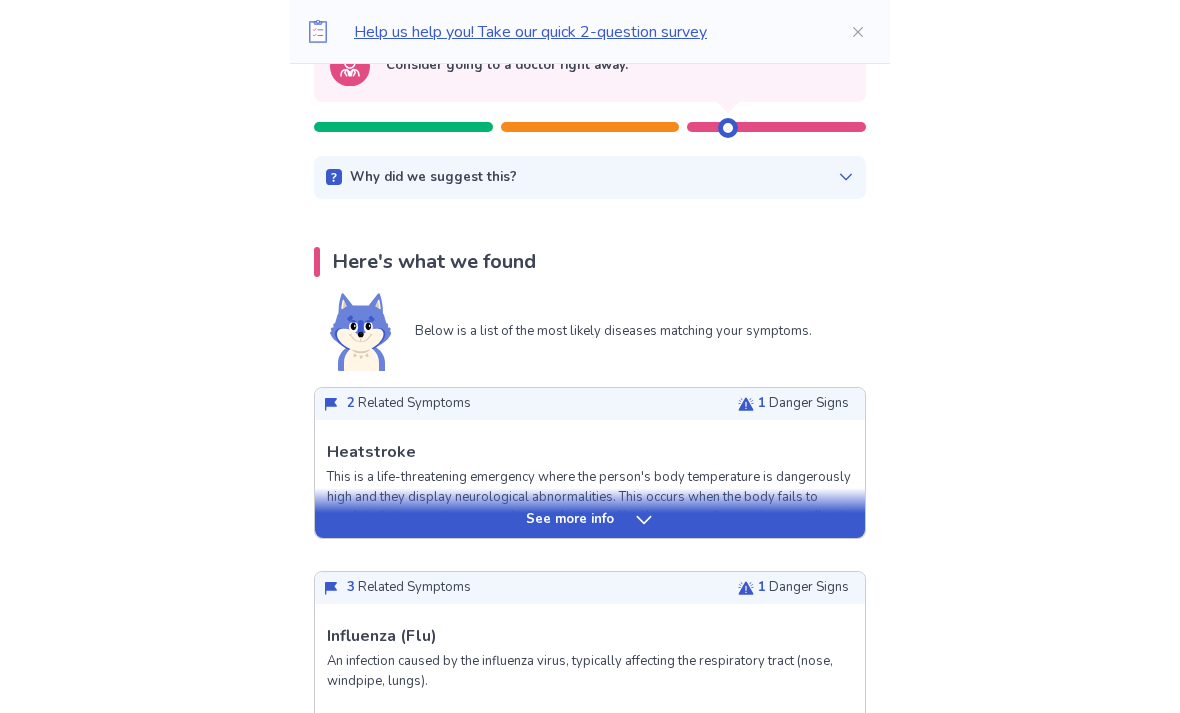 click on "Heatstroke" at bounding box center [371, 453] 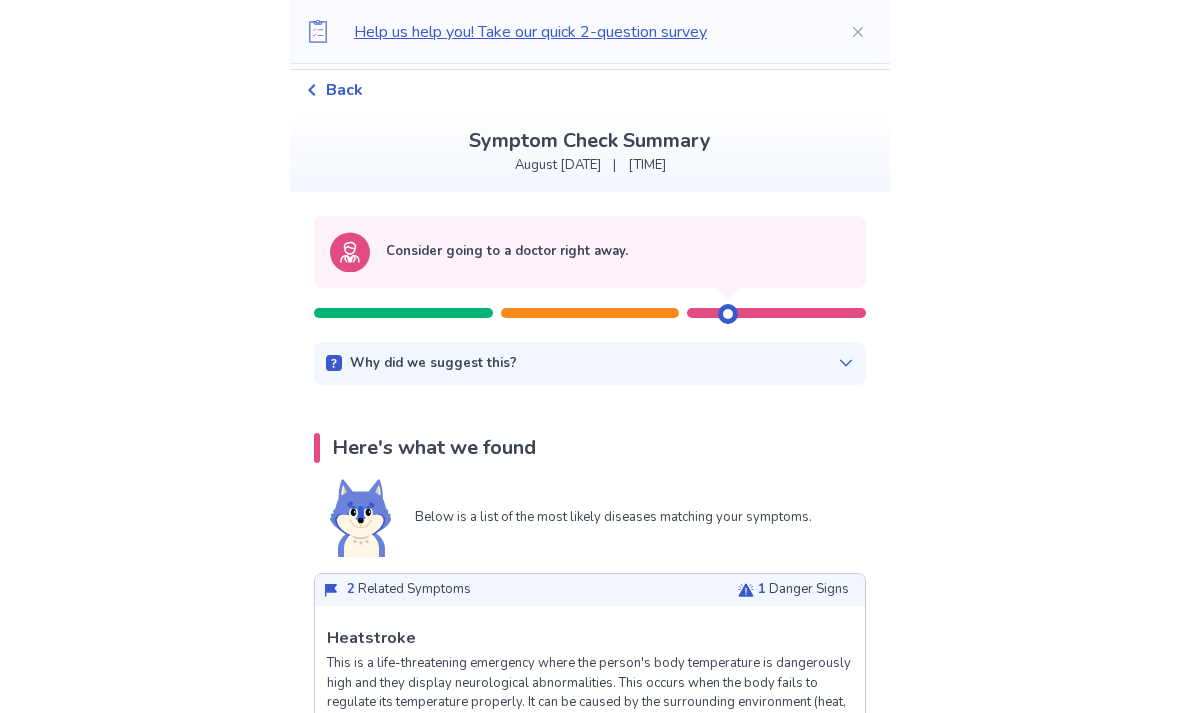 scroll, scrollTop: 0, scrollLeft: 0, axis: both 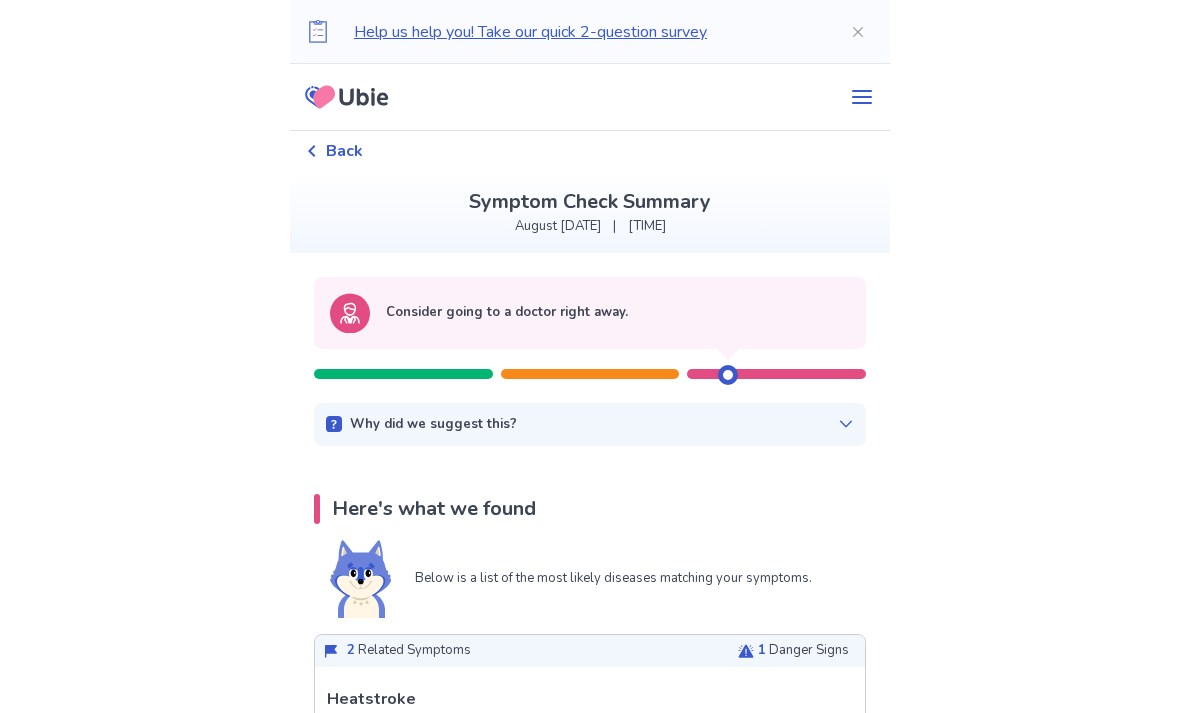 click on "Back" at bounding box center (334, 151) 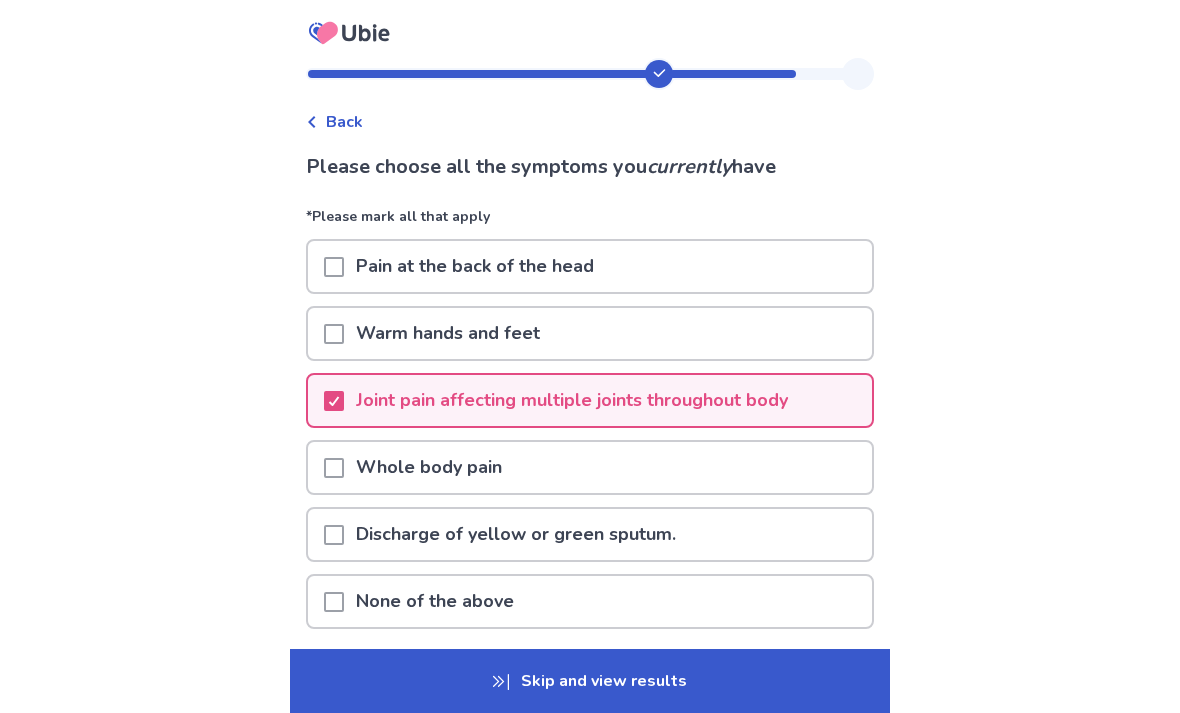 click on "Back" at bounding box center [344, 122] 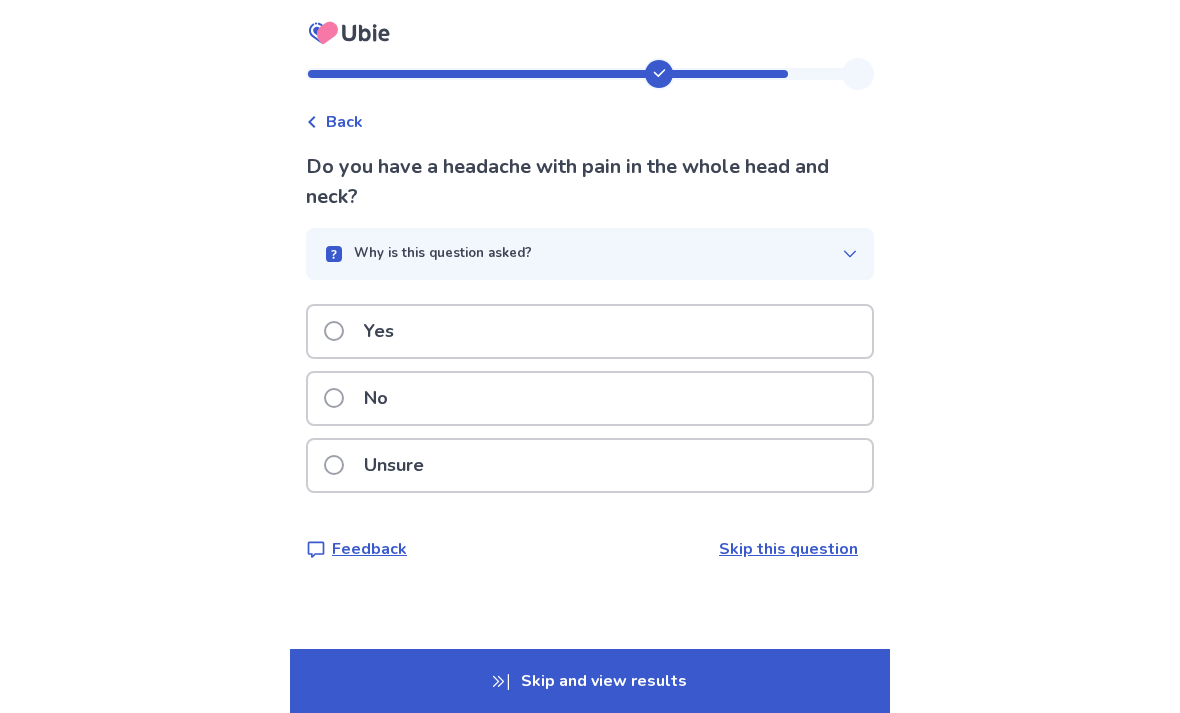 click on "Back" at bounding box center (334, 122) 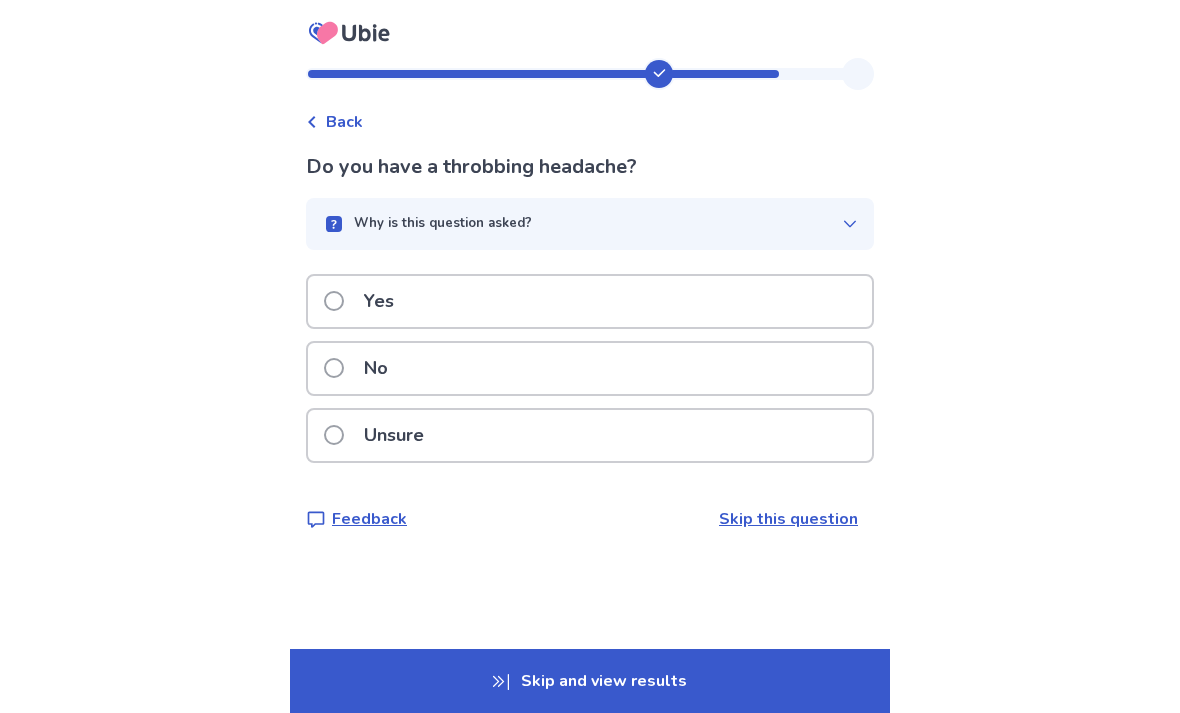 click on "Back" at bounding box center [344, 122] 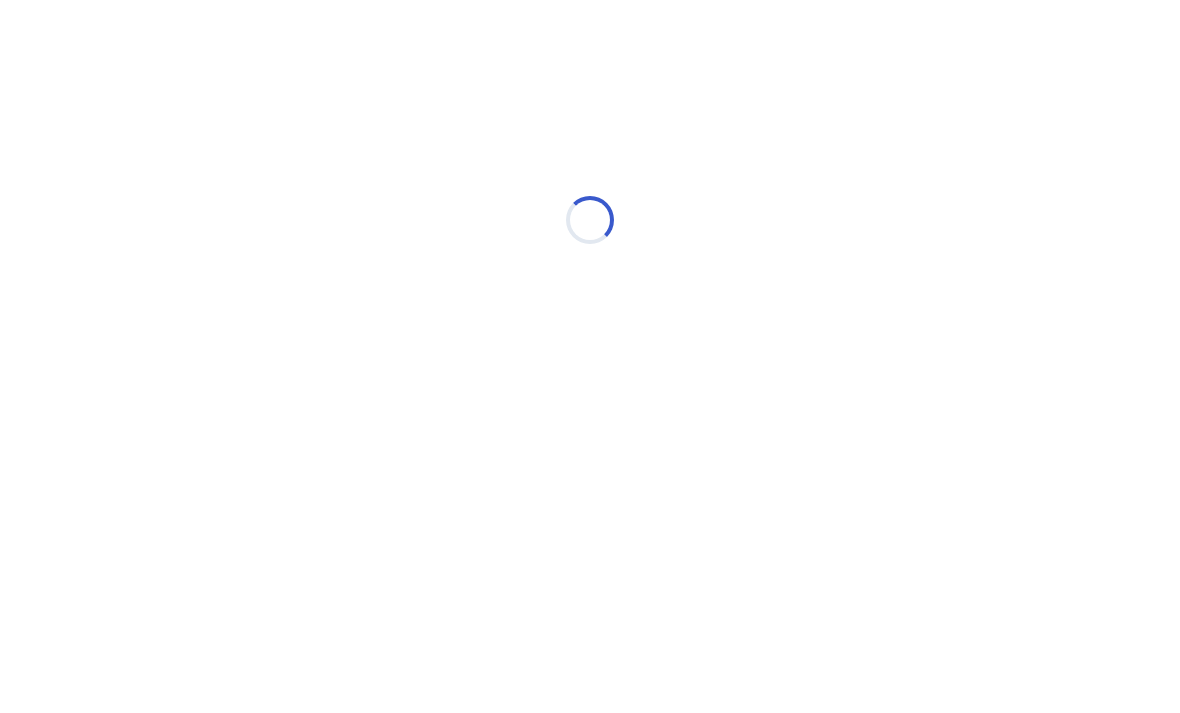 click on "Loading..." at bounding box center (590, 220) 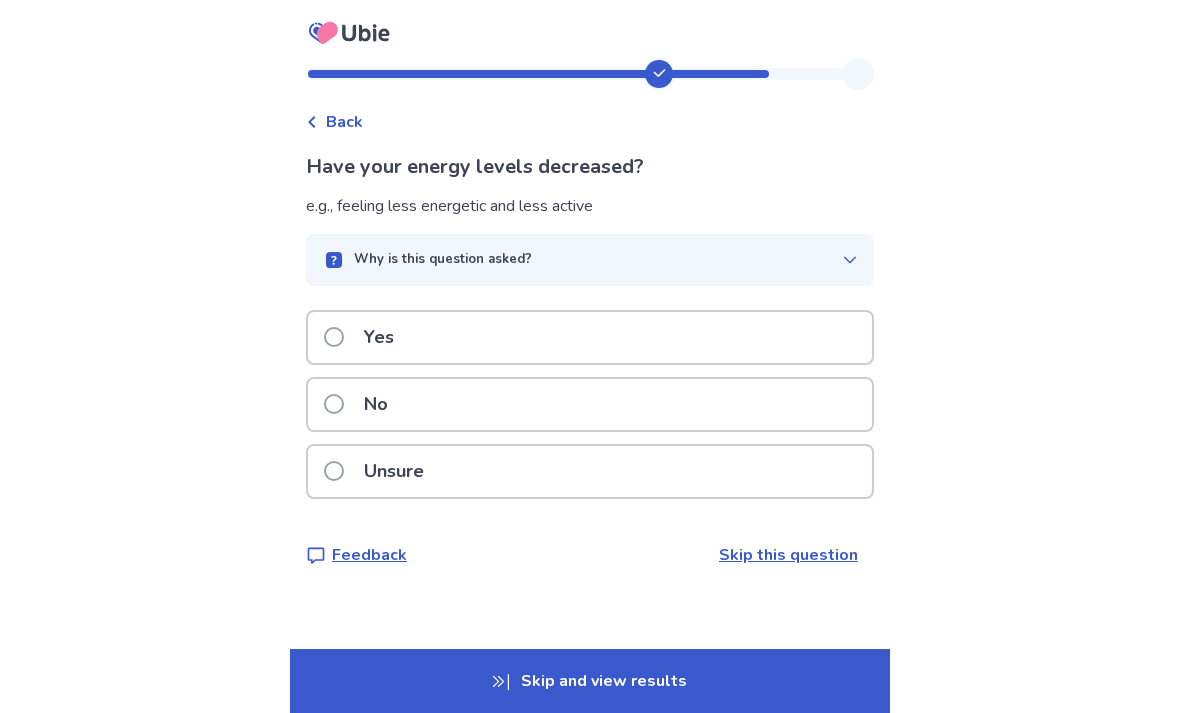 click on "Back" at bounding box center (344, 122) 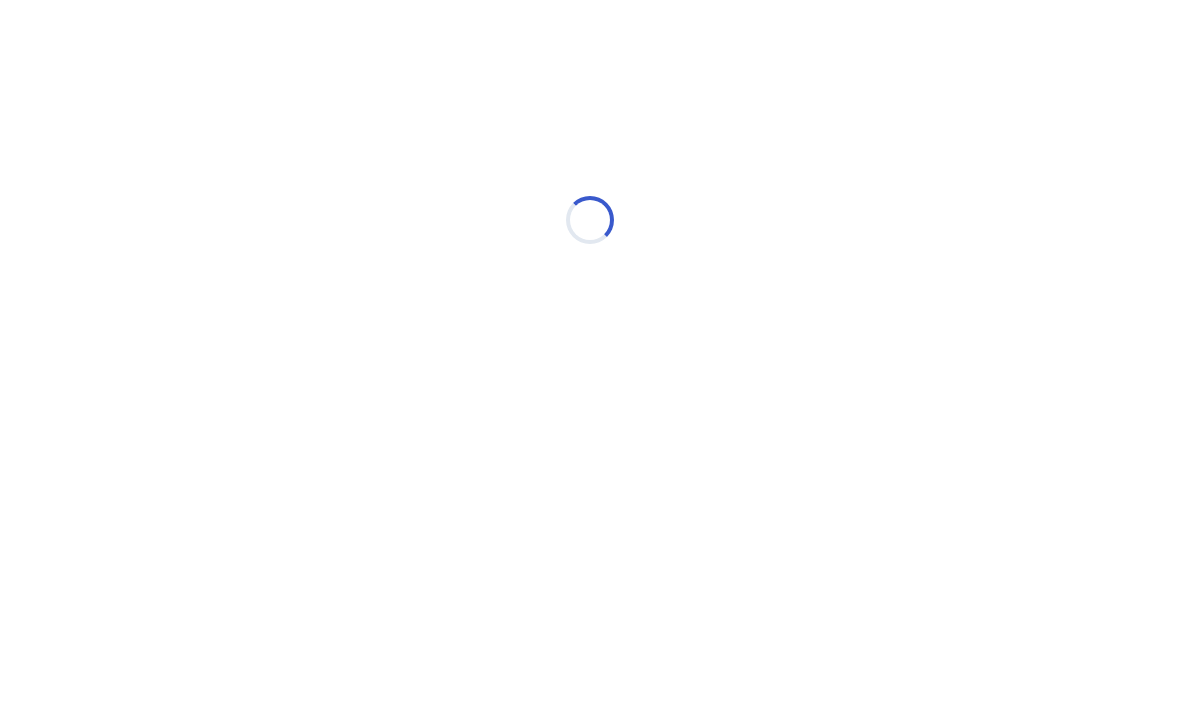 click on "Loading..." at bounding box center [590, 220] 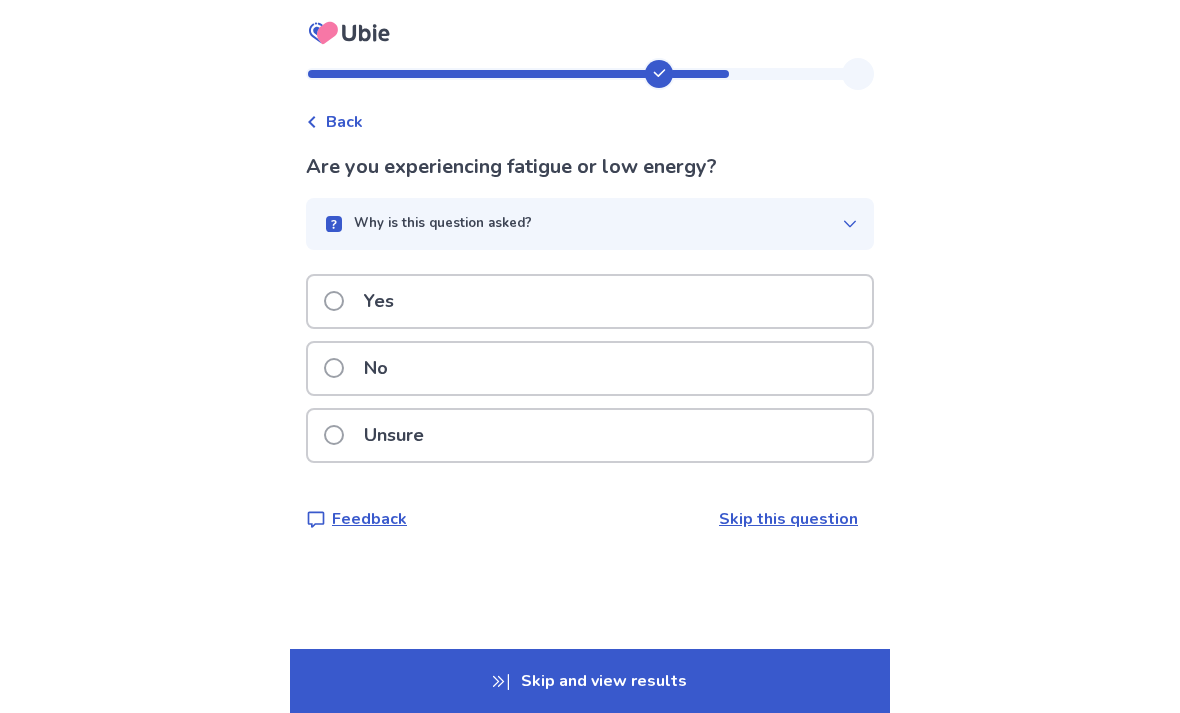click on "Back" at bounding box center (344, 122) 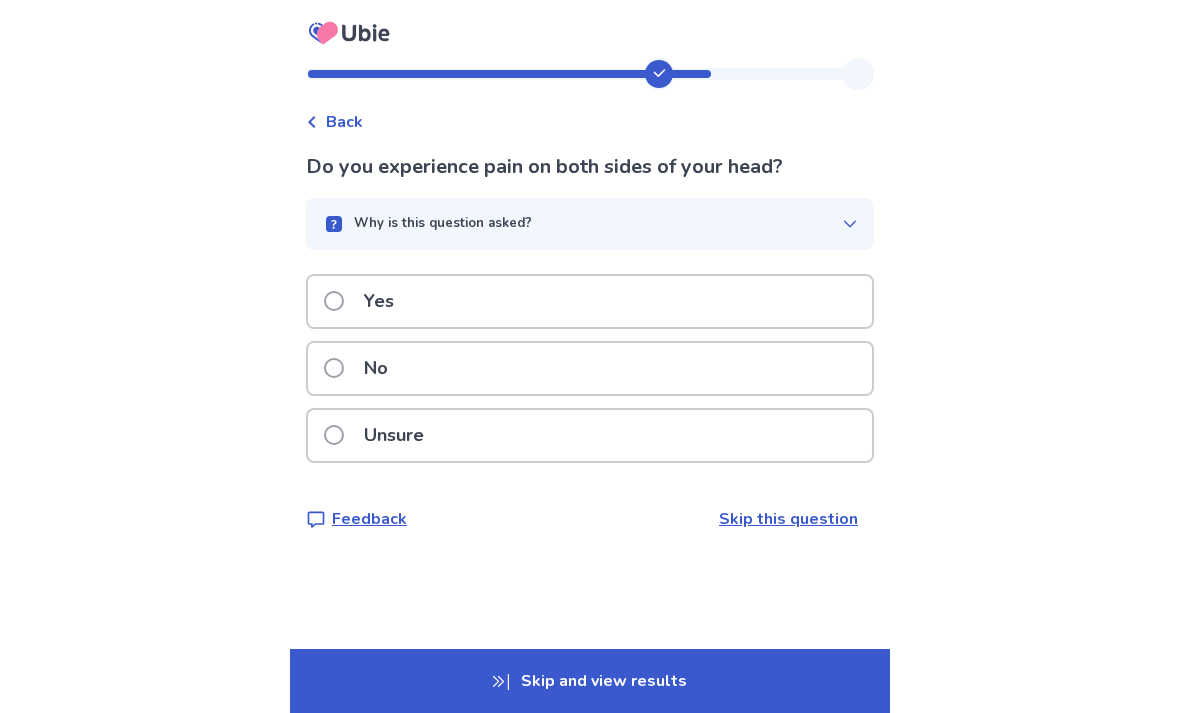 click on "Back" at bounding box center (344, 122) 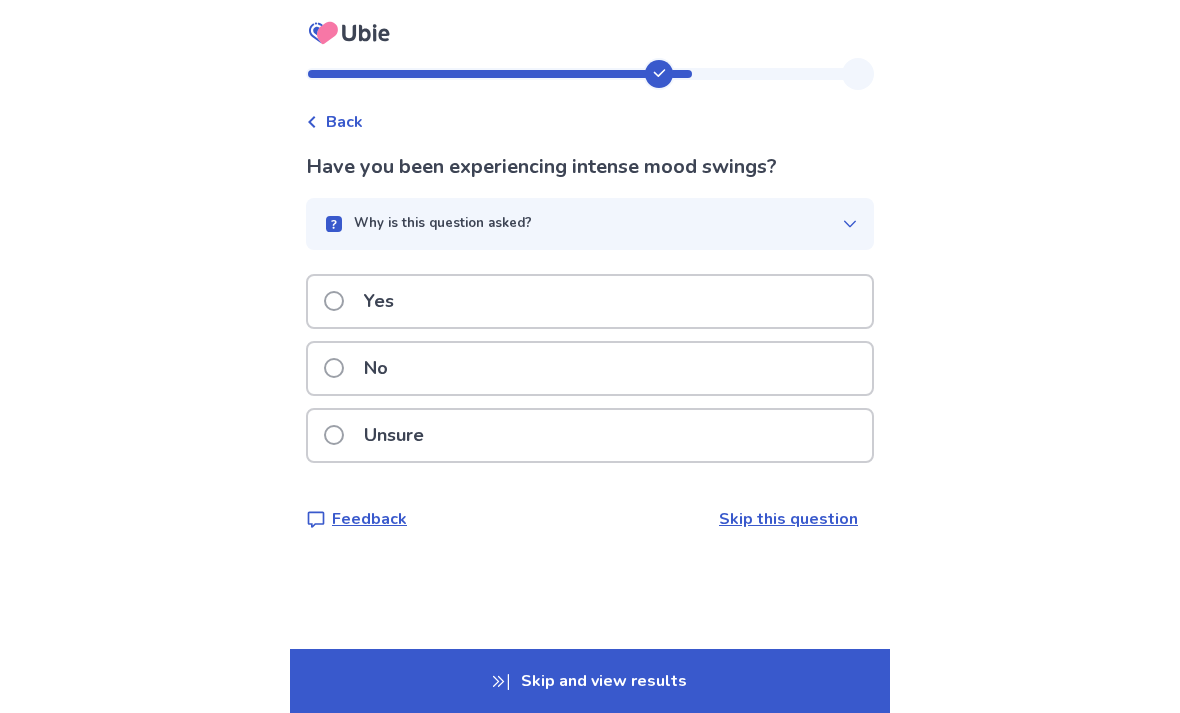 click on "Back" at bounding box center [344, 122] 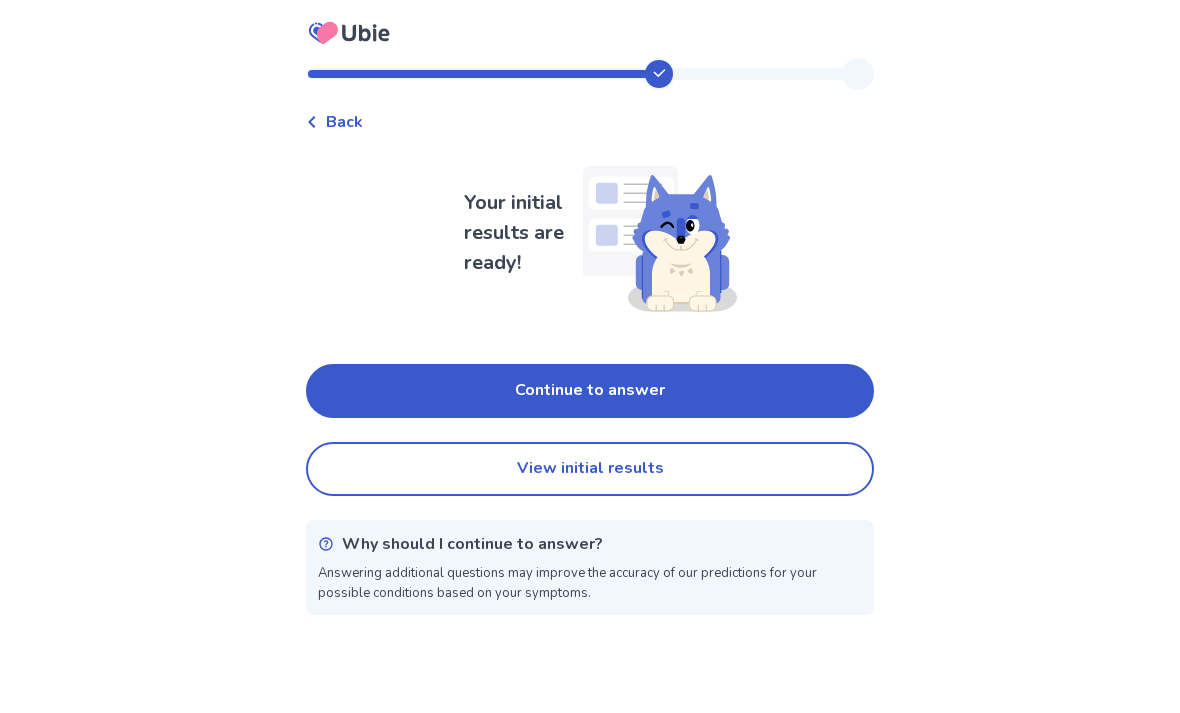 click on "Back" at bounding box center (344, 122) 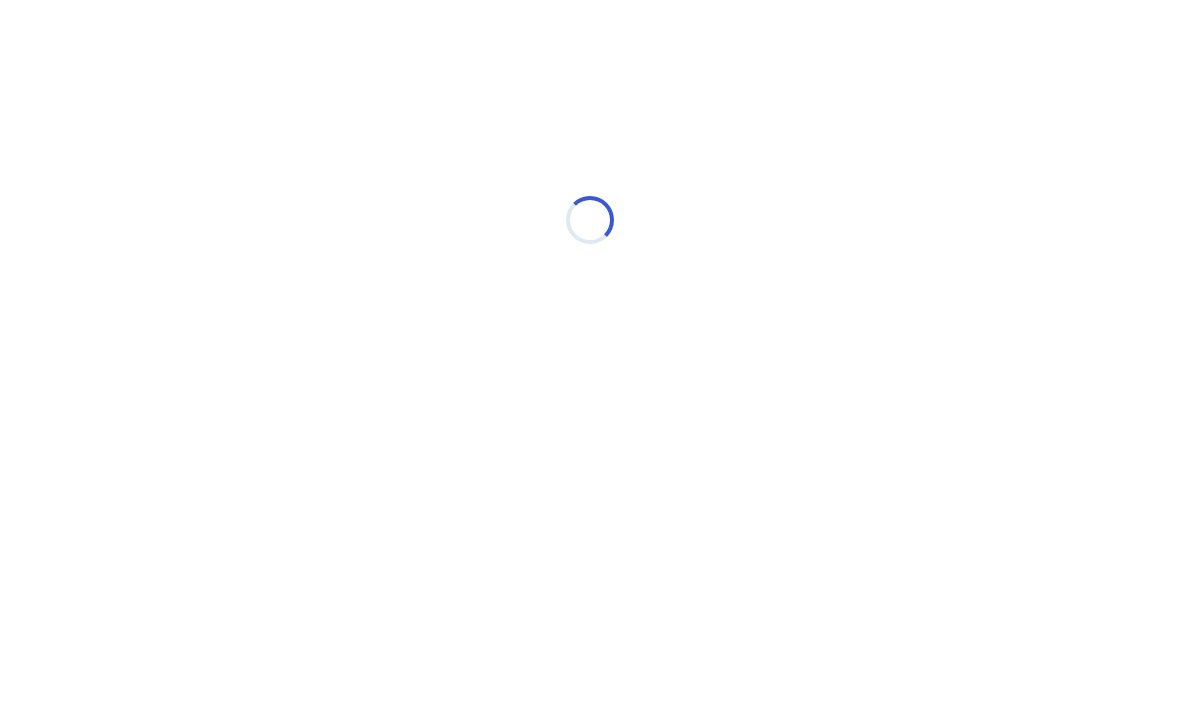 click on "Loading..." at bounding box center (590, 220) 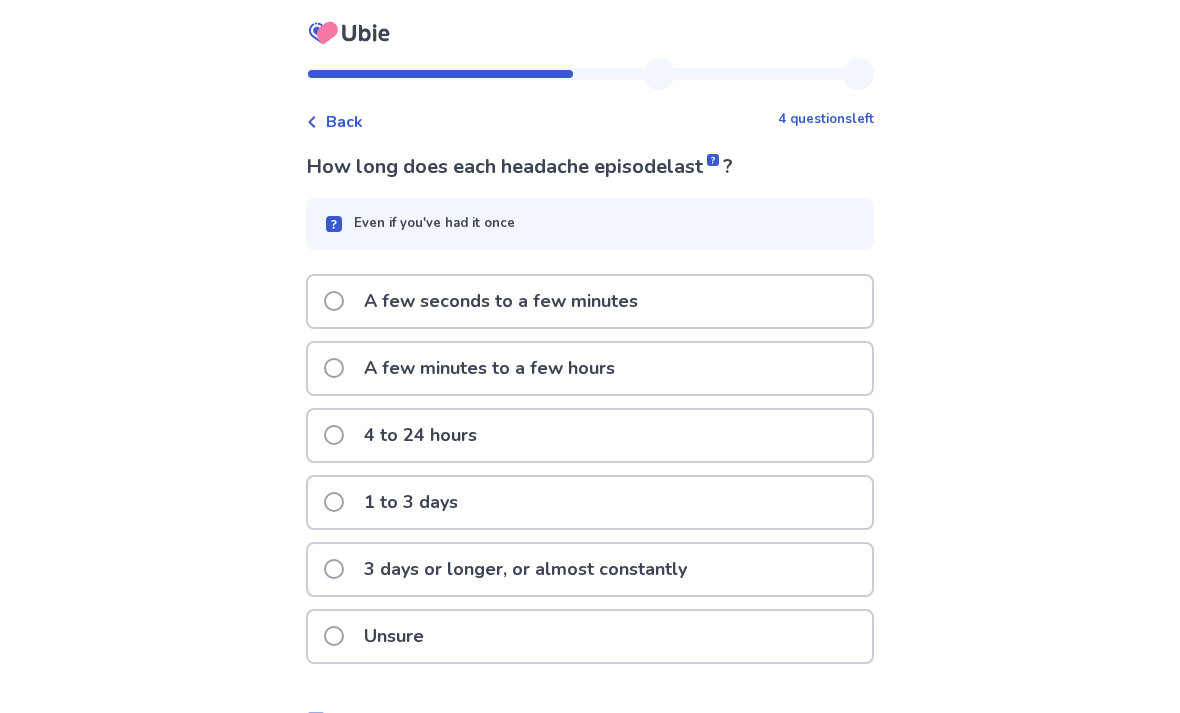 click on "Back" at bounding box center (344, 122) 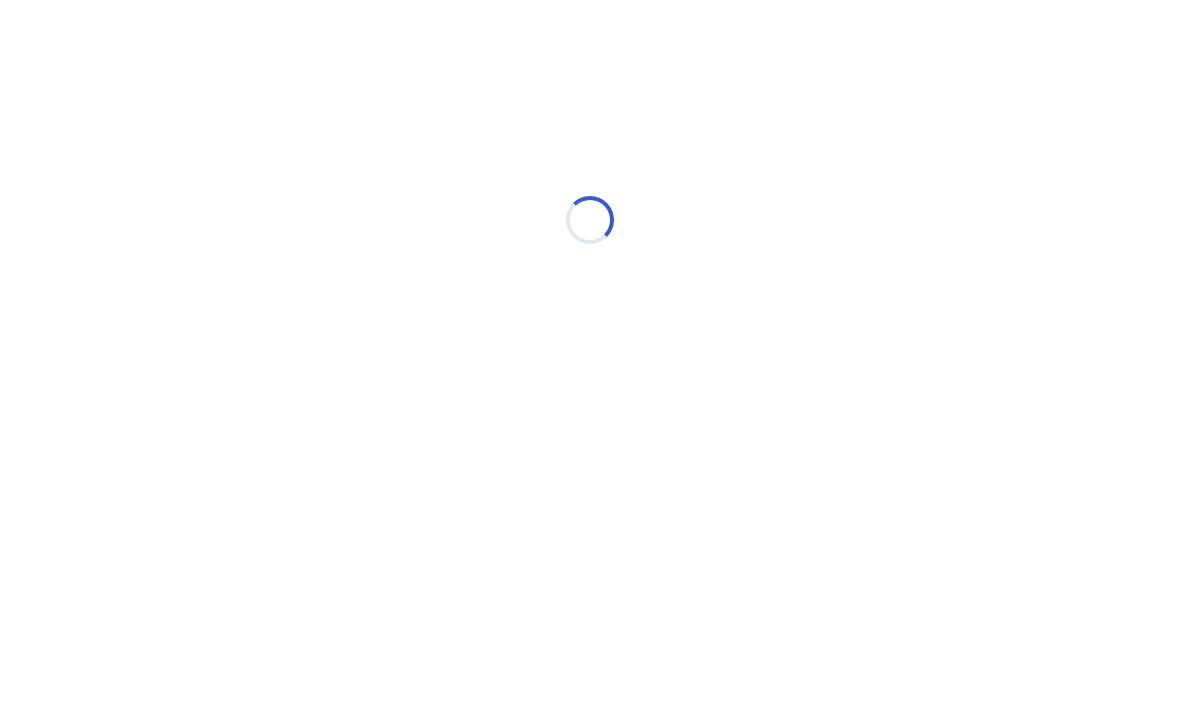 click on "Loading..." at bounding box center [590, 220] 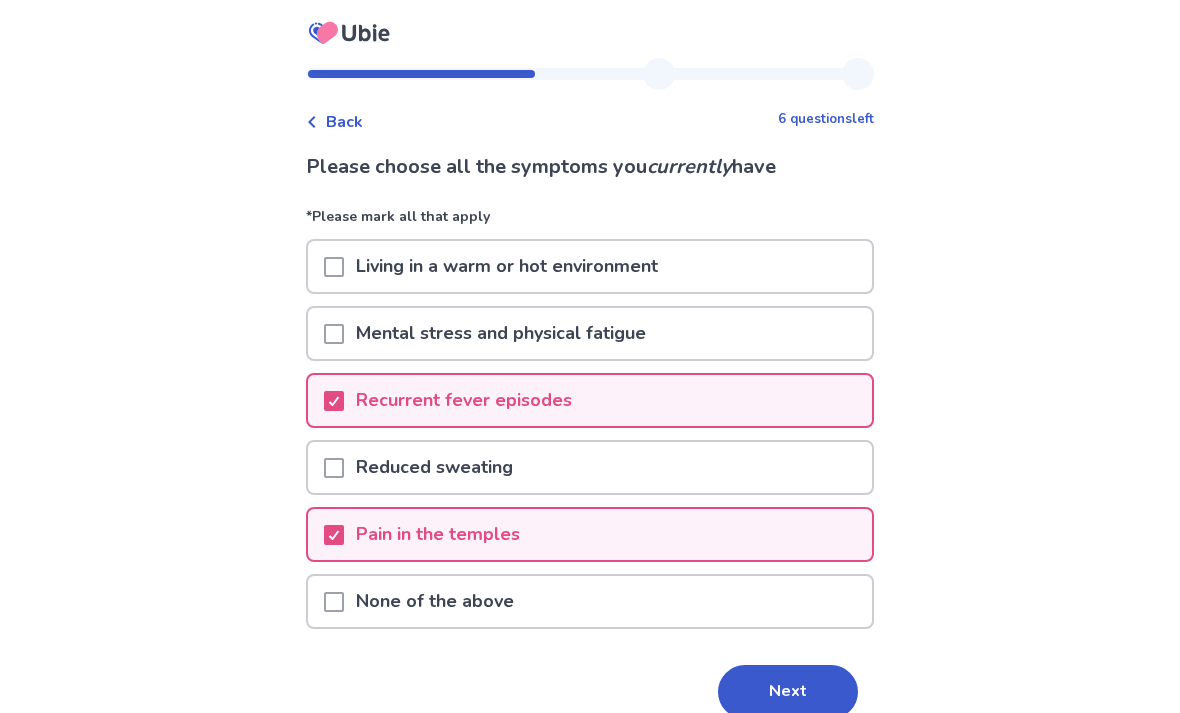 click on "Back" at bounding box center (344, 122) 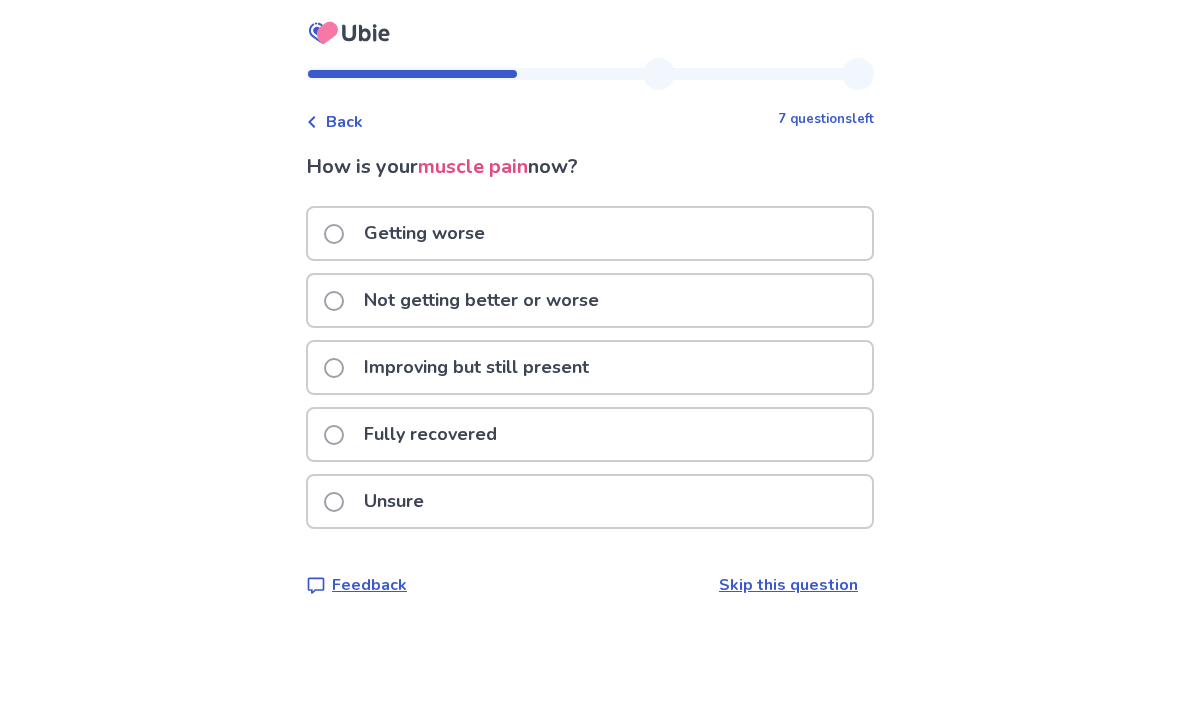 click on "Back" at bounding box center [344, 122] 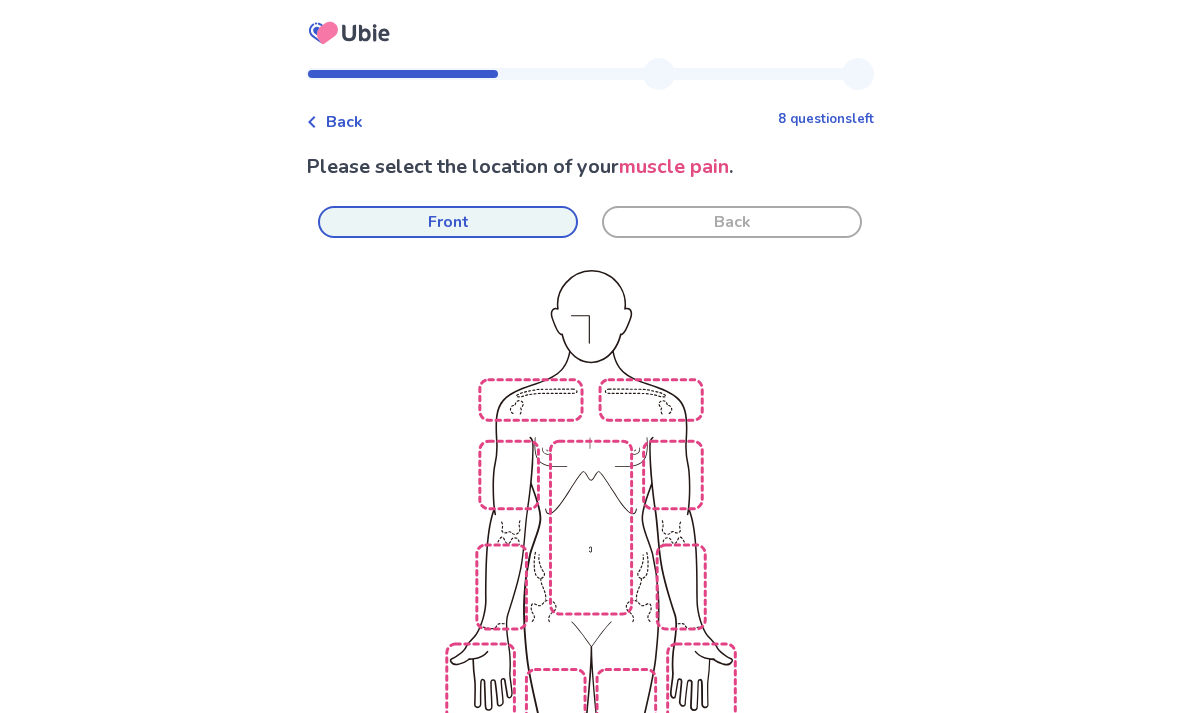 click on "Back" at bounding box center [344, 122] 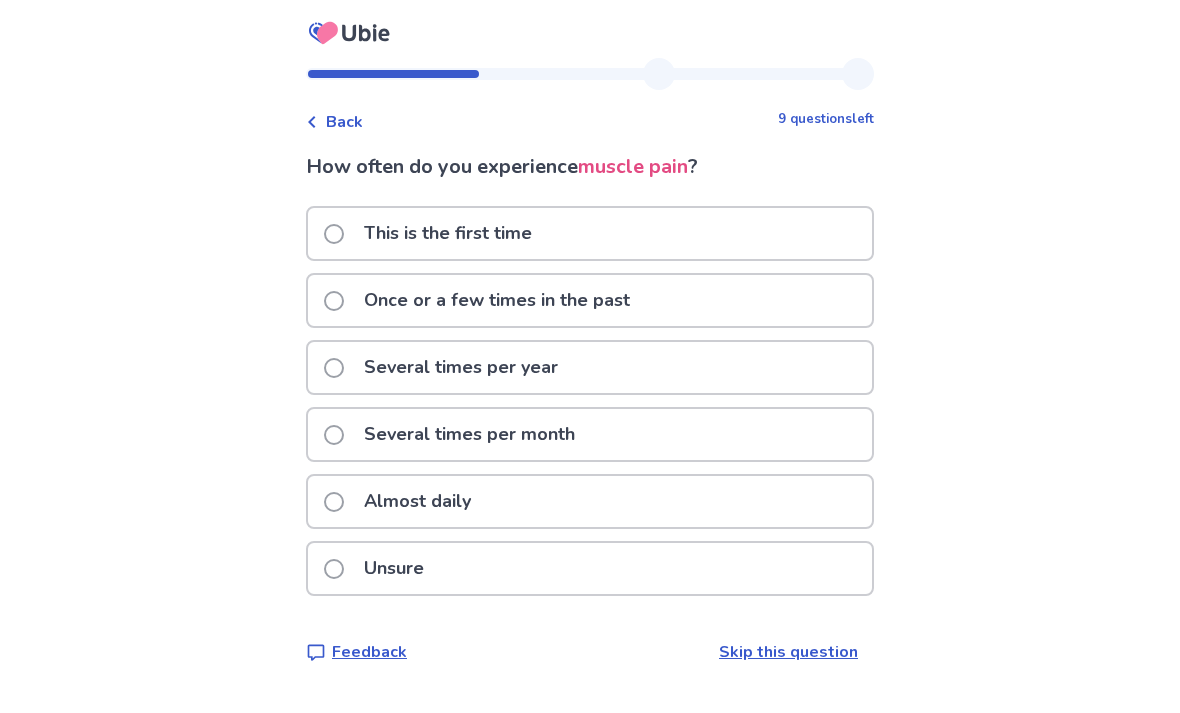 click on "Back" at bounding box center (344, 122) 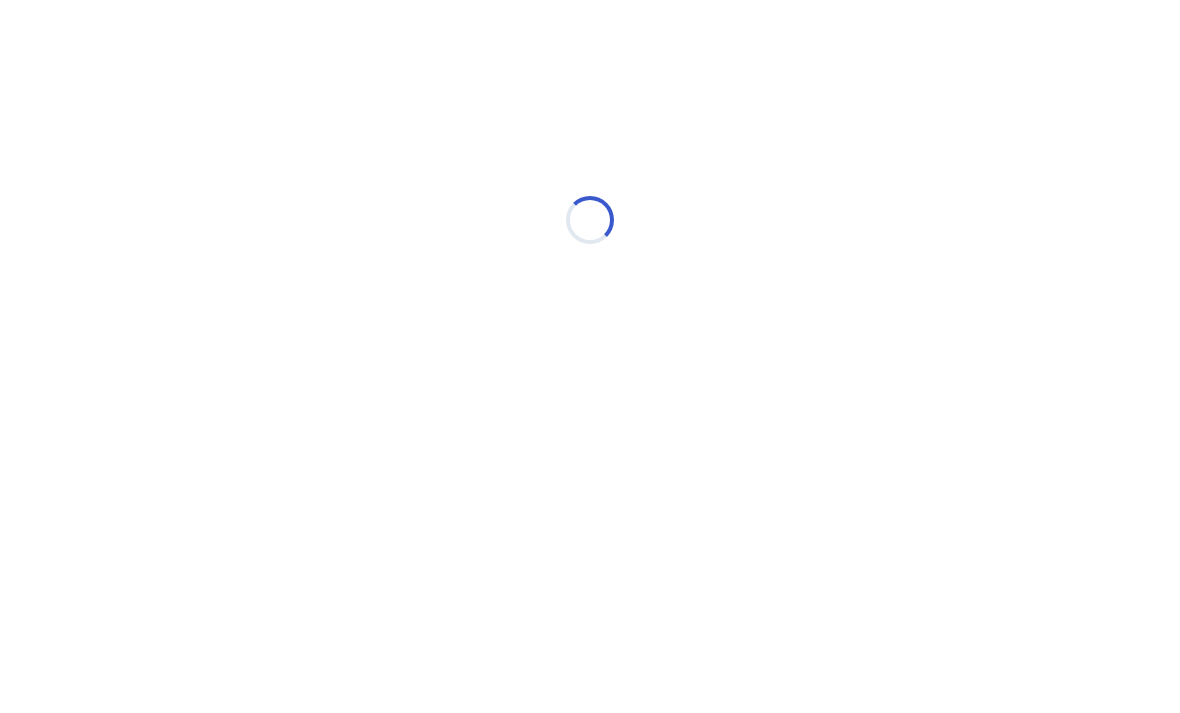 select on "*" 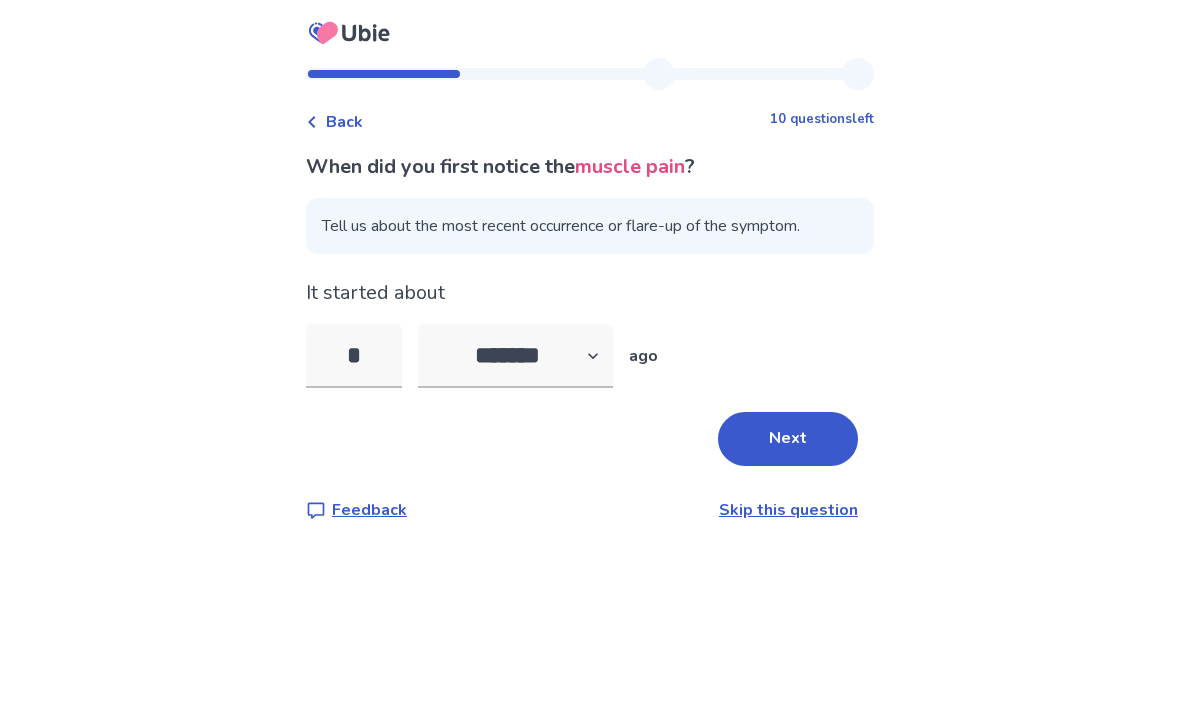 click on "Back" at bounding box center [344, 122] 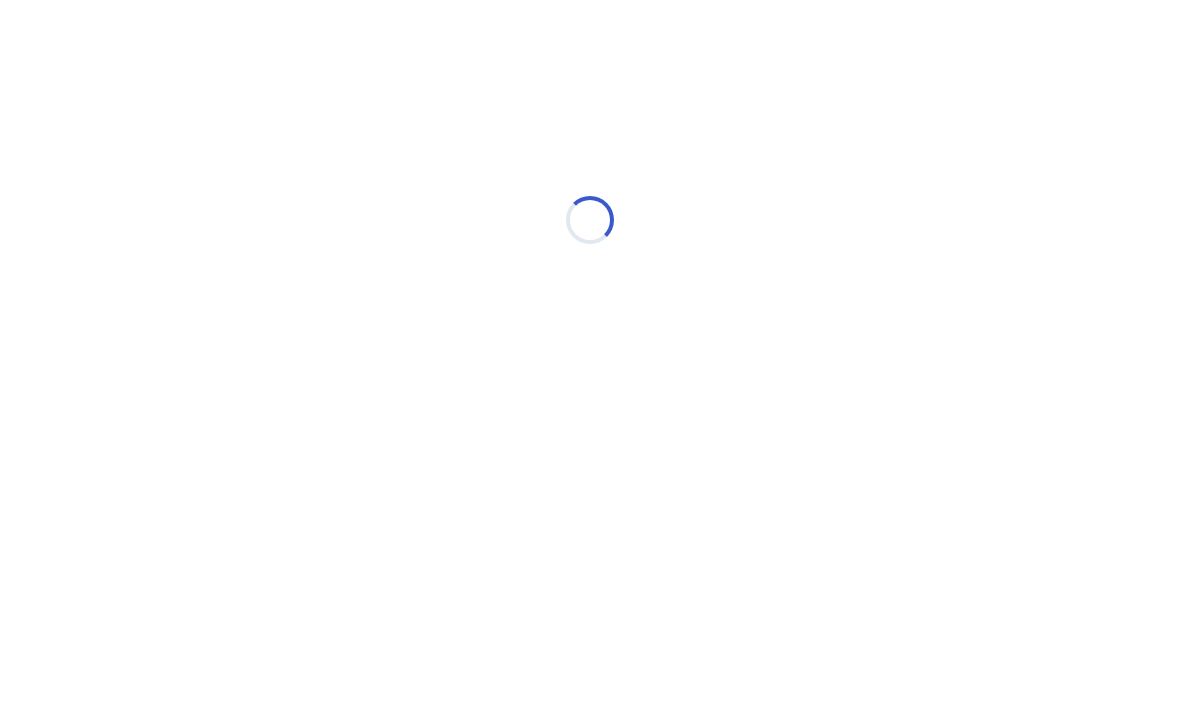 click on "Loading..." at bounding box center [590, 220] 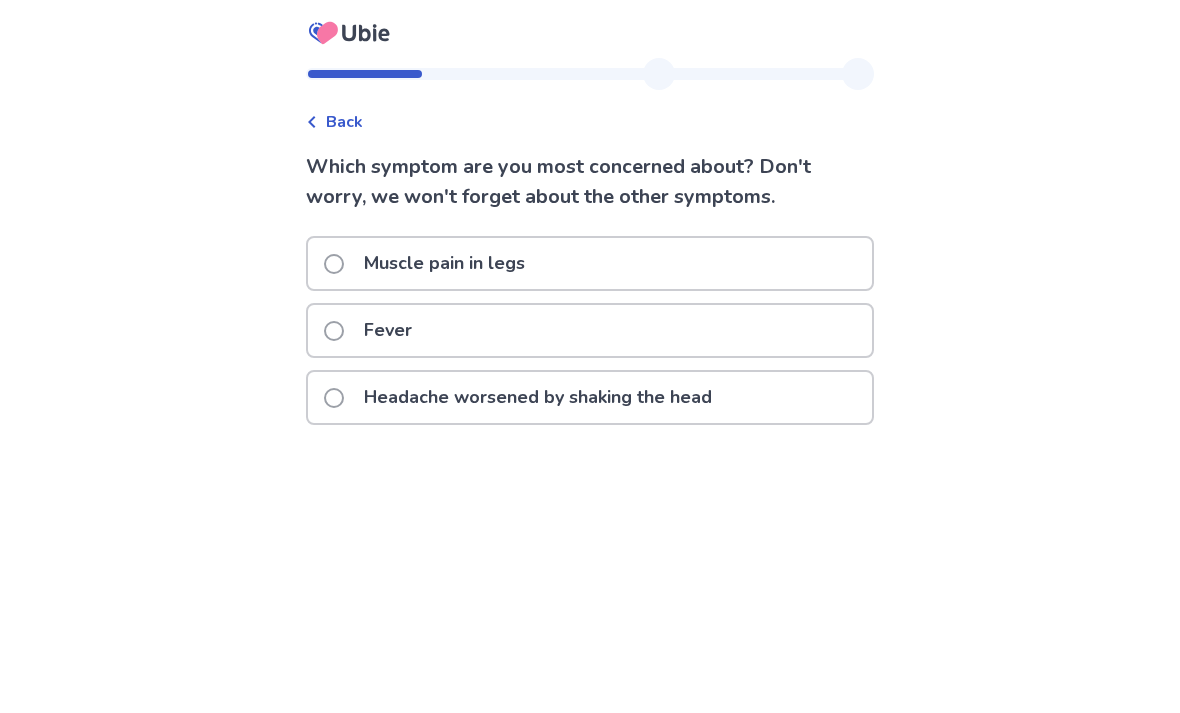 click on "Back" at bounding box center [344, 122] 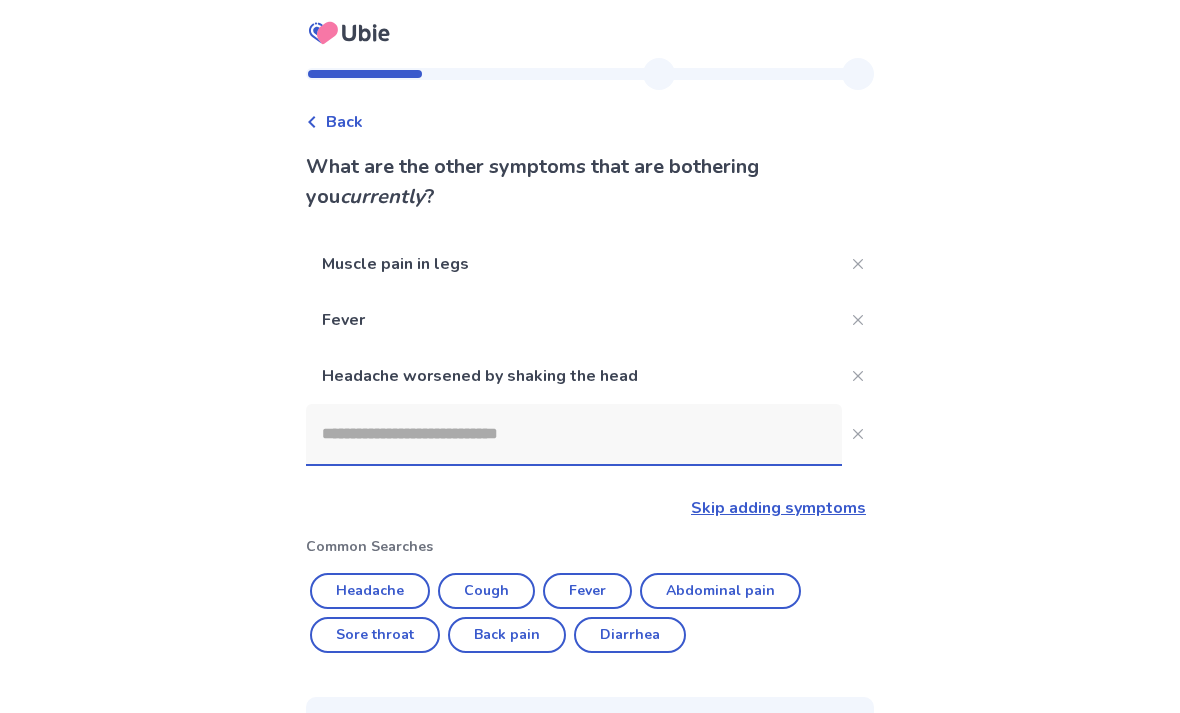 scroll, scrollTop: 281, scrollLeft: 0, axis: vertical 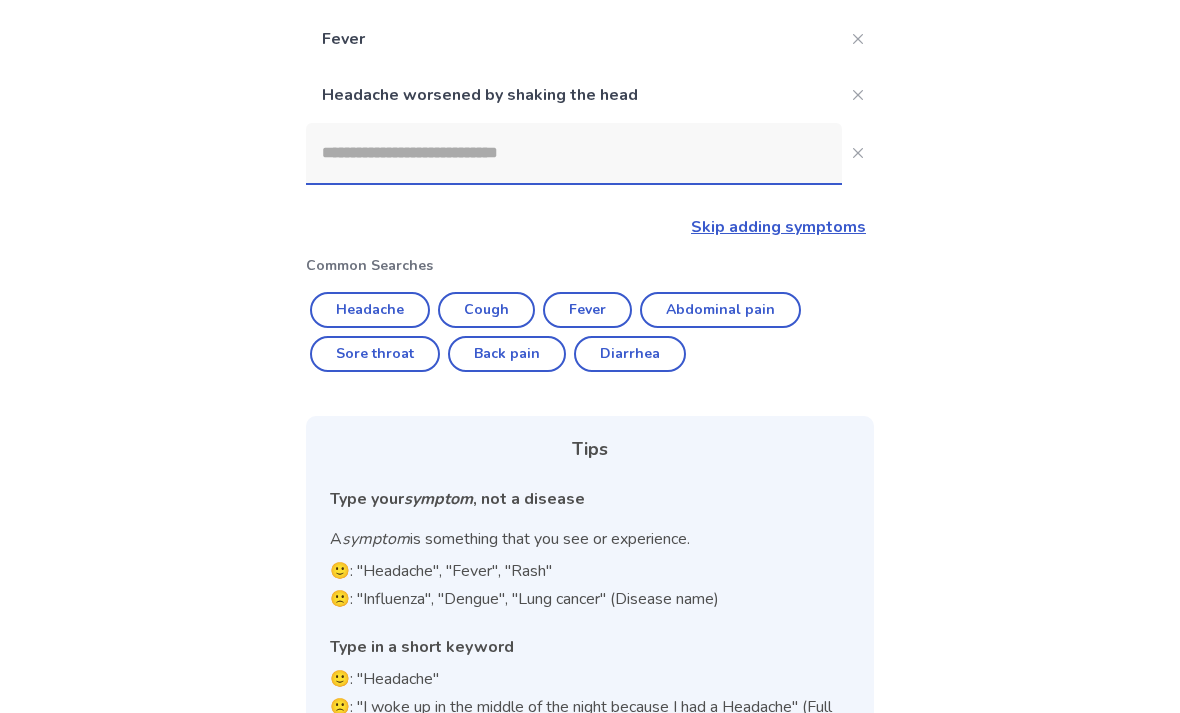 click on "Headache worsened by shaking the head" 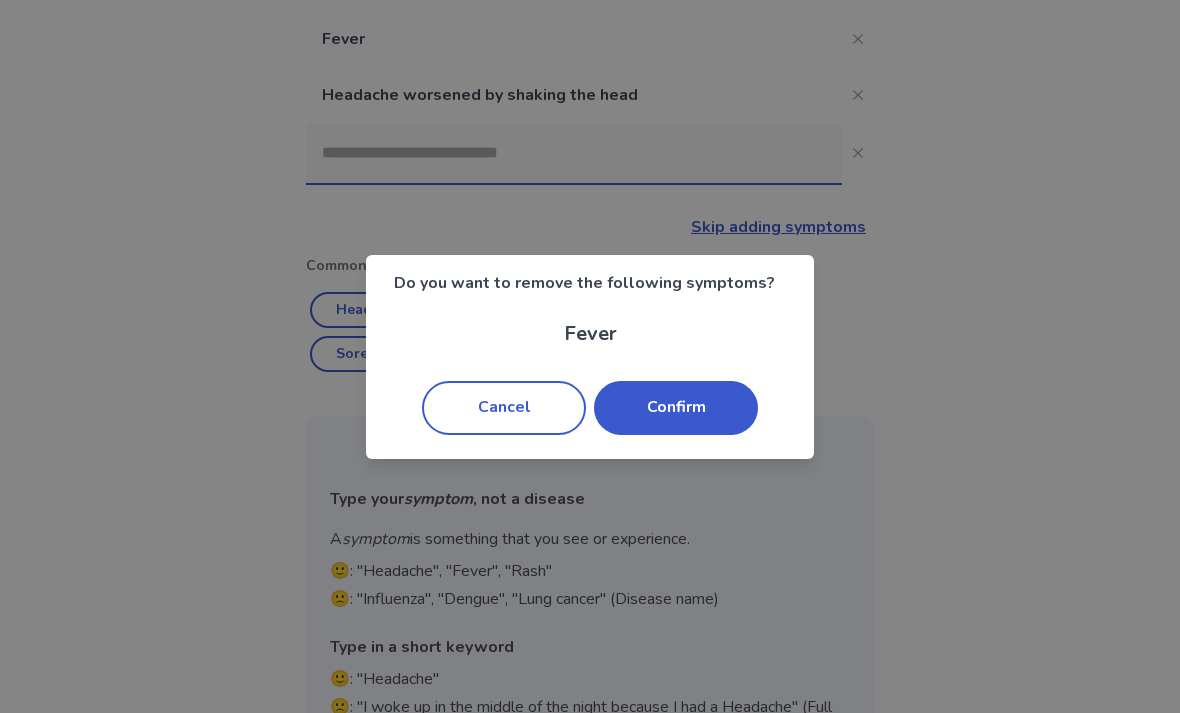 click on "Cancel" at bounding box center (504, 408) 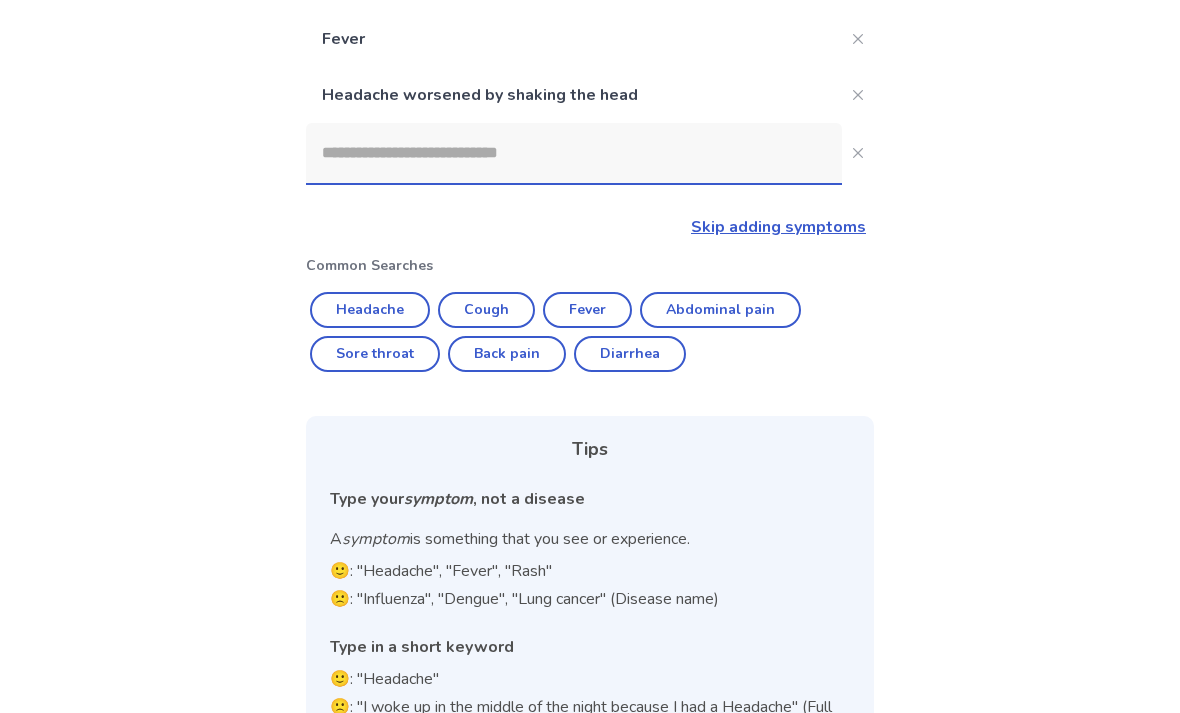 click on "Fever" 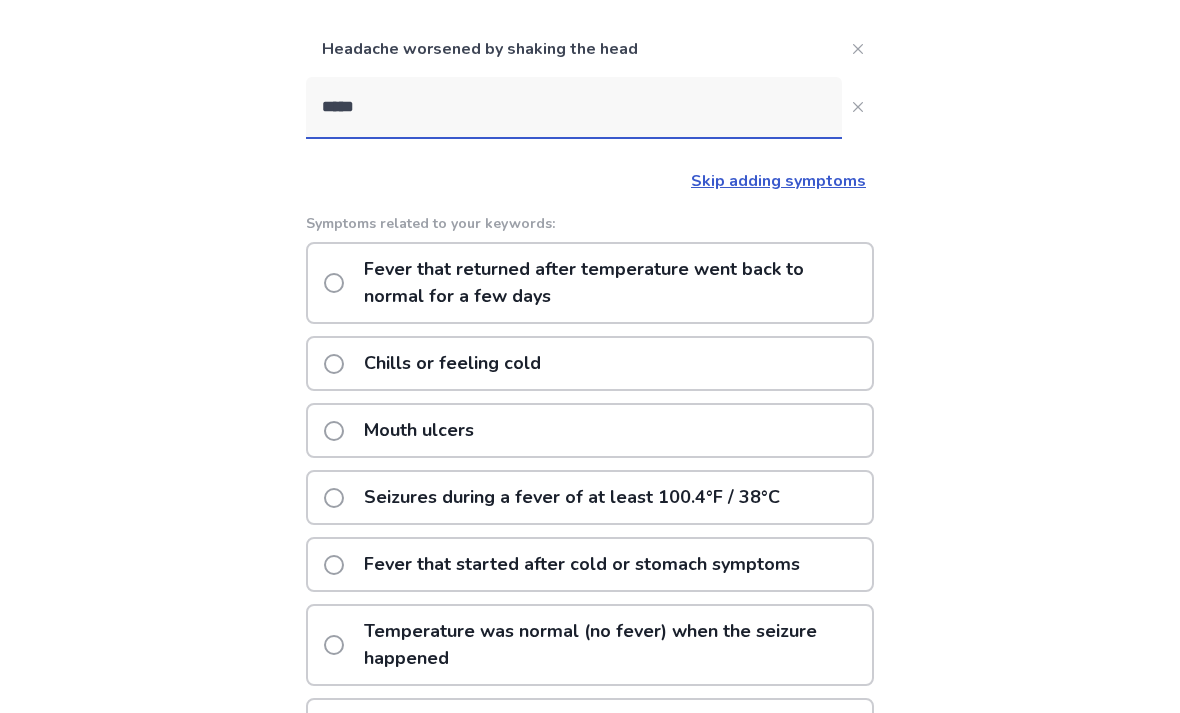 scroll, scrollTop: 319, scrollLeft: 0, axis: vertical 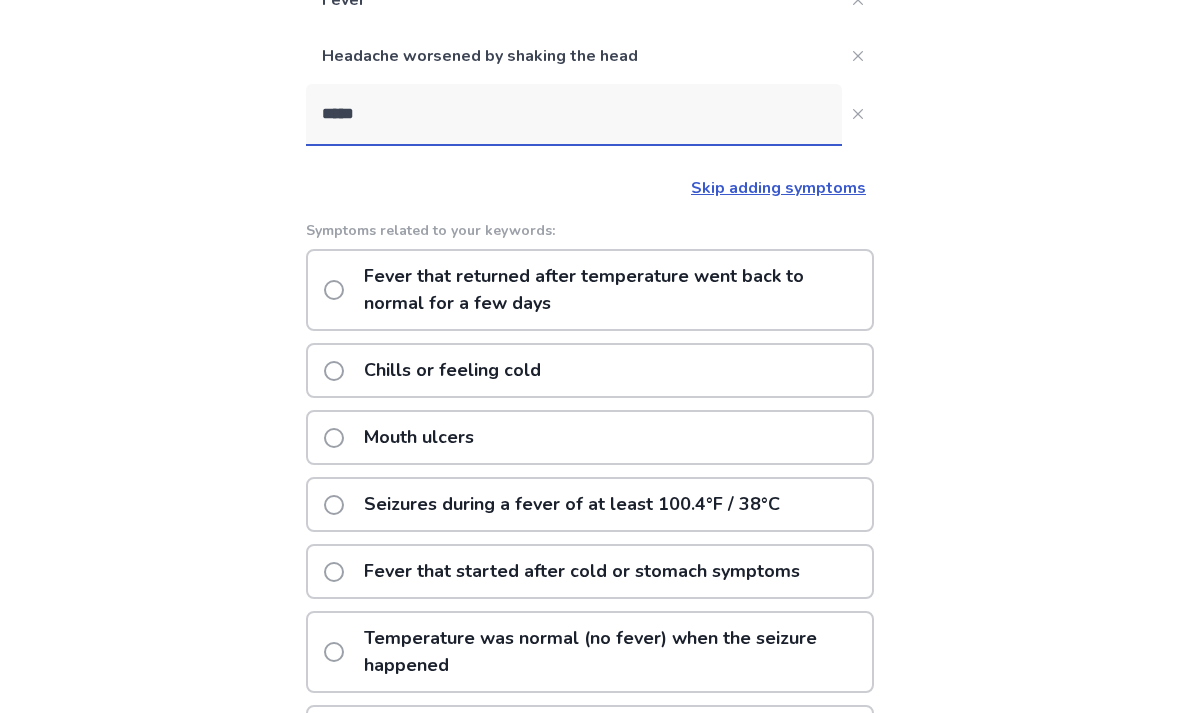 click on "Fever that returned after temperature went back to normal for a few days" 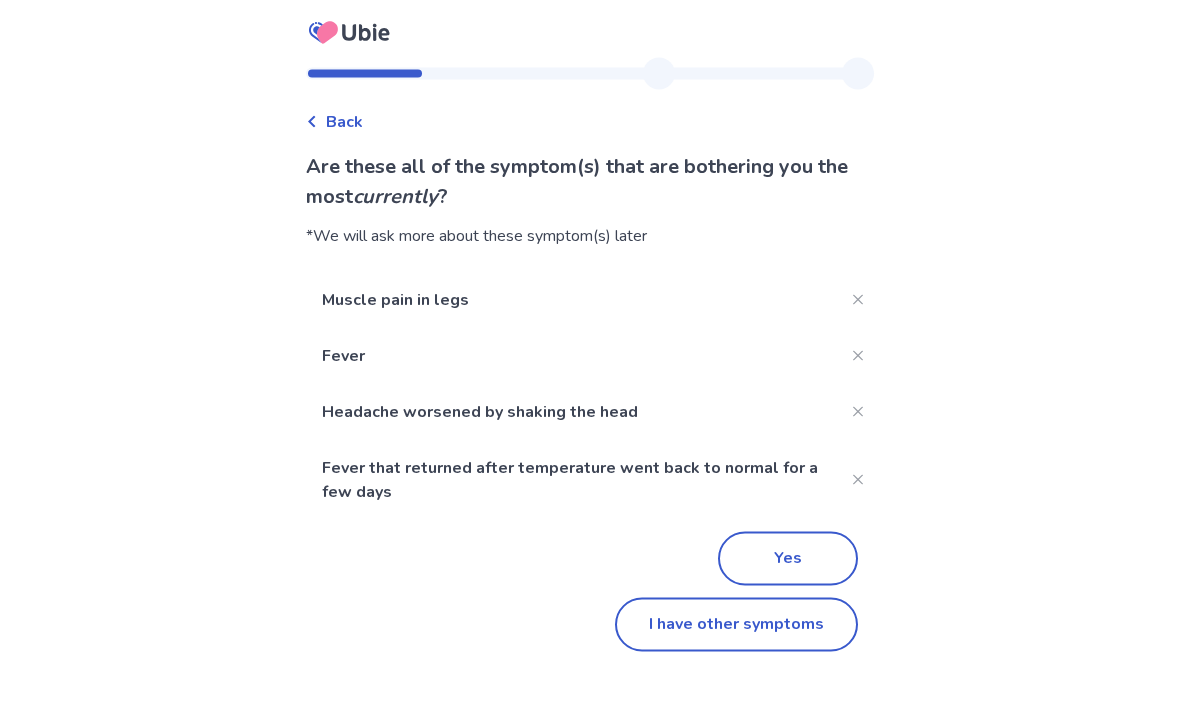 scroll, scrollTop: 0, scrollLeft: 0, axis: both 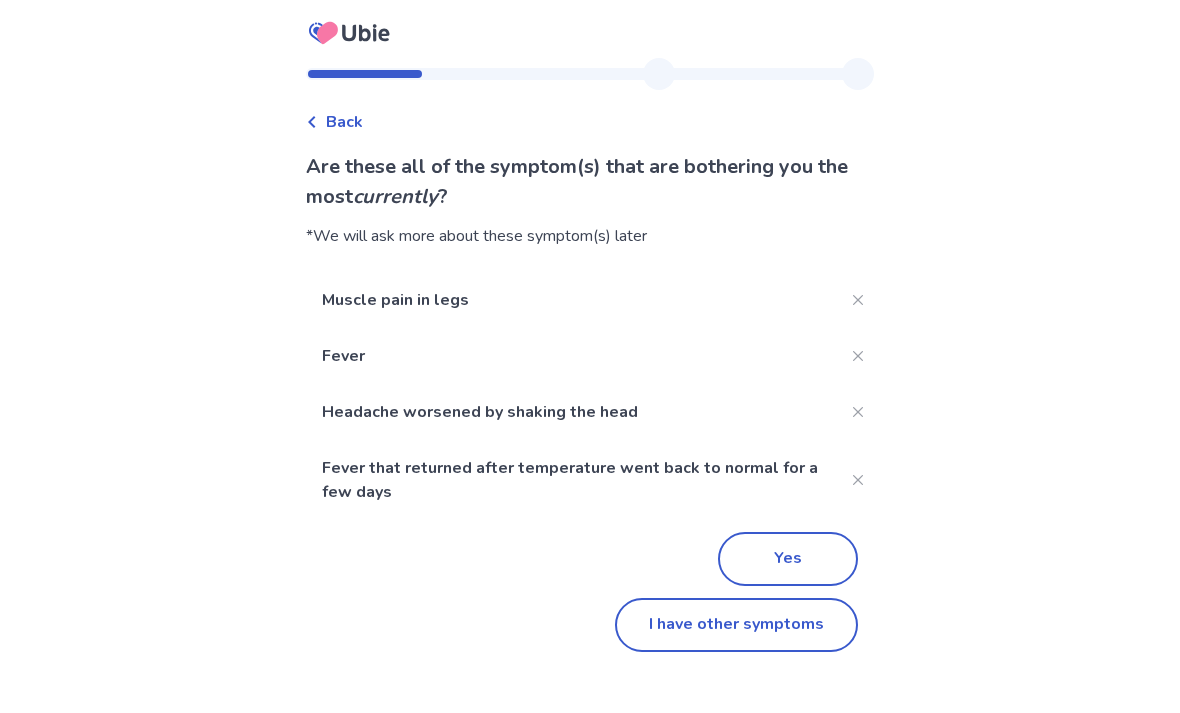 click on "I have other symptoms" 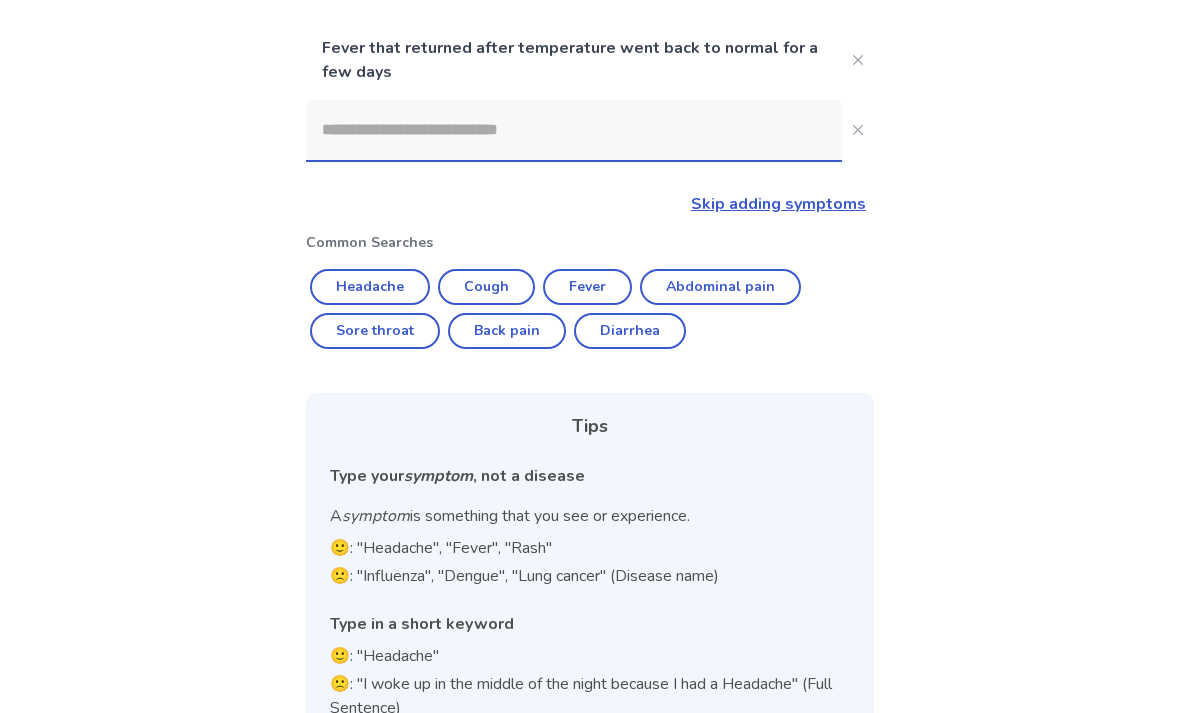 click 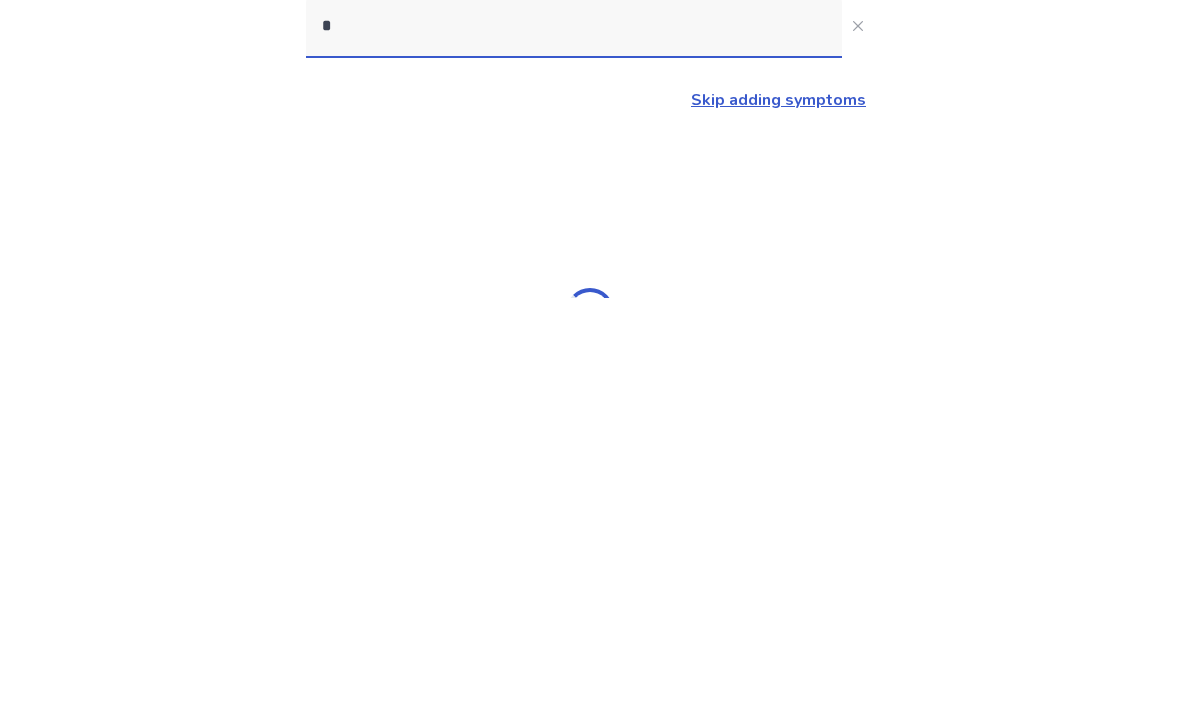 scroll, scrollTop: 64, scrollLeft: 0, axis: vertical 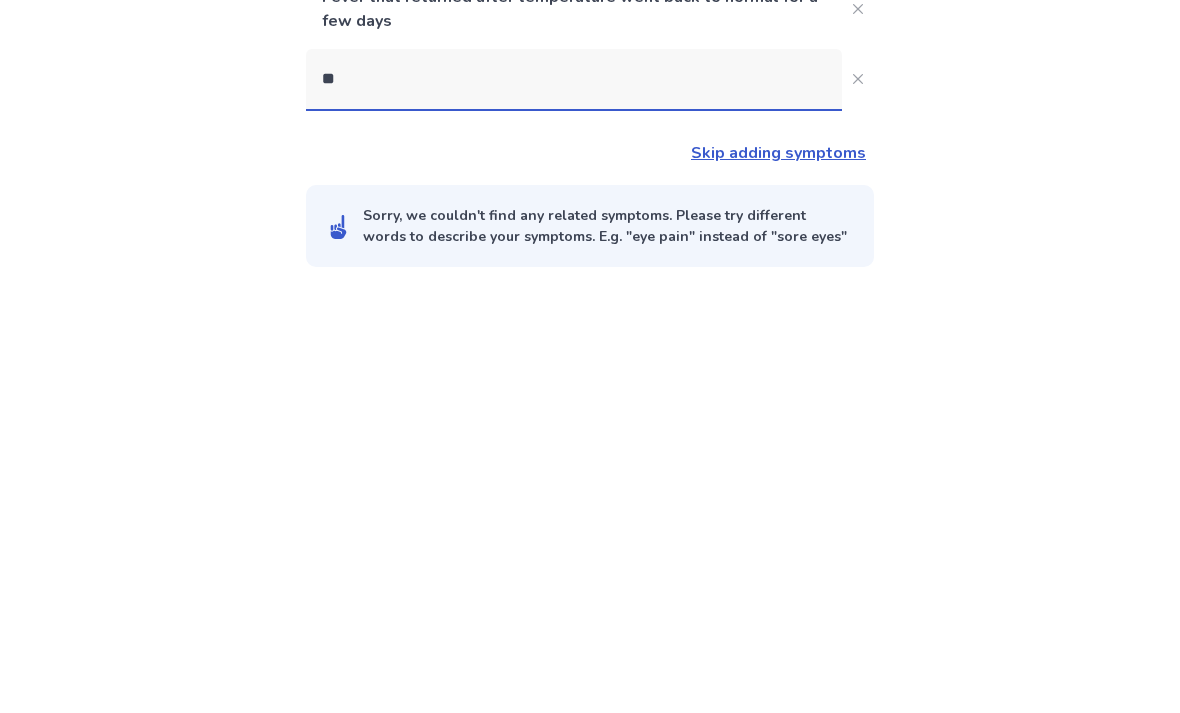 type on "*" 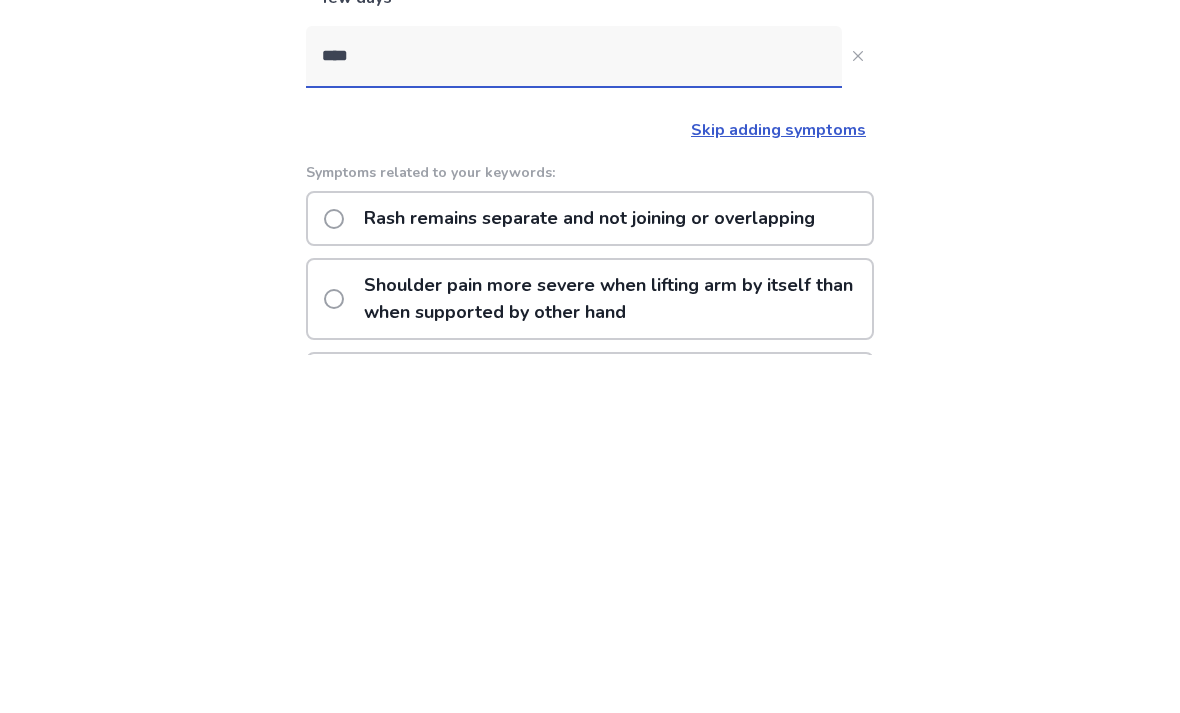 scroll, scrollTop: 101, scrollLeft: 0, axis: vertical 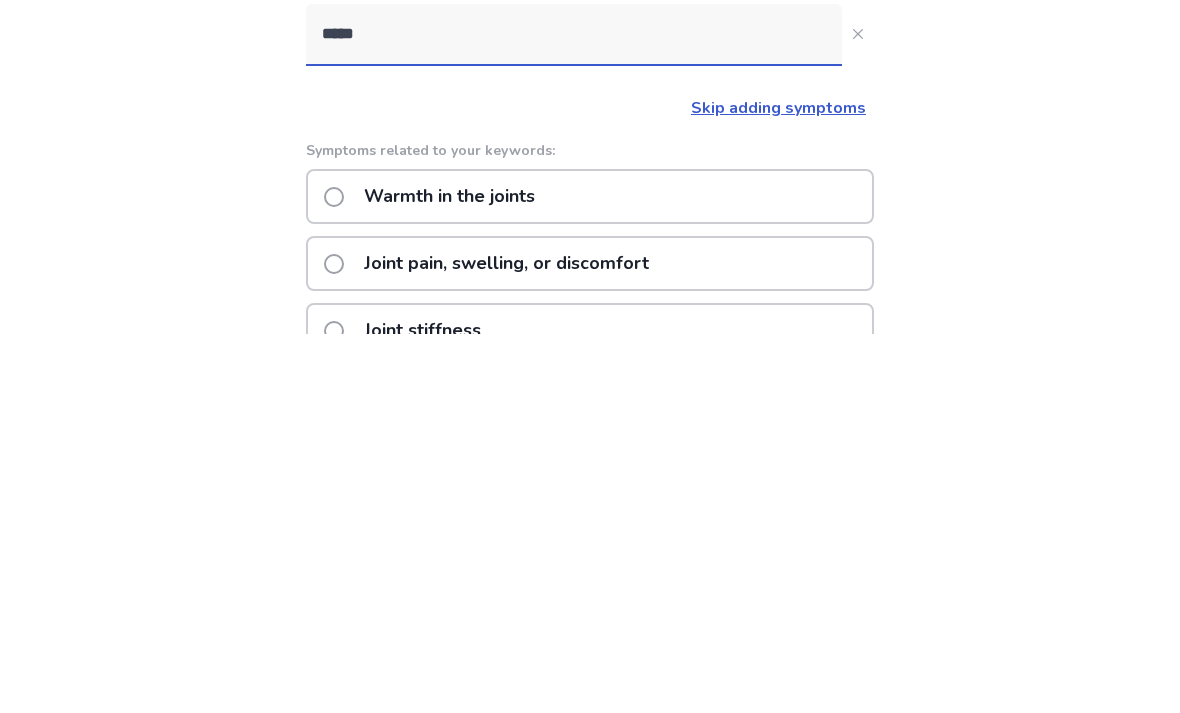 type on "*****" 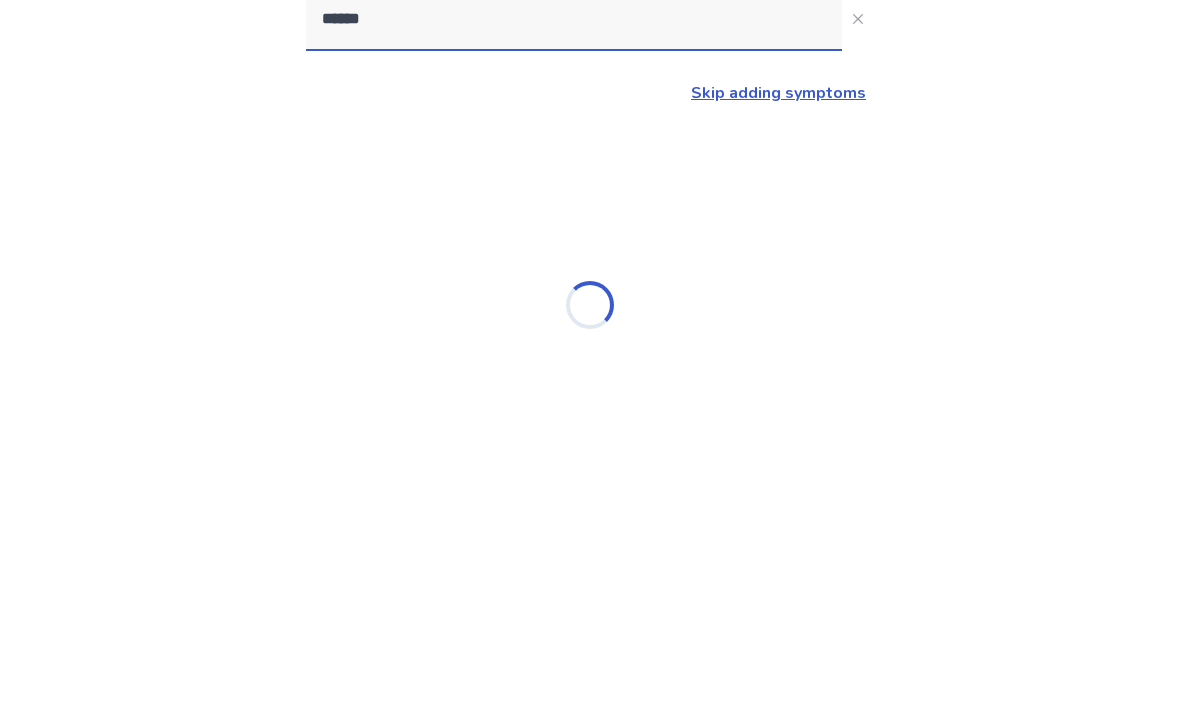scroll, scrollTop: 139, scrollLeft: 0, axis: vertical 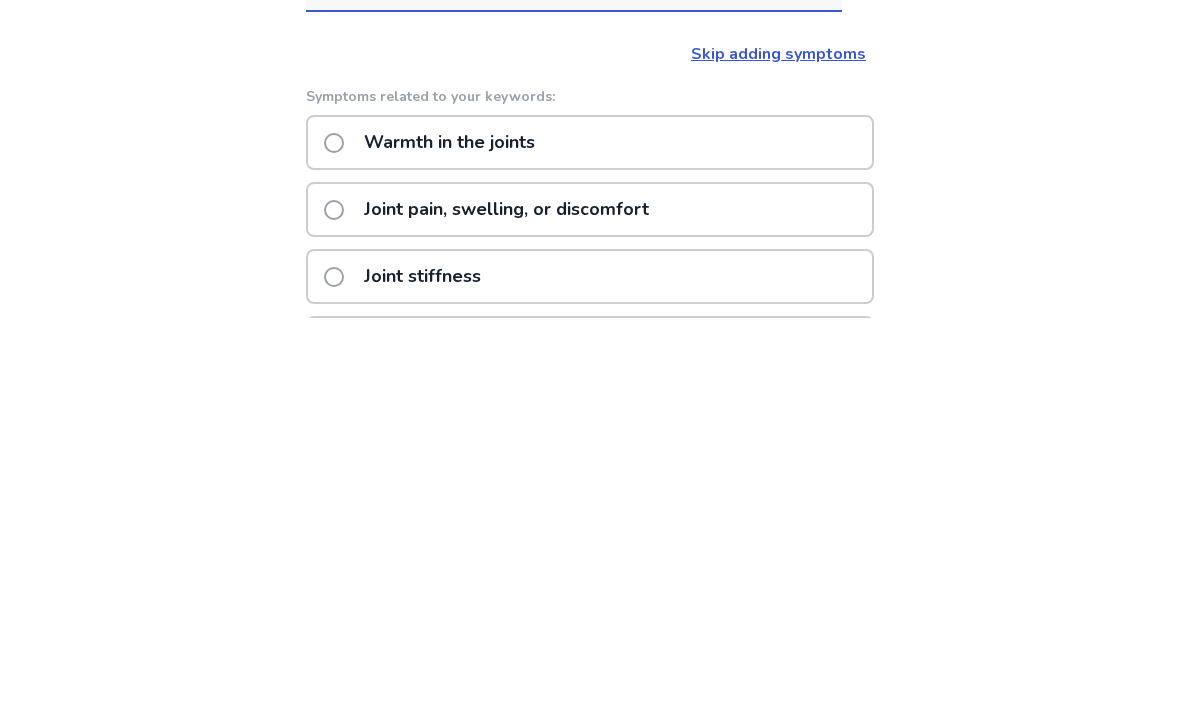 click on "Joint pain, swelling, or discomfort" 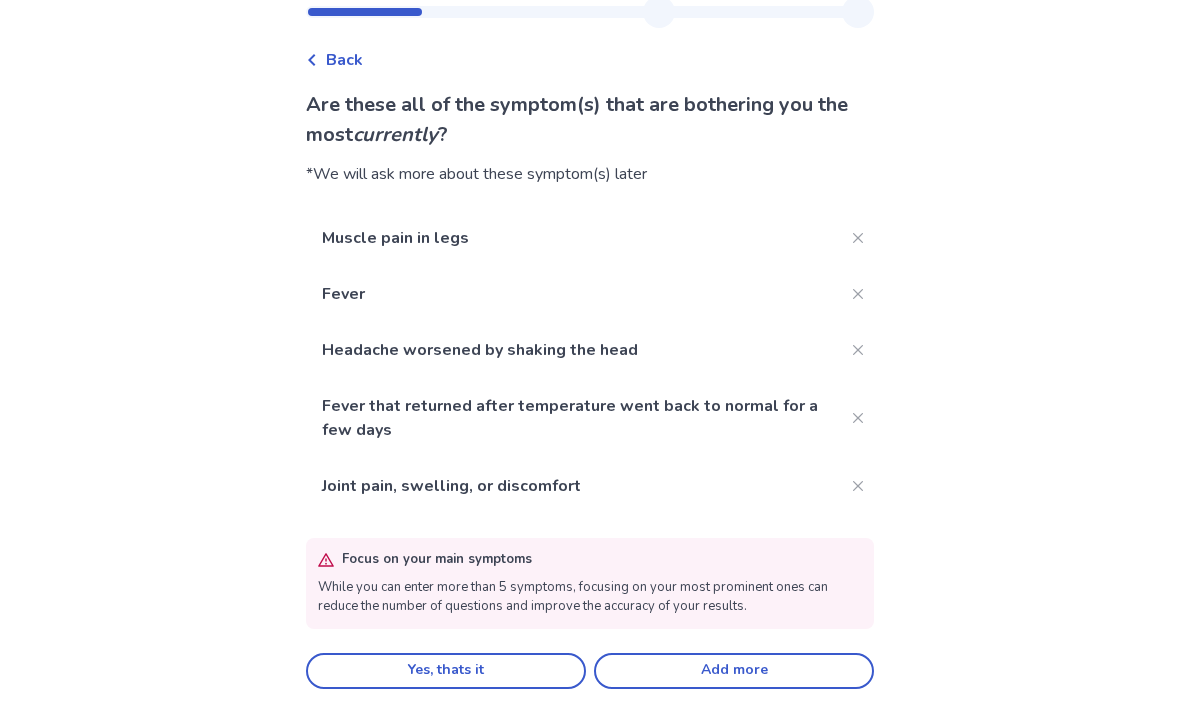 scroll, scrollTop: 64, scrollLeft: 0, axis: vertical 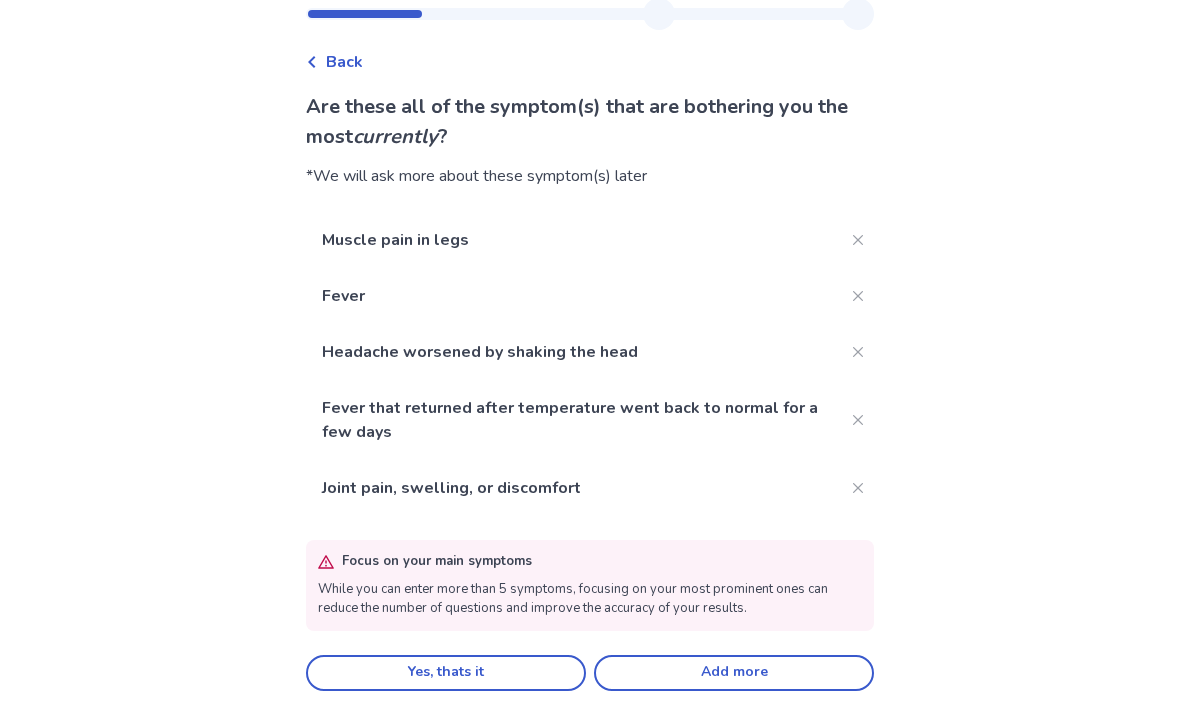click on "Back" at bounding box center [344, 62] 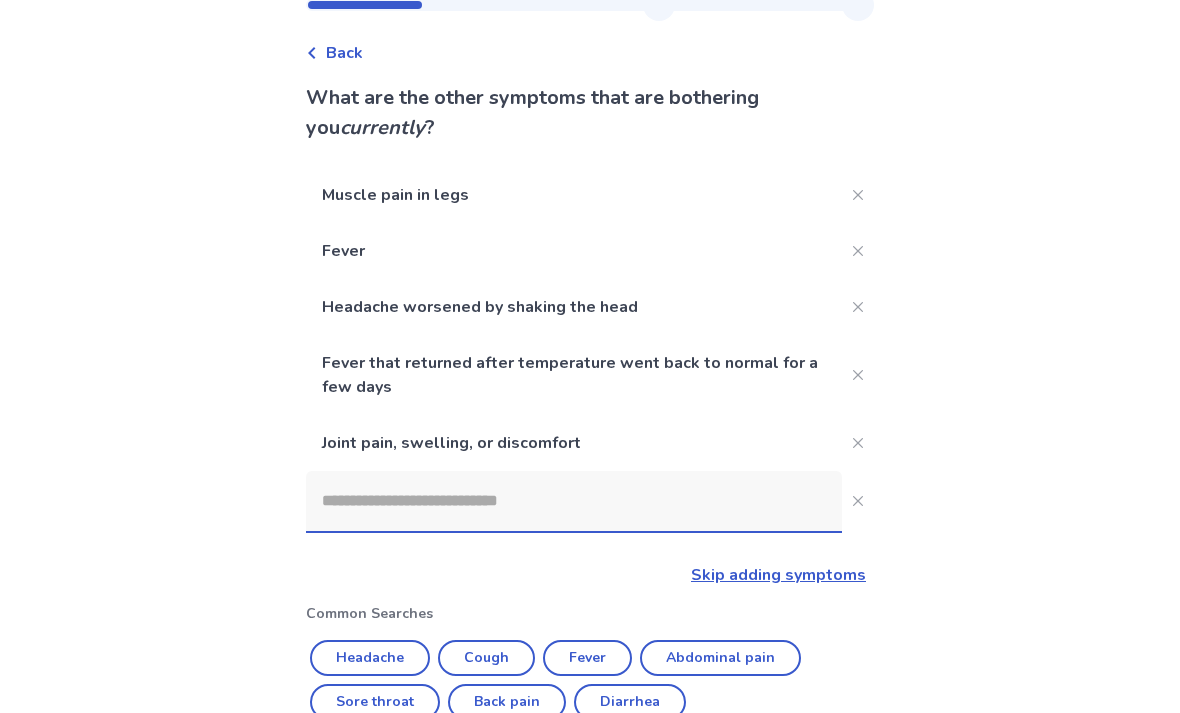 scroll, scrollTop: 68, scrollLeft: 0, axis: vertical 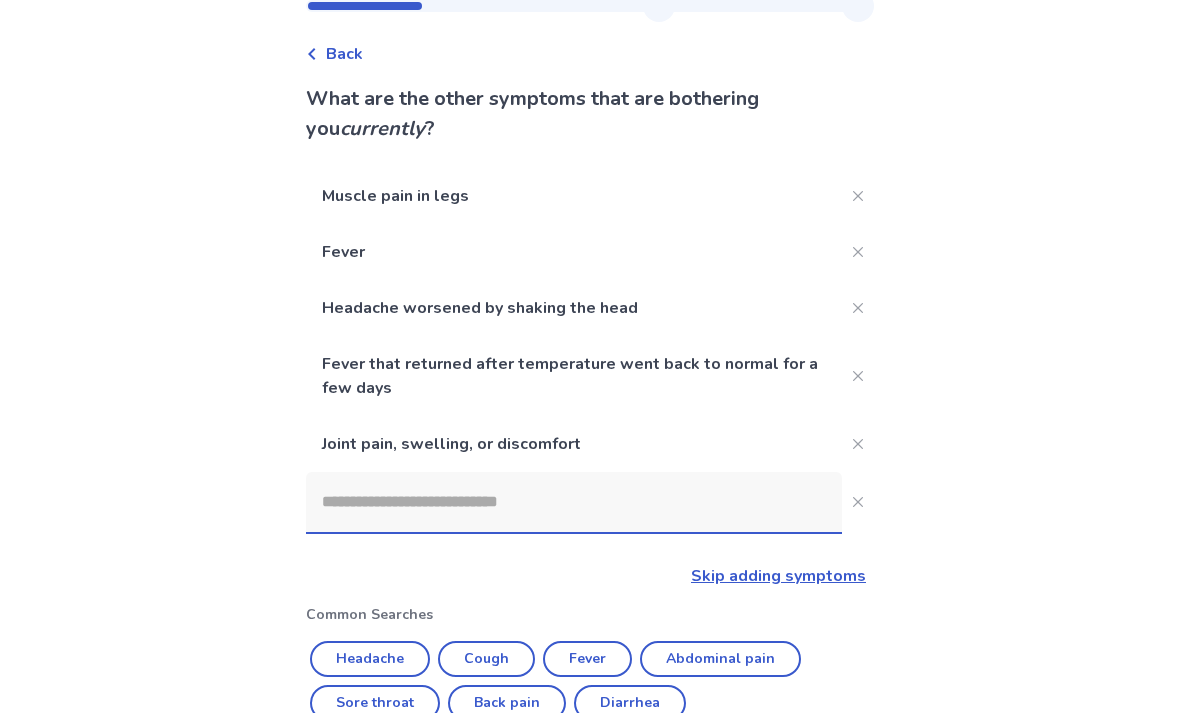 click 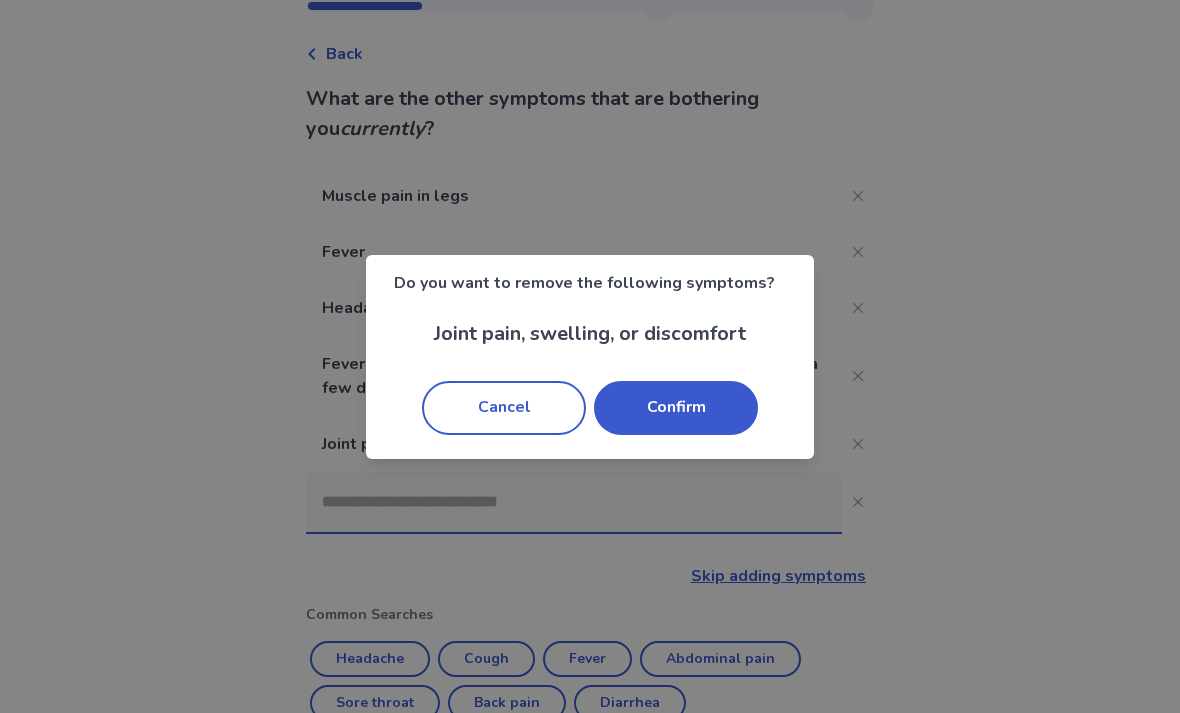 click on "Confirm" at bounding box center [676, 408] 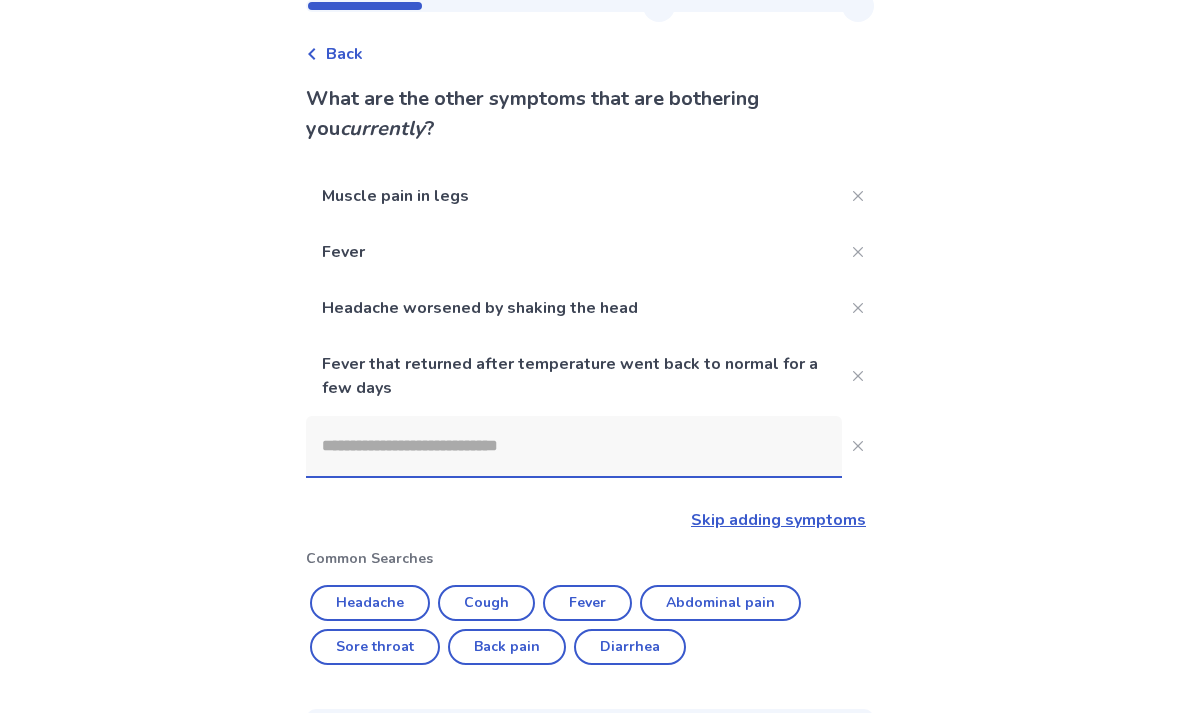 click 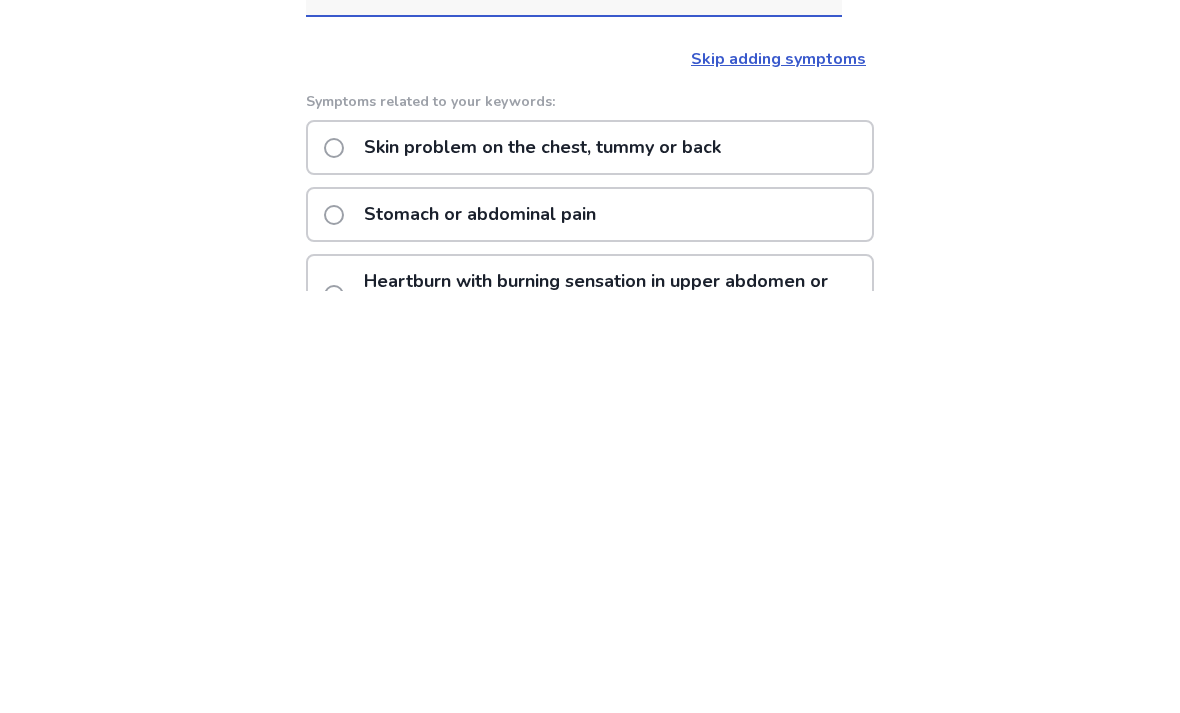 scroll, scrollTop: 112, scrollLeft: 0, axis: vertical 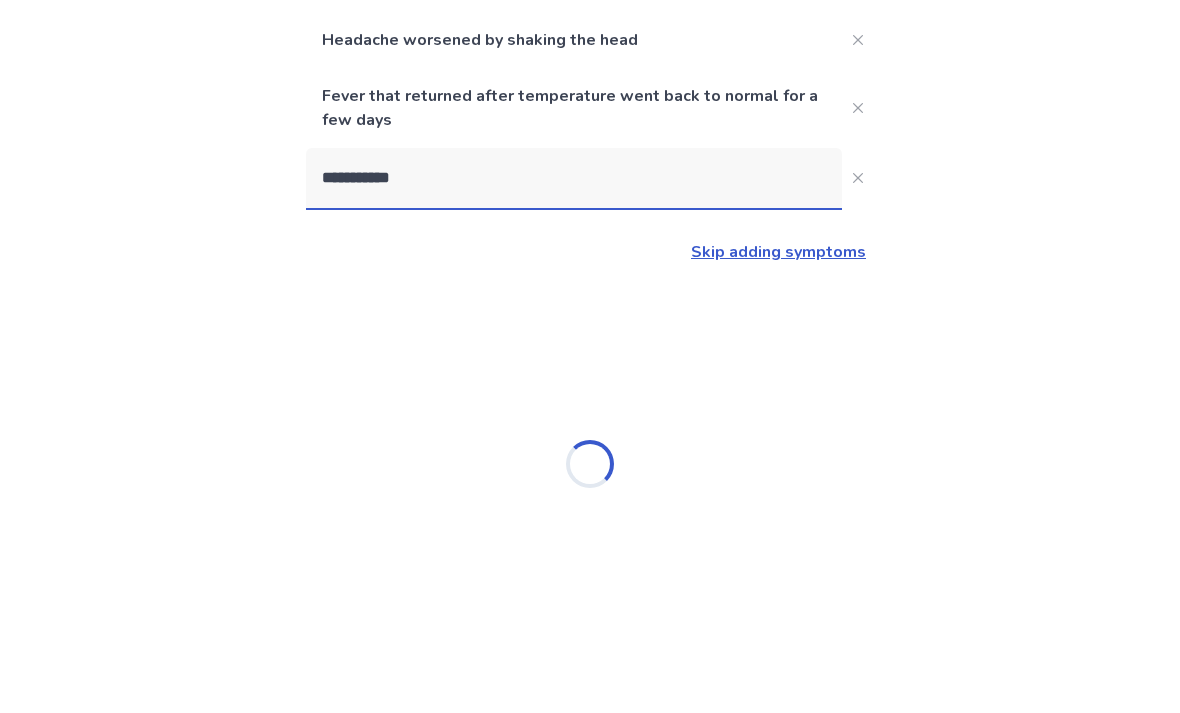 type on "**********" 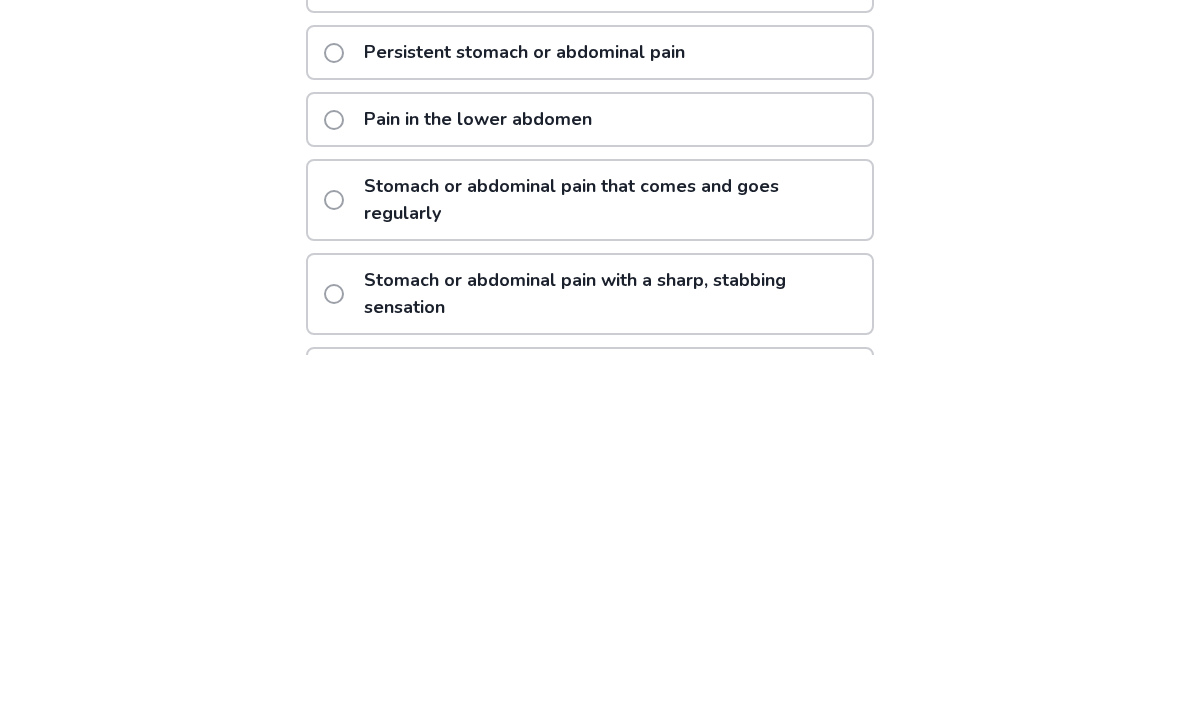 scroll, scrollTop: 400, scrollLeft: 0, axis: vertical 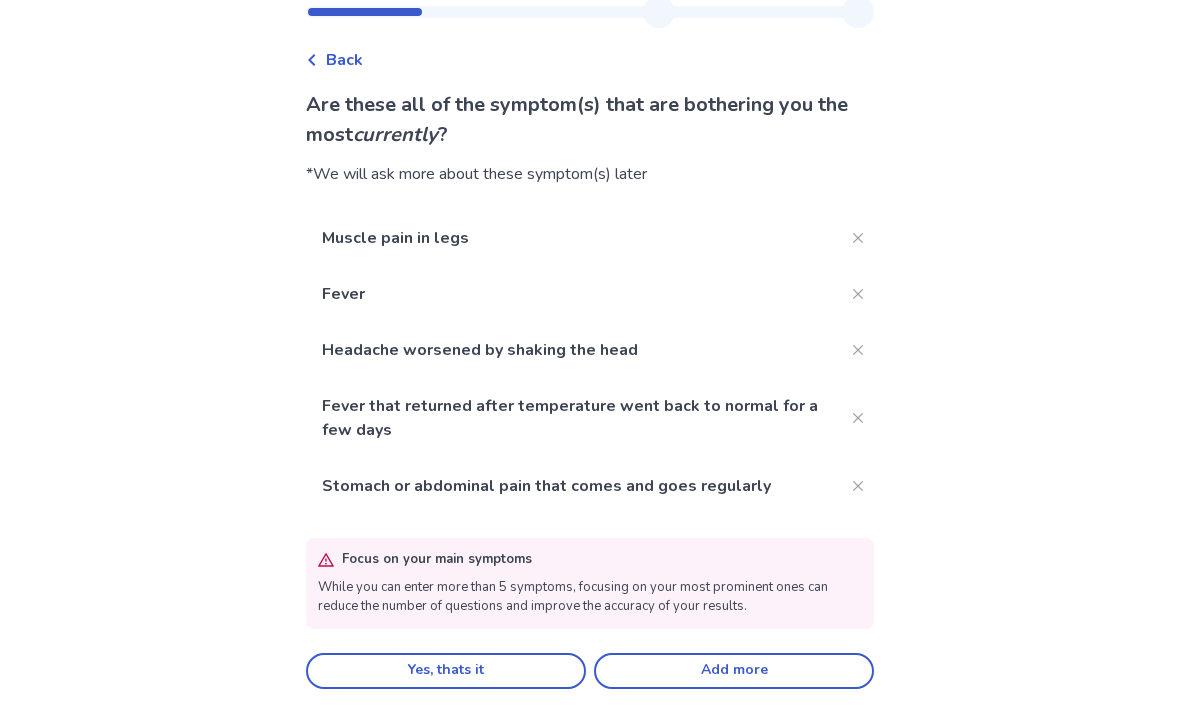 click on "Yes, thats it" 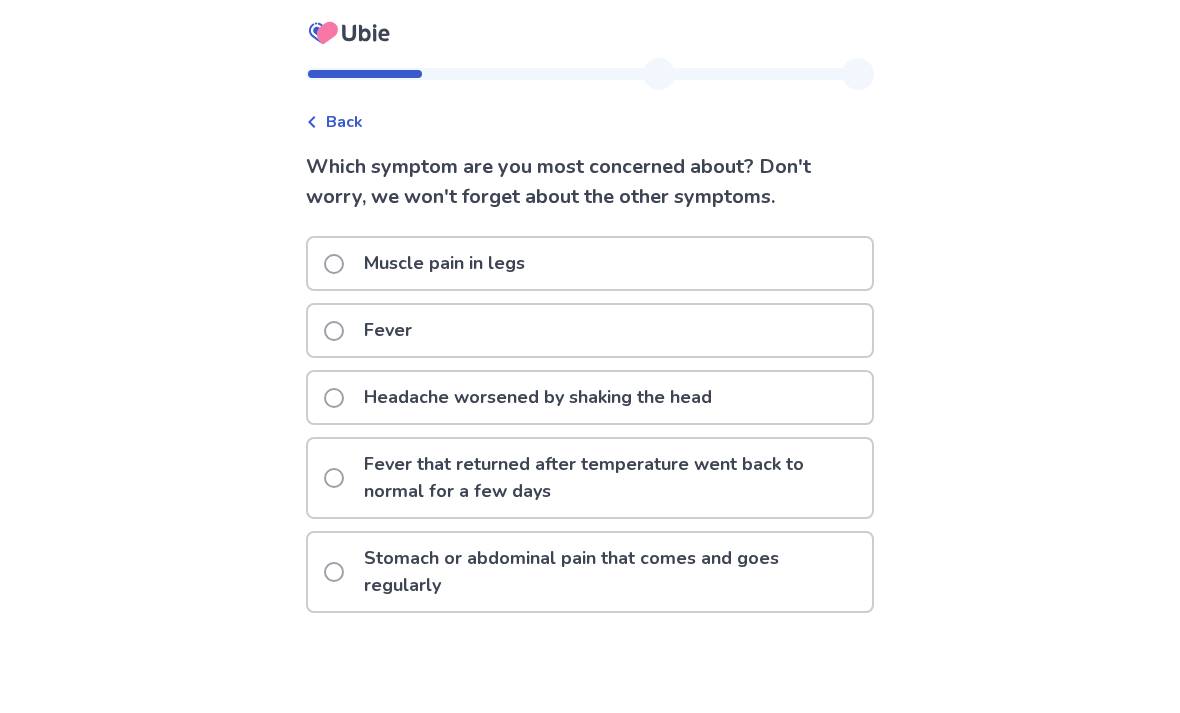 click on "Muscle pain in legs" 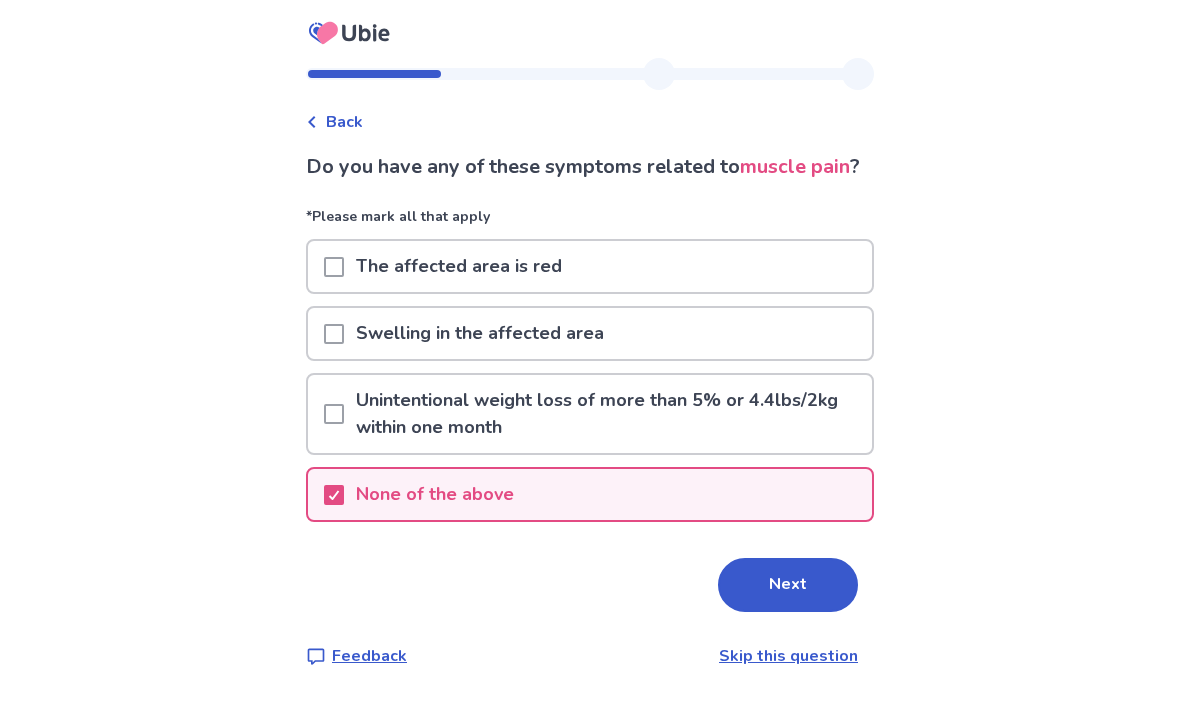 click on "Next" at bounding box center (788, 585) 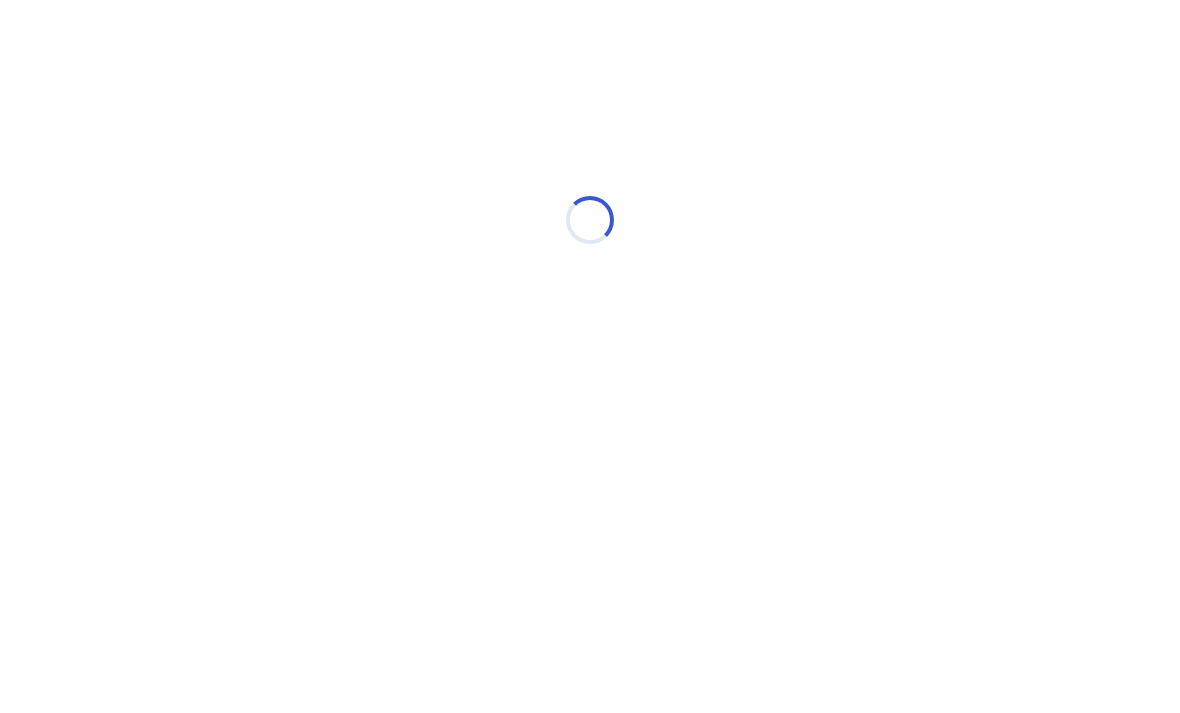 select on "*" 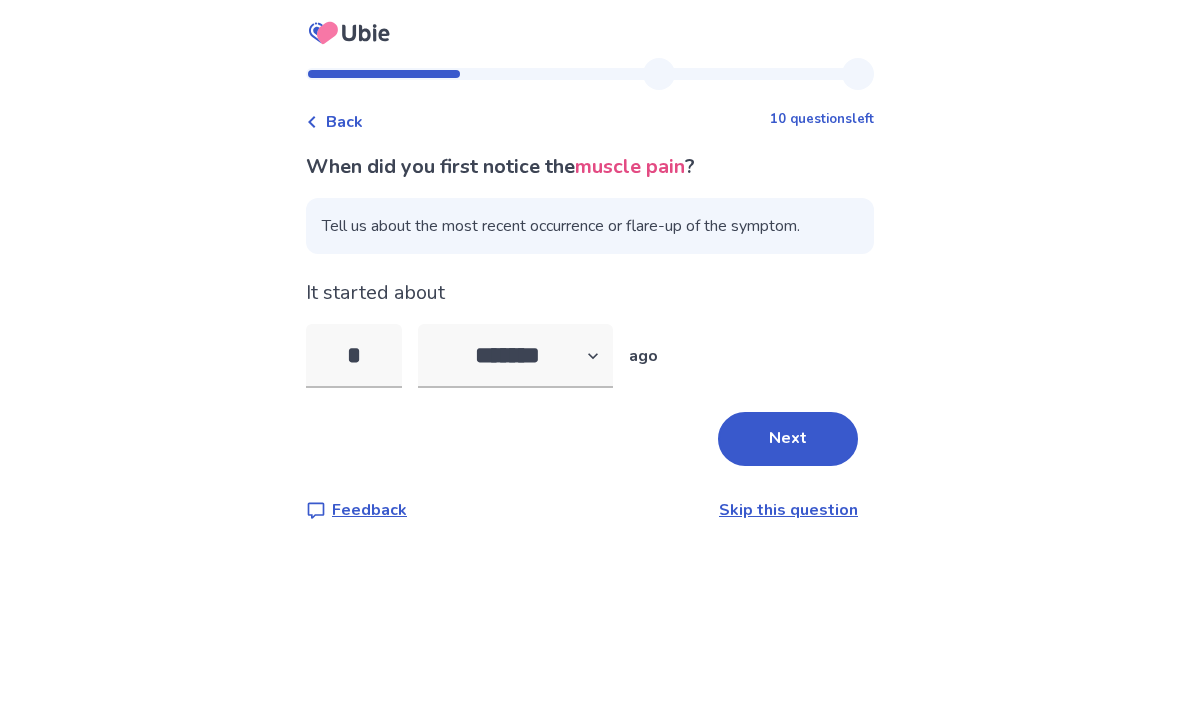 click on "Next" at bounding box center [788, 439] 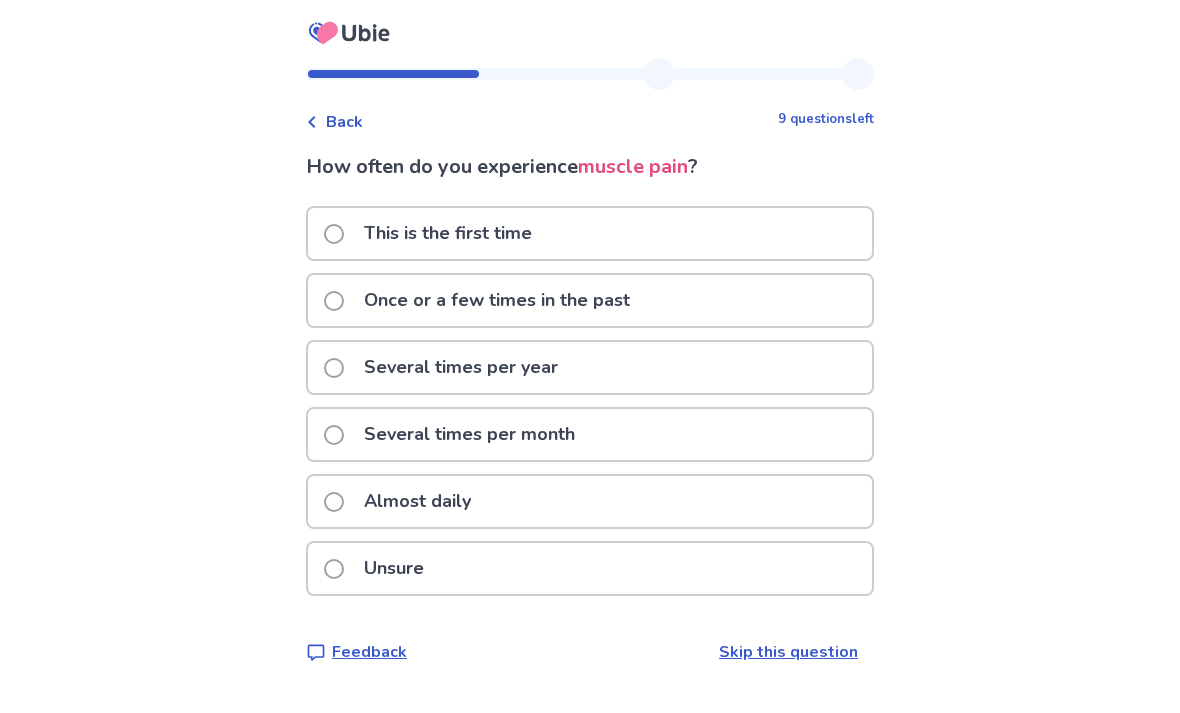 click on "This is the first time" at bounding box center [590, 233] 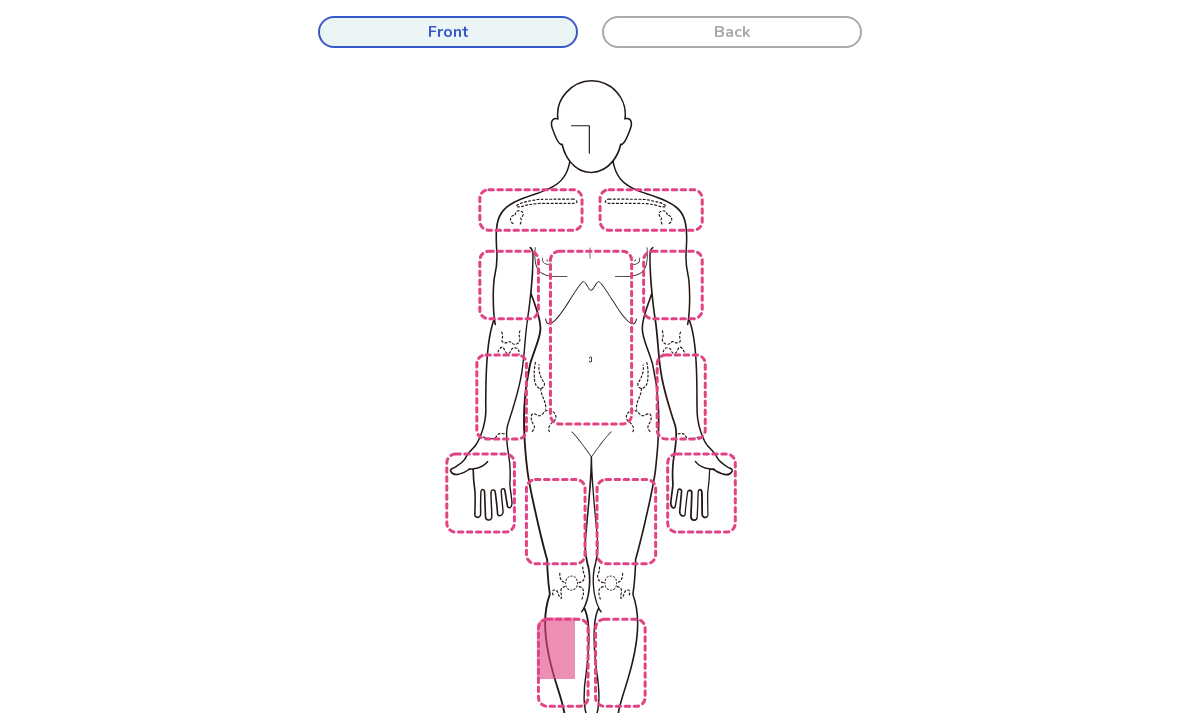 scroll, scrollTop: 207, scrollLeft: 0, axis: vertical 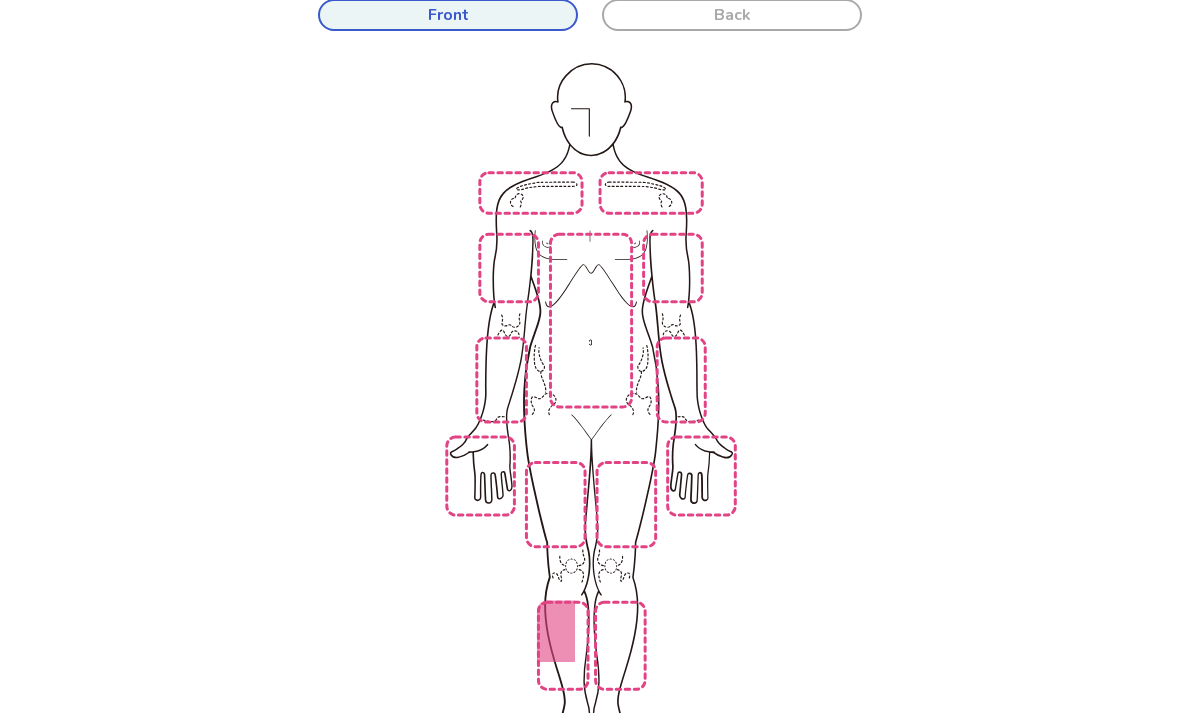 click at bounding box center (851, 423) 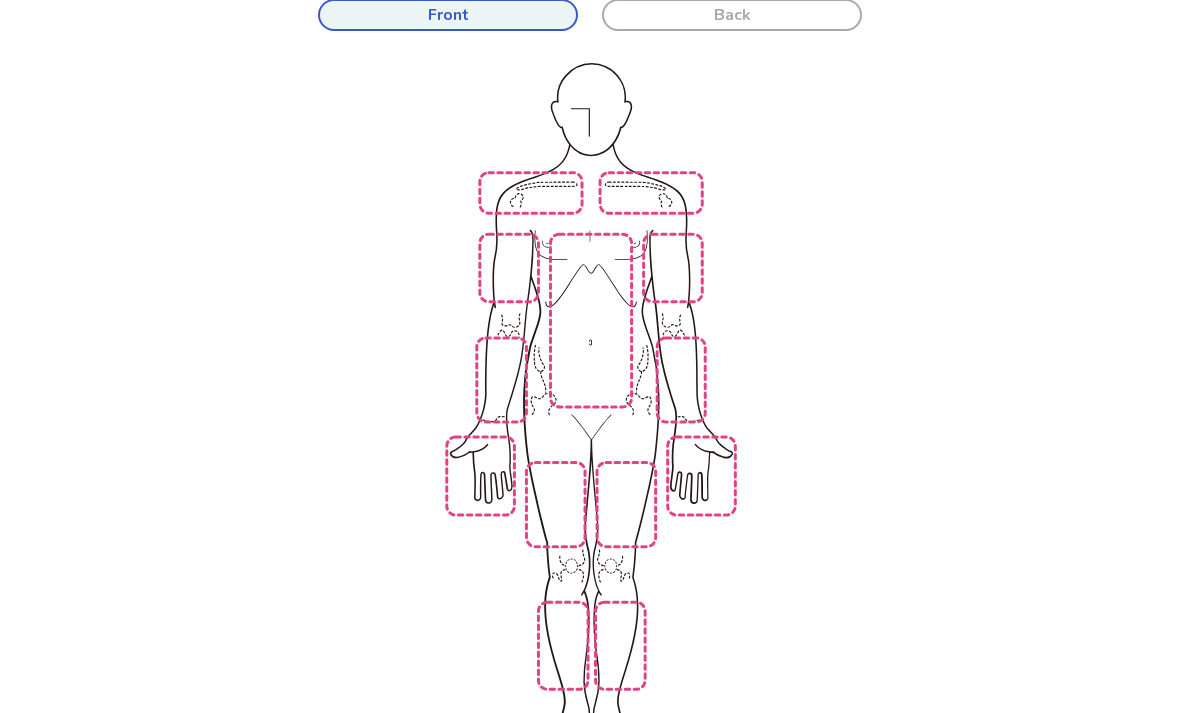 click at bounding box center (851, 423) 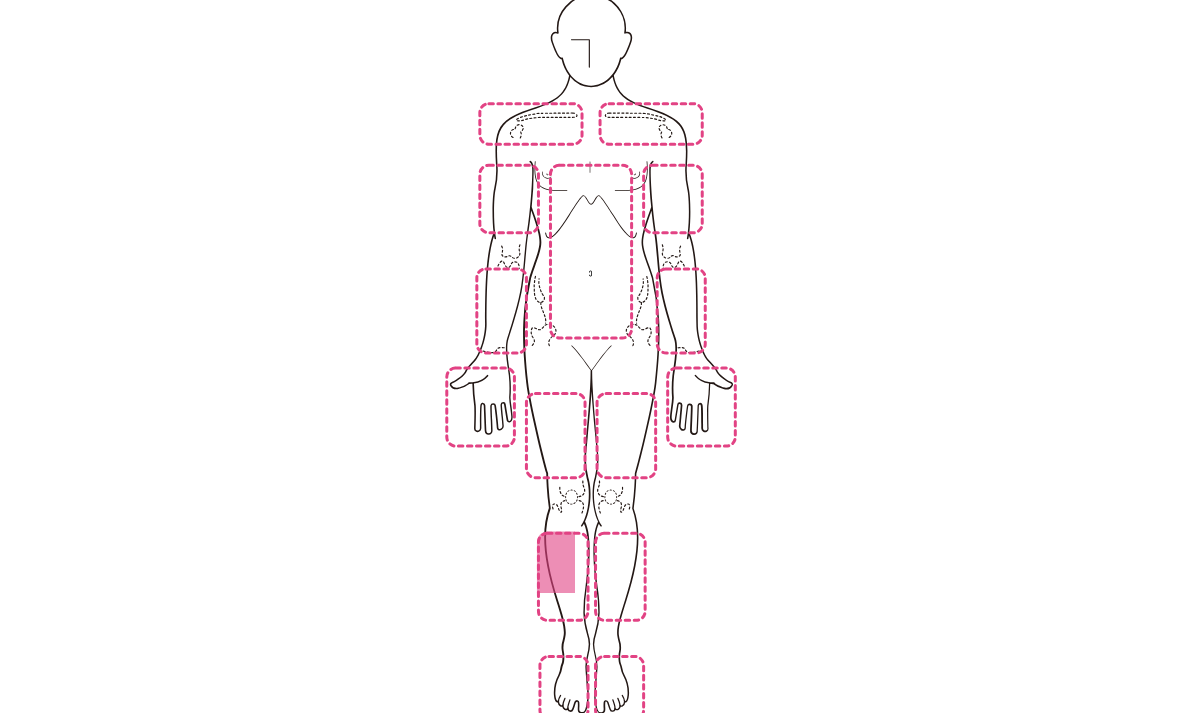 scroll, scrollTop: 372, scrollLeft: 0, axis: vertical 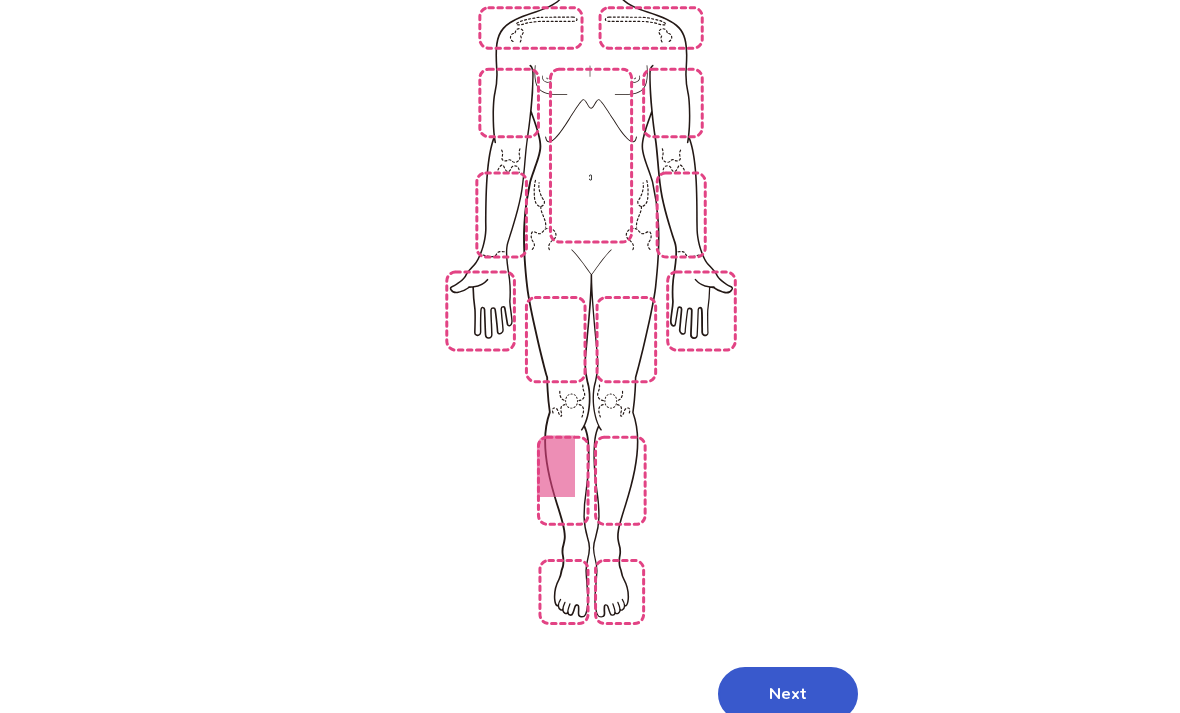 click on "Next" at bounding box center [788, 694] 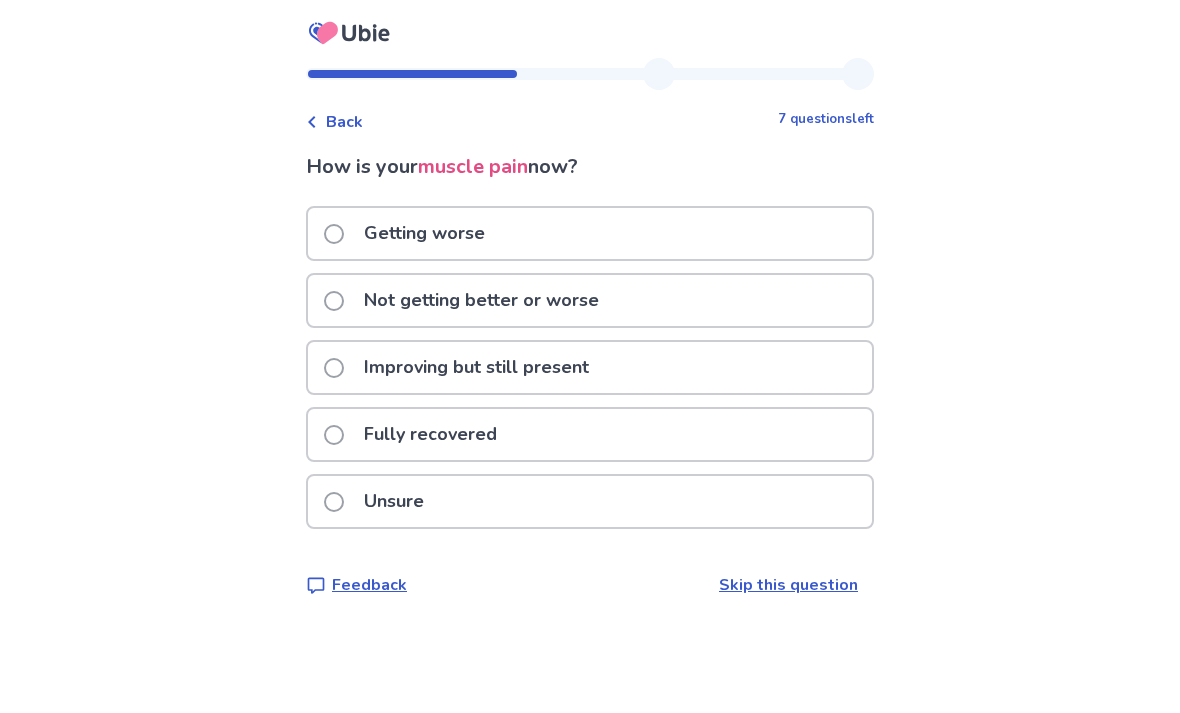 click on "Getting worse" at bounding box center [590, 233] 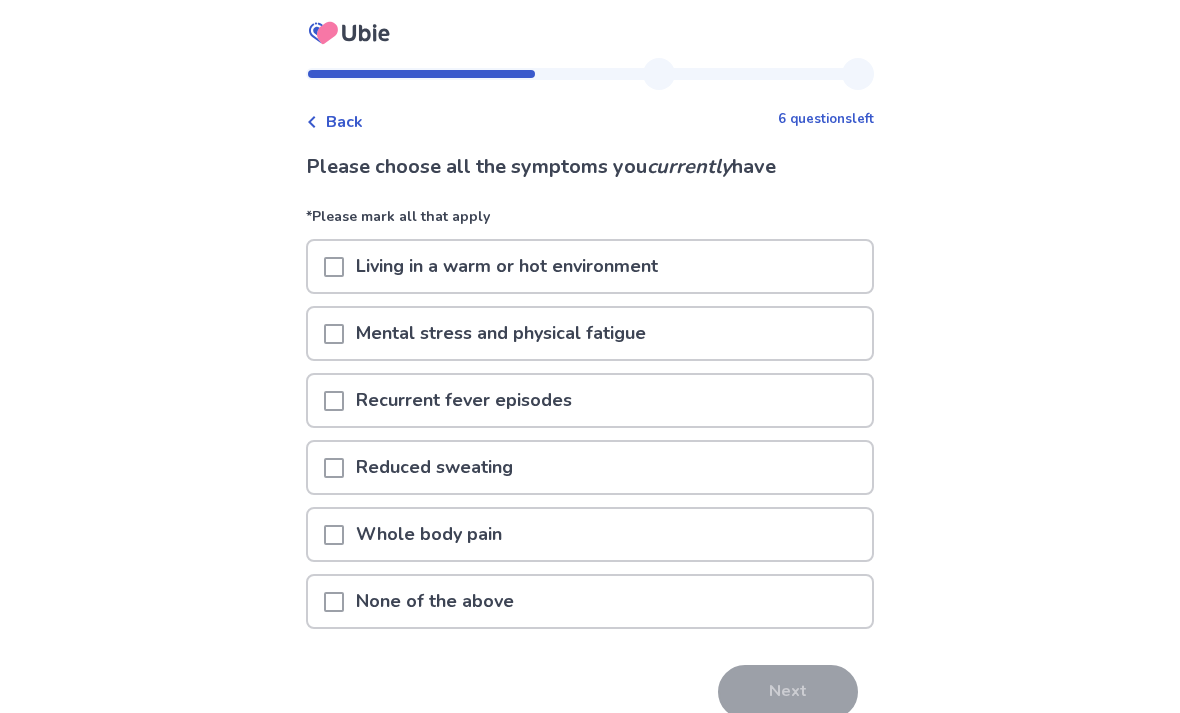 click on "None of the above" at bounding box center [590, 601] 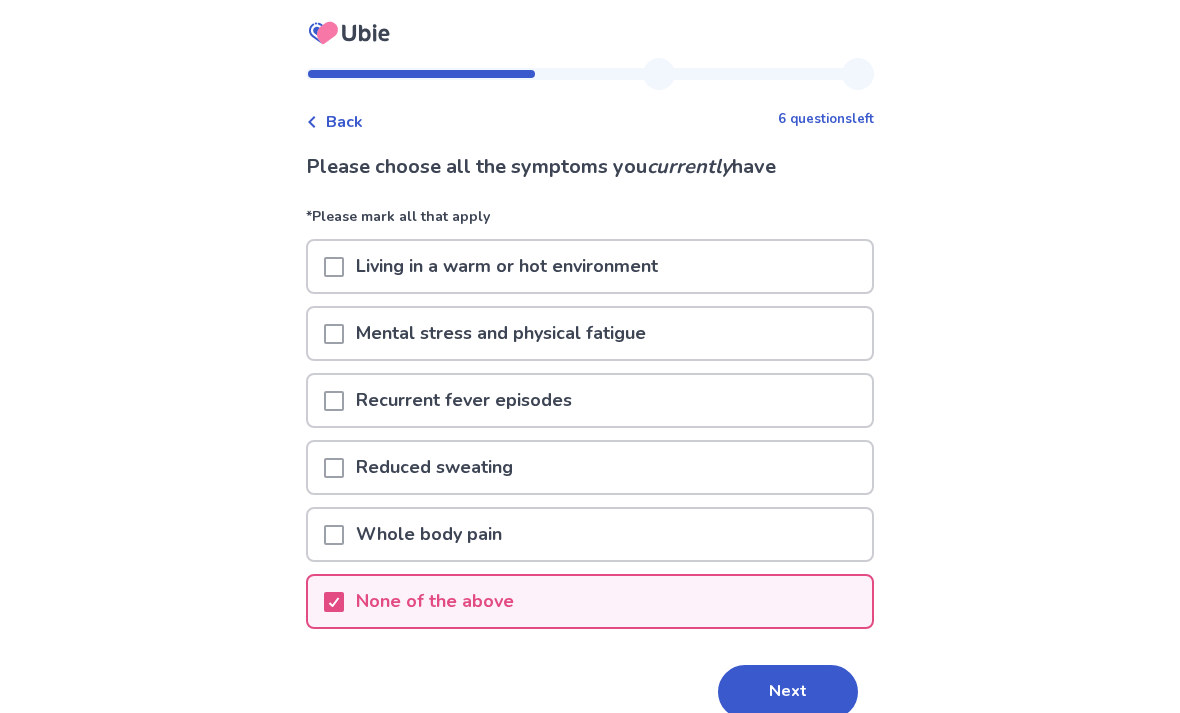 scroll, scrollTop: 0, scrollLeft: 0, axis: both 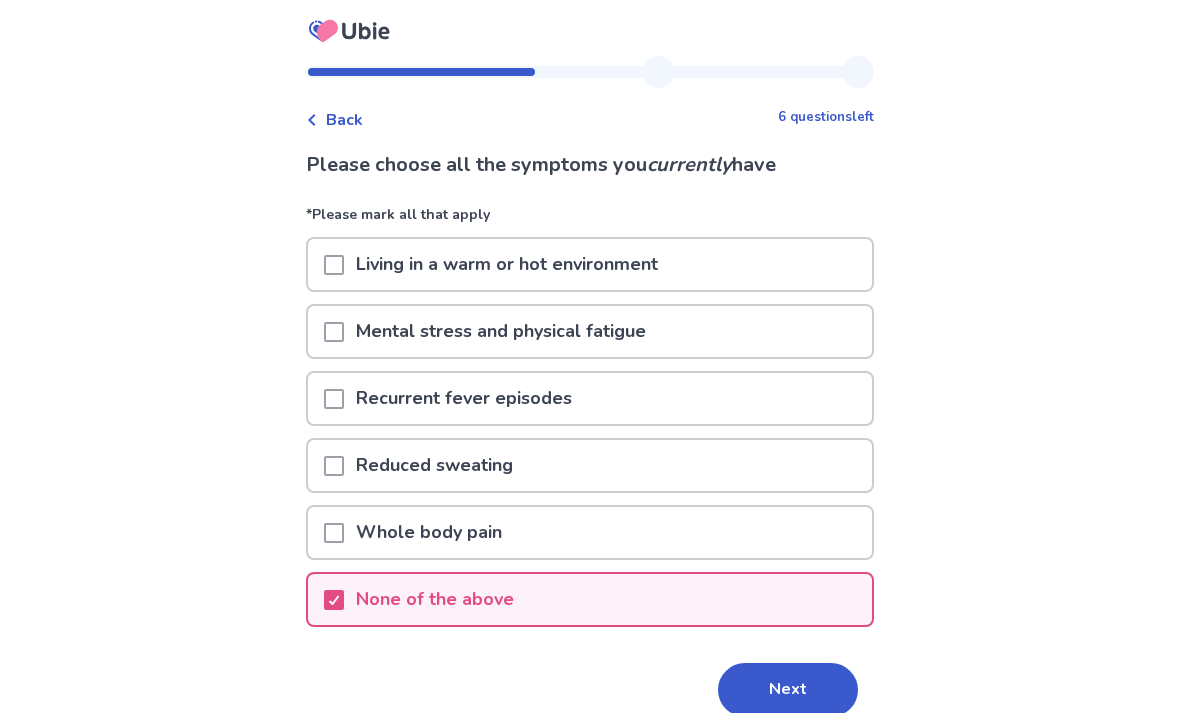 click on "Recurrent fever episodes" at bounding box center (590, 399) 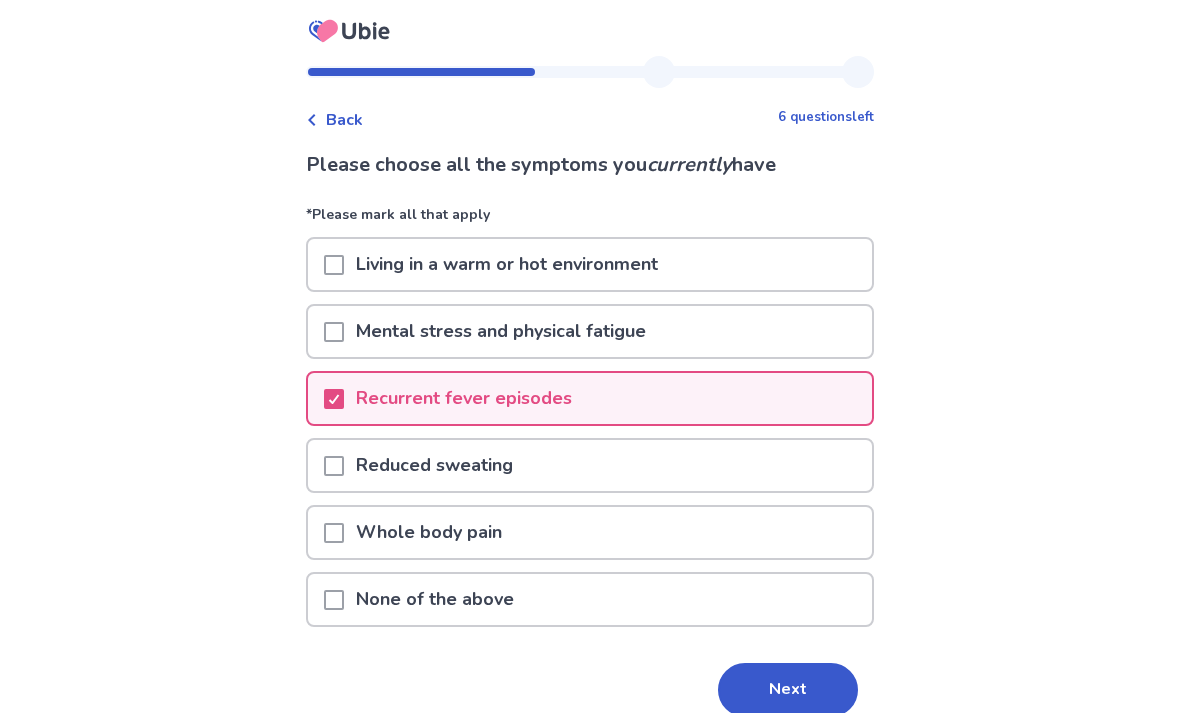 click on "Next" at bounding box center [788, 690] 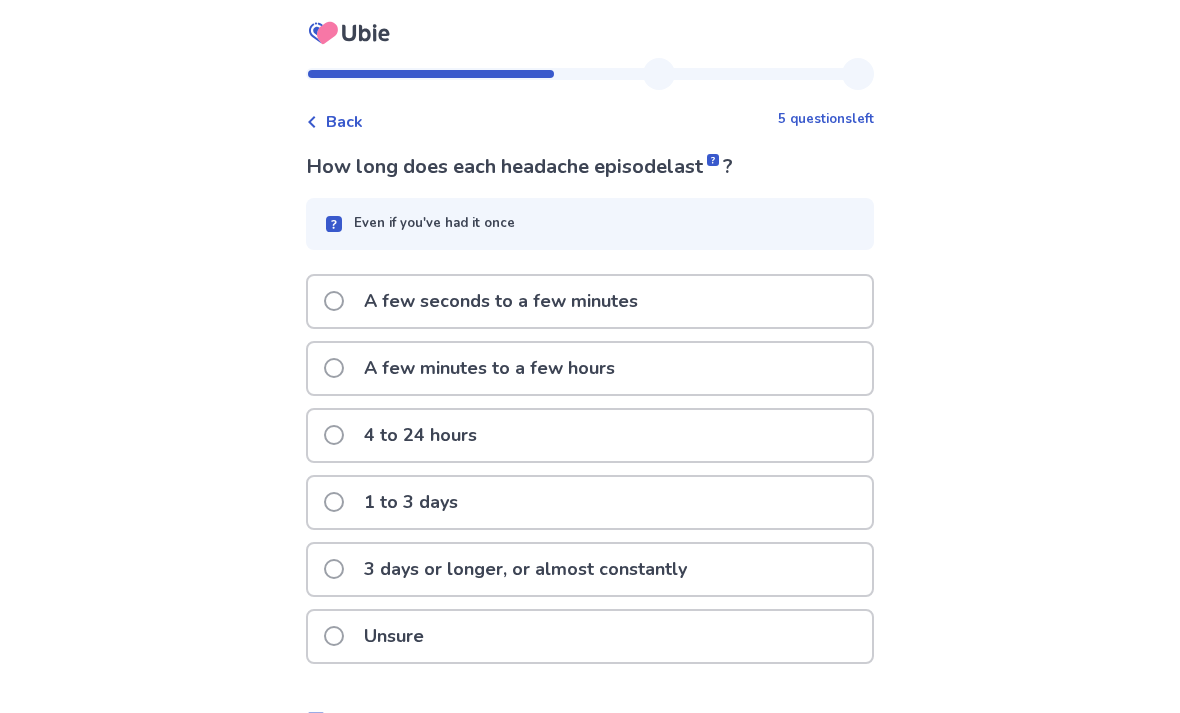 click on "Even if you've had it once" at bounding box center (590, 224) 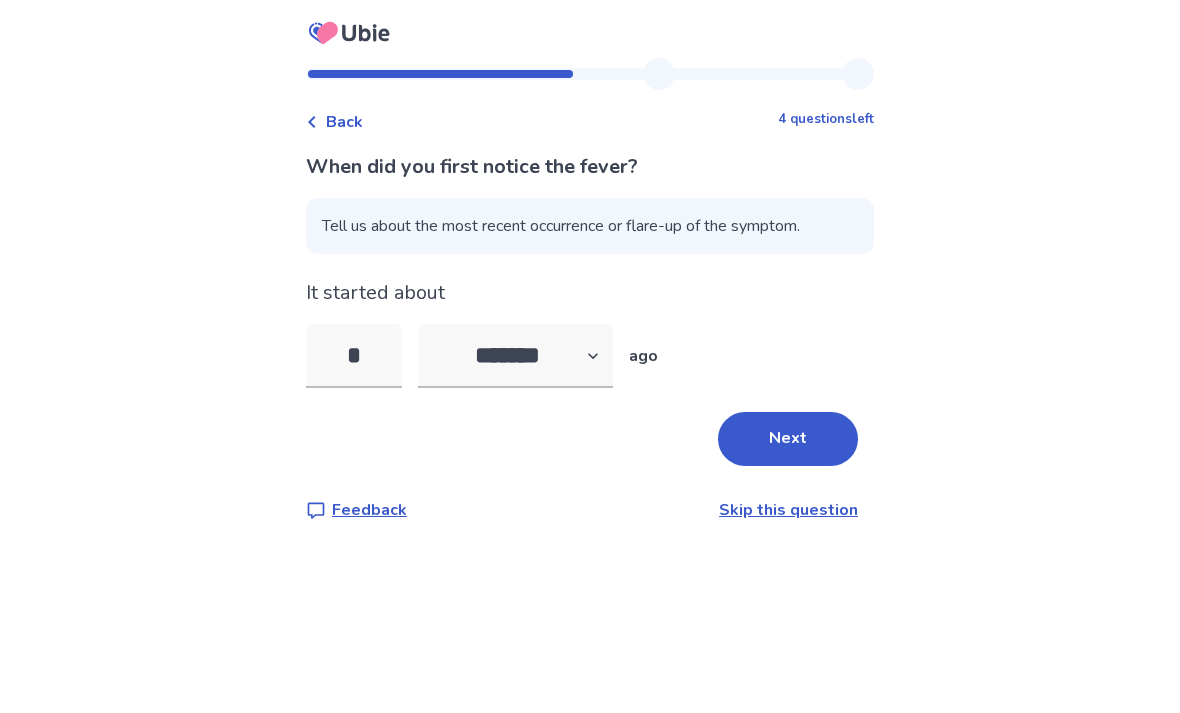 scroll, scrollTop: 0, scrollLeft: 0, axis: both 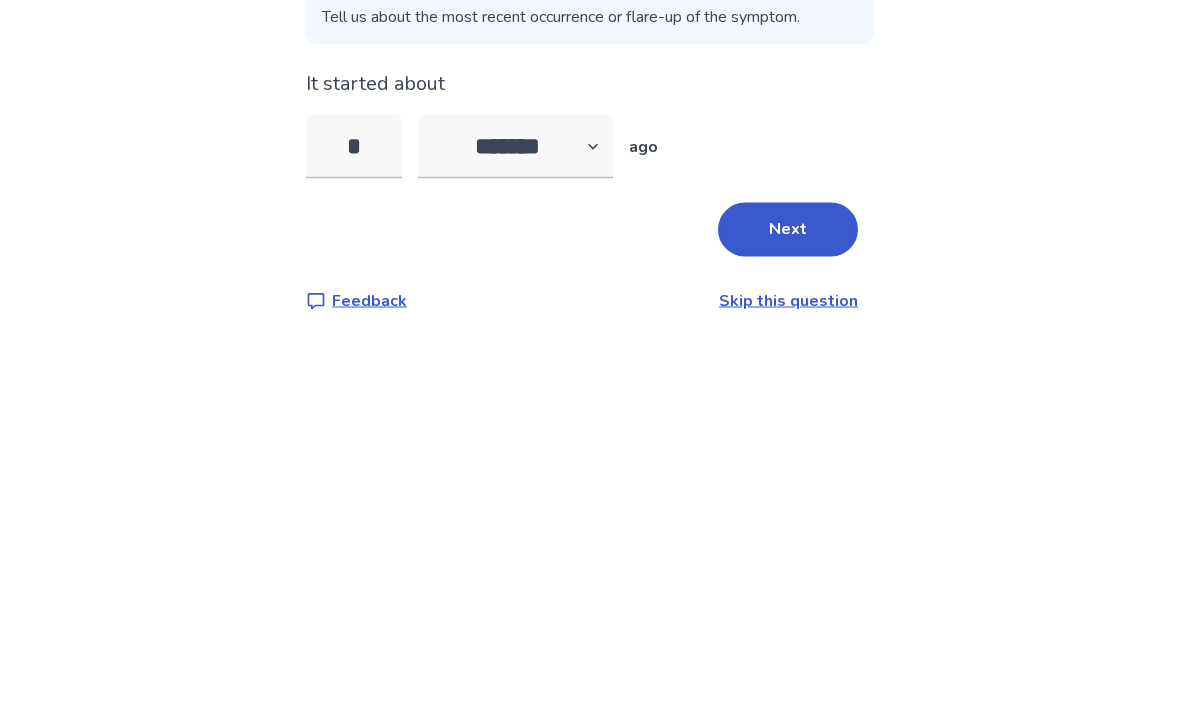 click on "Back 4   questions  left When did you first notice the fever? Tell us about the most recent occurrence or flare-up of the symptom. It started about  * [DATE]  ago Next Feedback Skip this question" at bounding box center (590, 356) 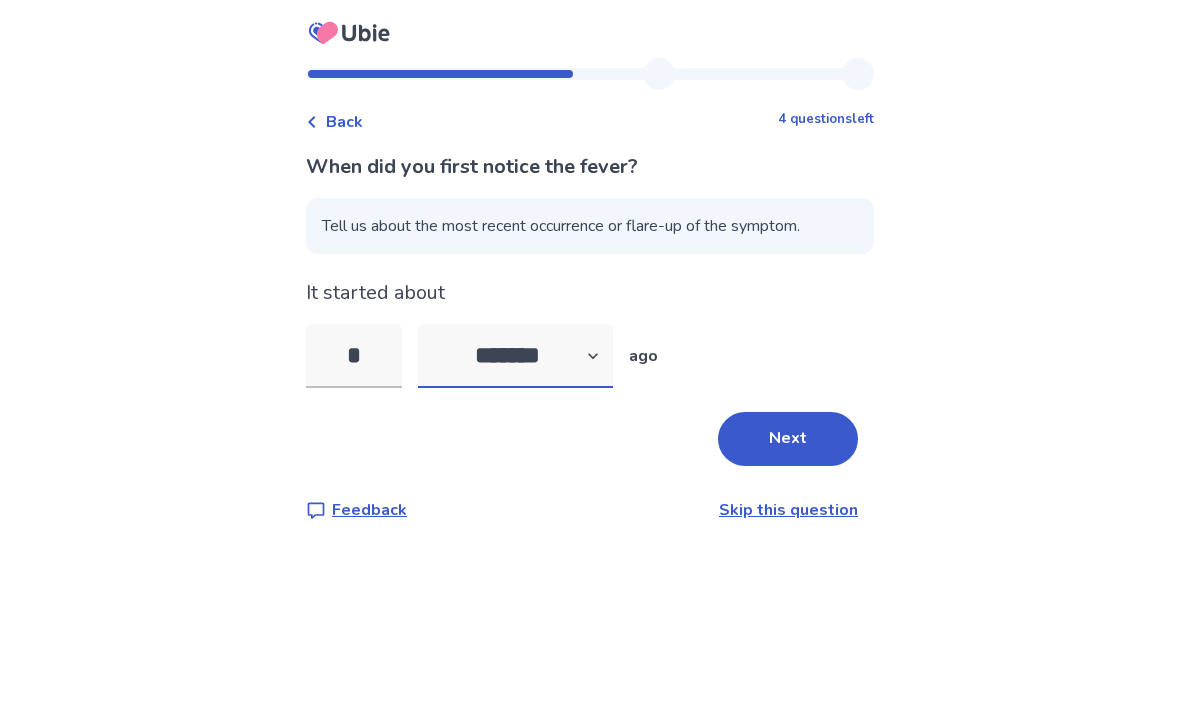 click on "******* ****** ******* ******** *******" at bounding box center [515, 356] 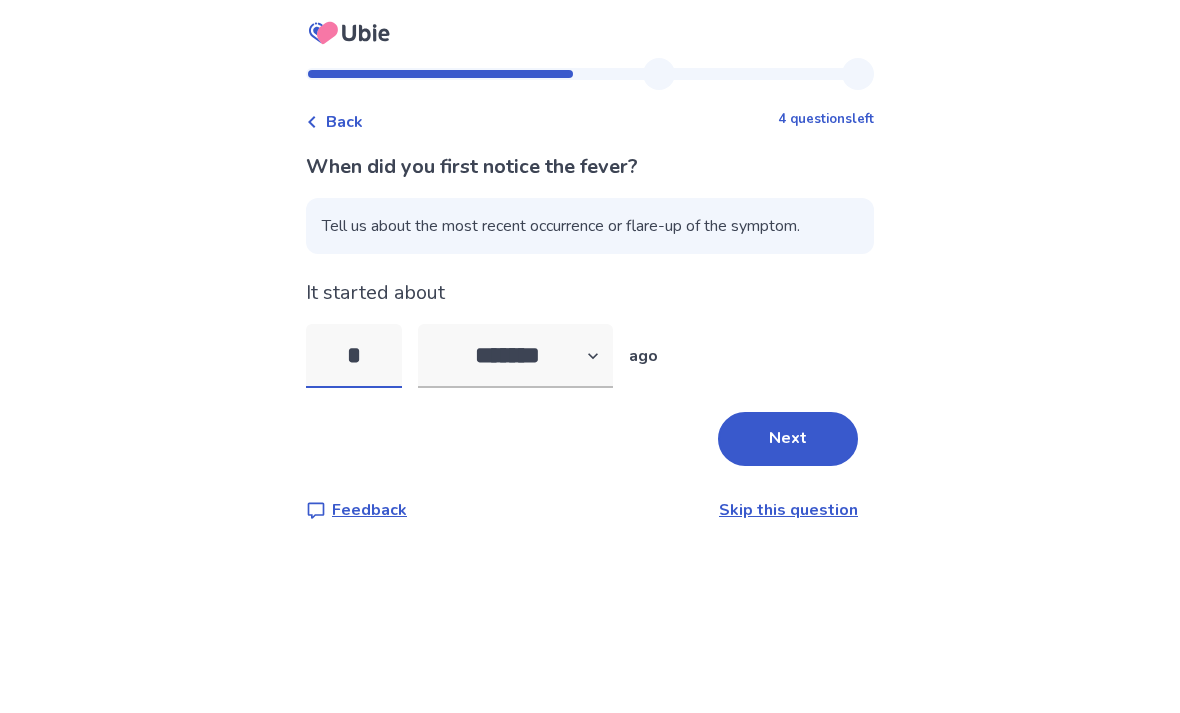 click on "*" at bounding box center (354, 356) 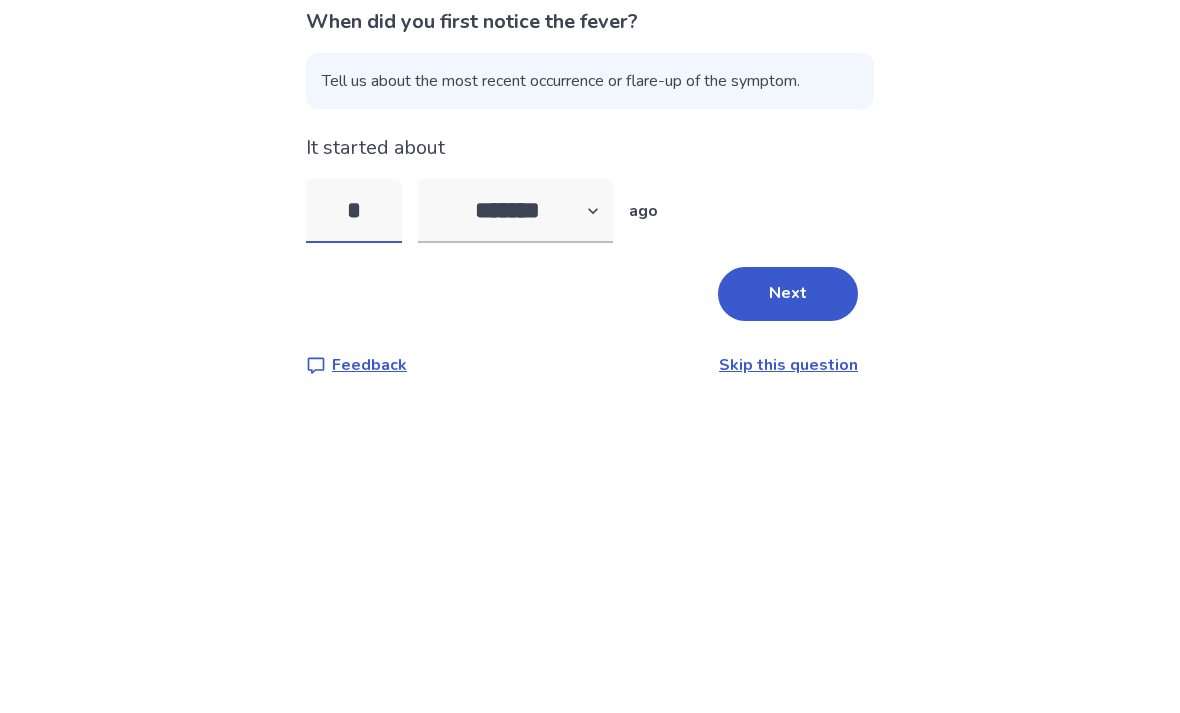 type on "**" 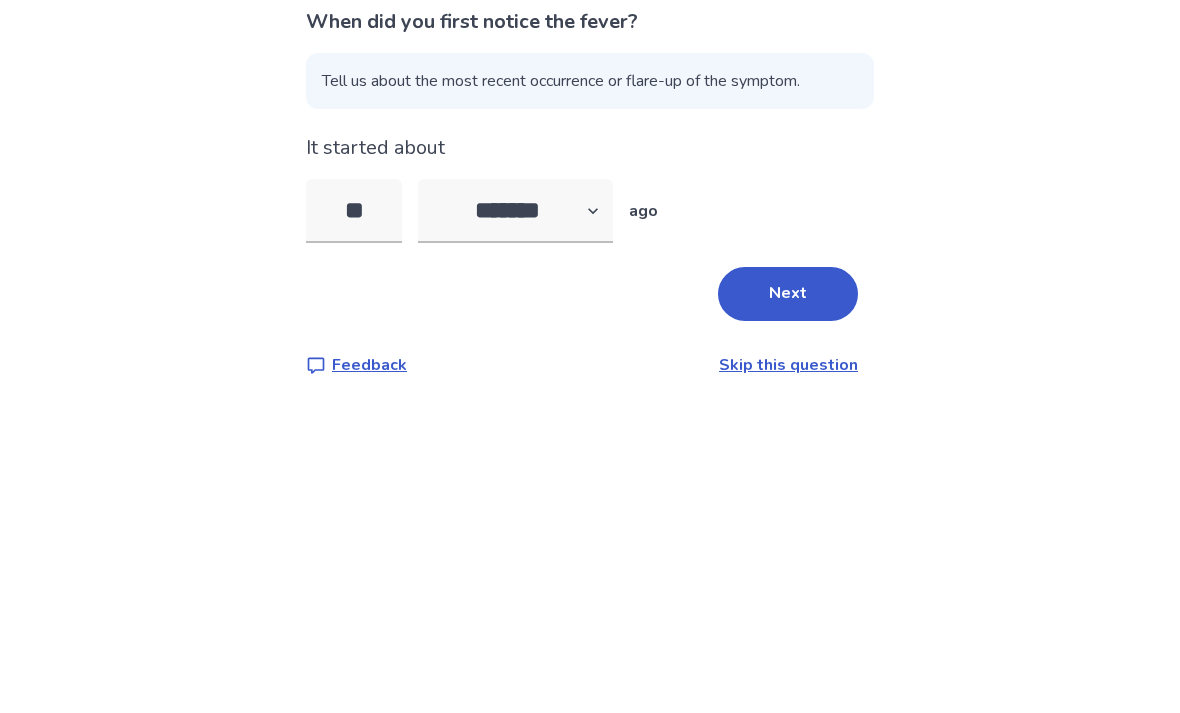 click on "Next" at bounding box center (788, 439) 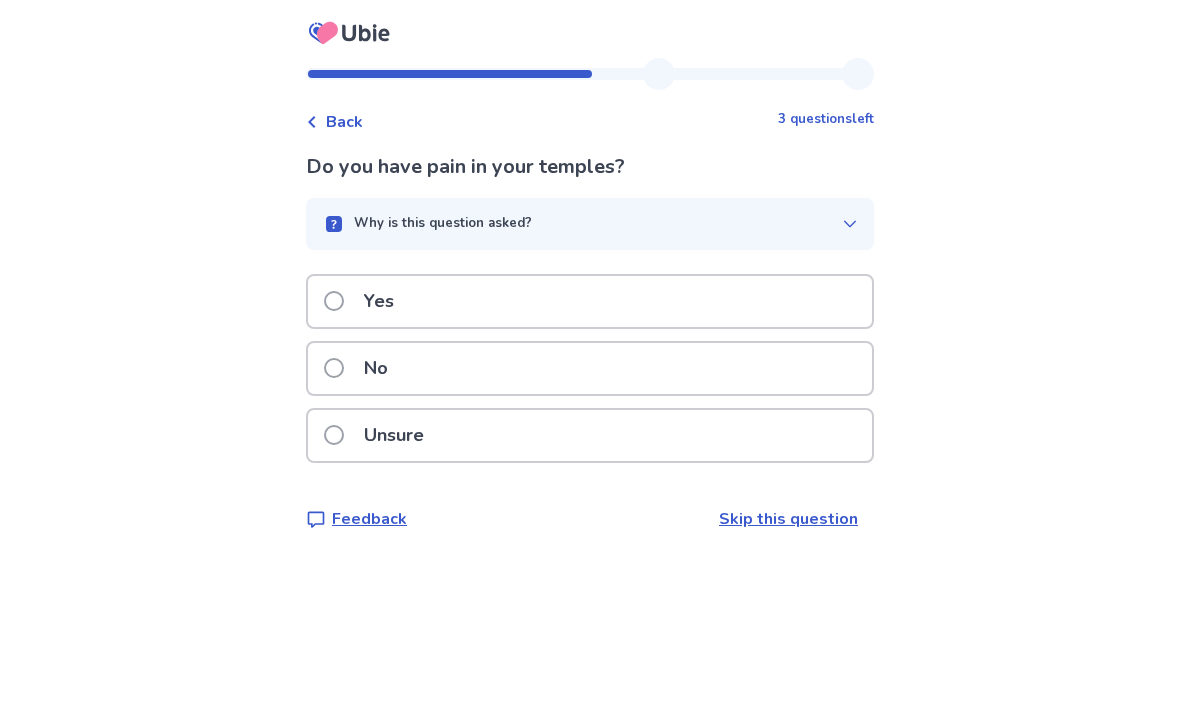 click on "Yes" at bounding box center [379, 301] 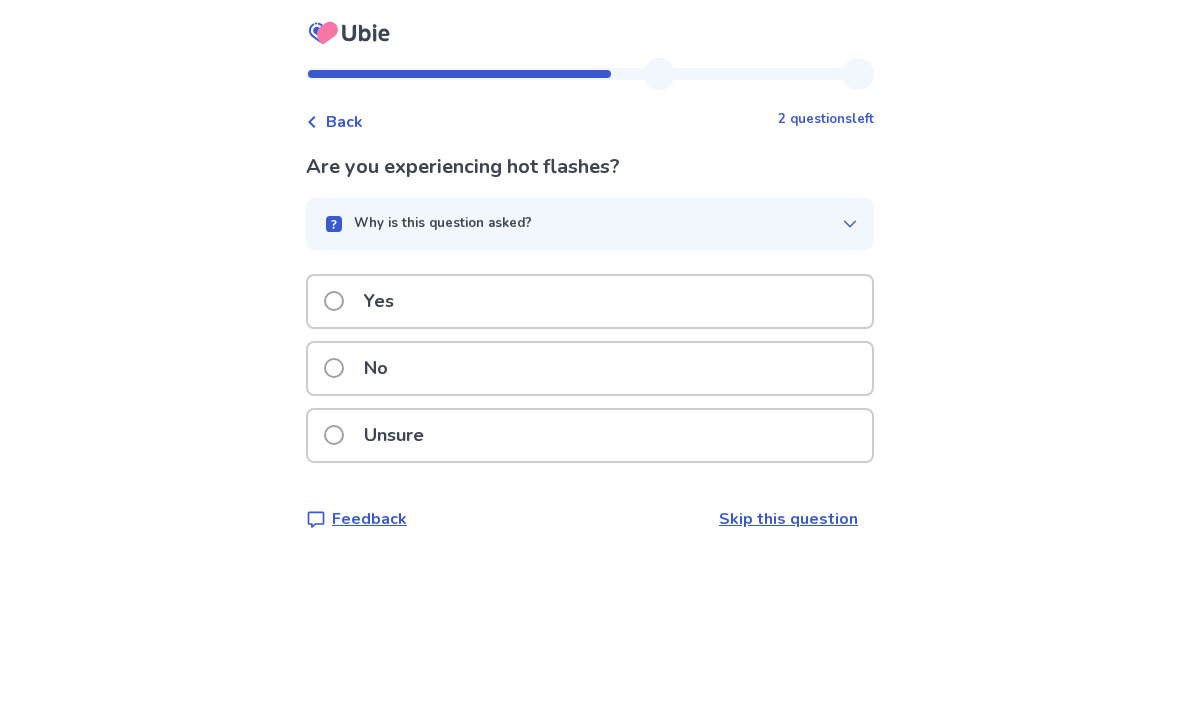 click on "No" at bounding box center (590, 368) 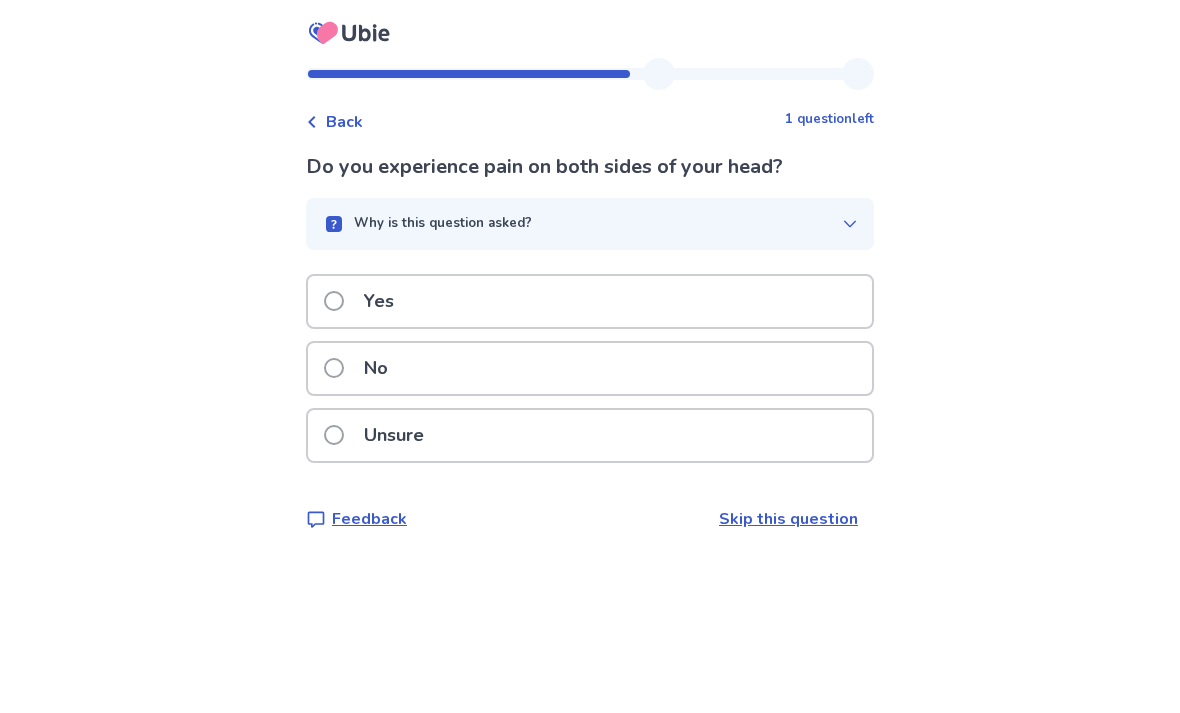 click on "Yes" at bounding box center [365, 301] 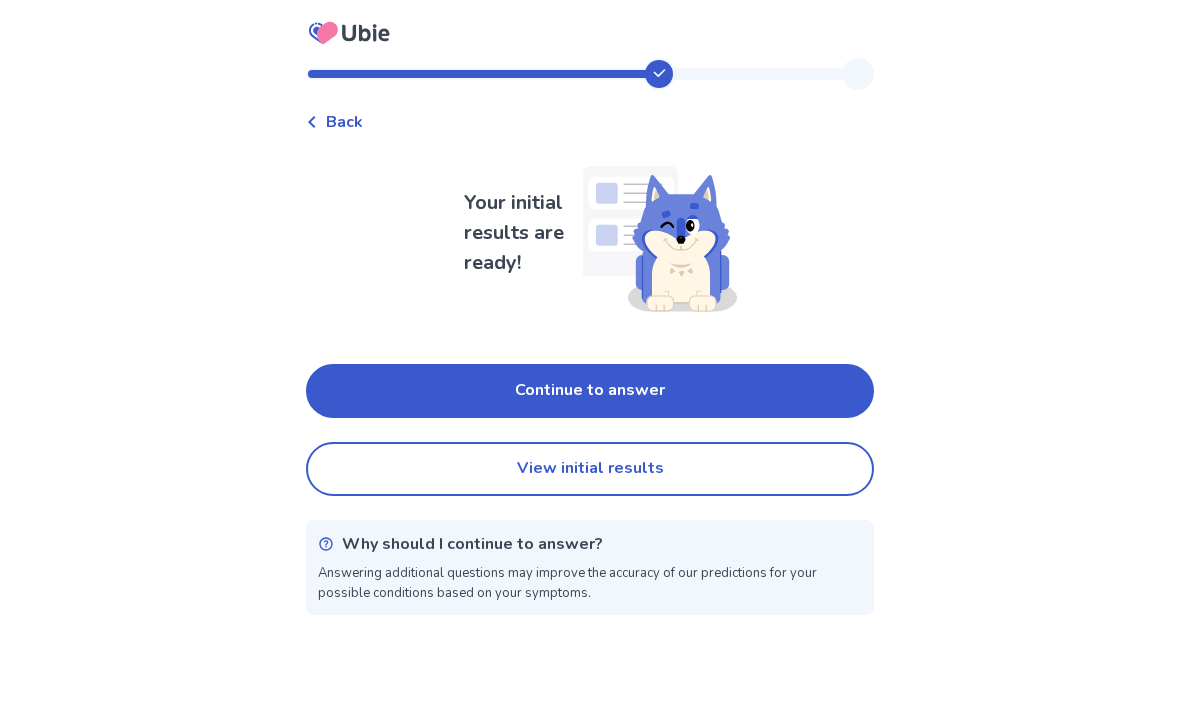 click on "Continue to answer" at bounding box center (590, 391) 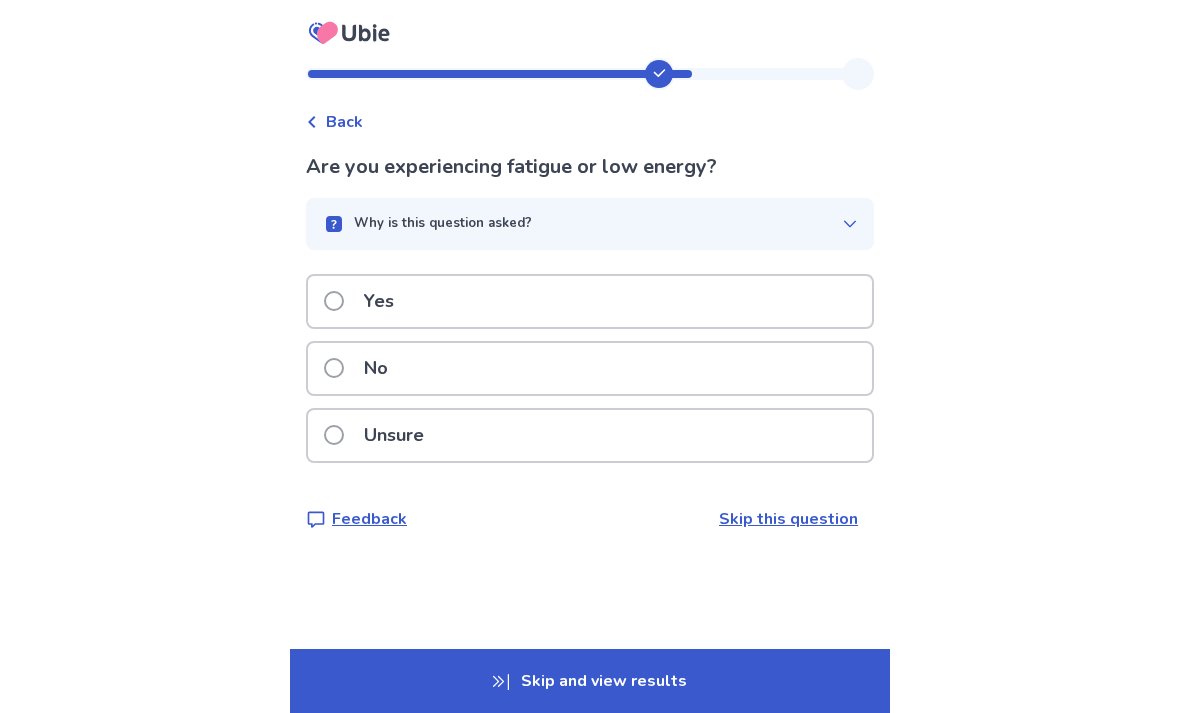 click on "Yes" at bounding box center (379, 301) 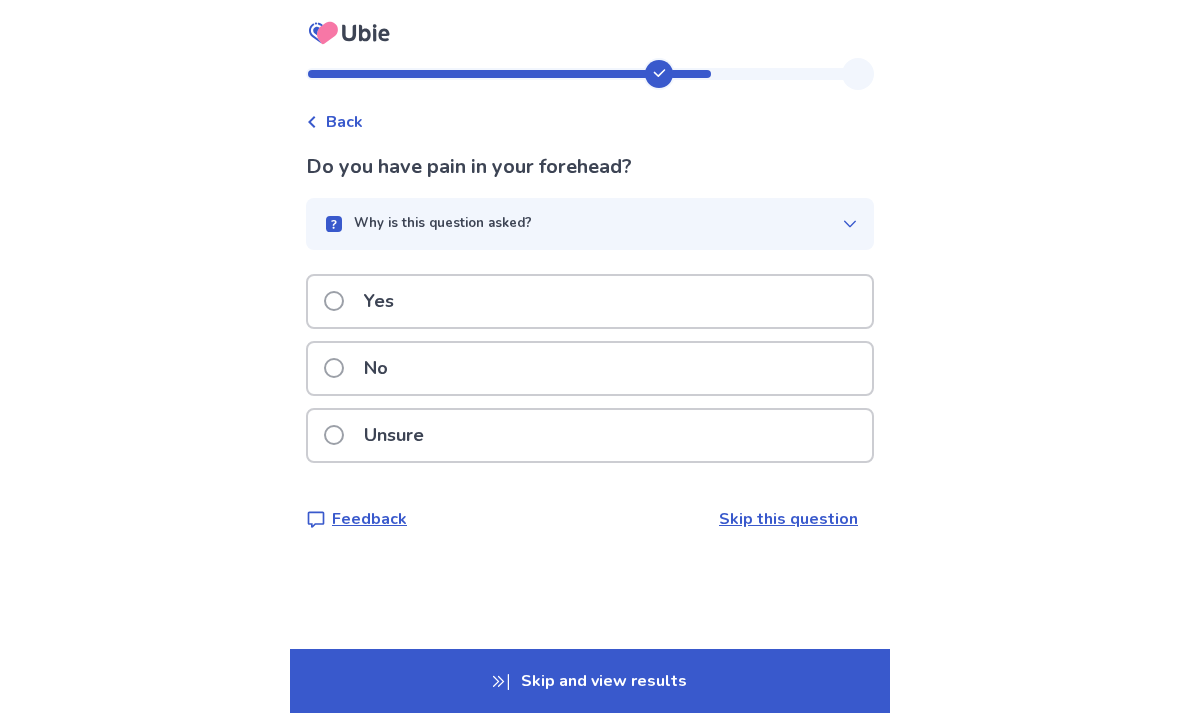 click on "Yes" at bounding box center [379, 301] 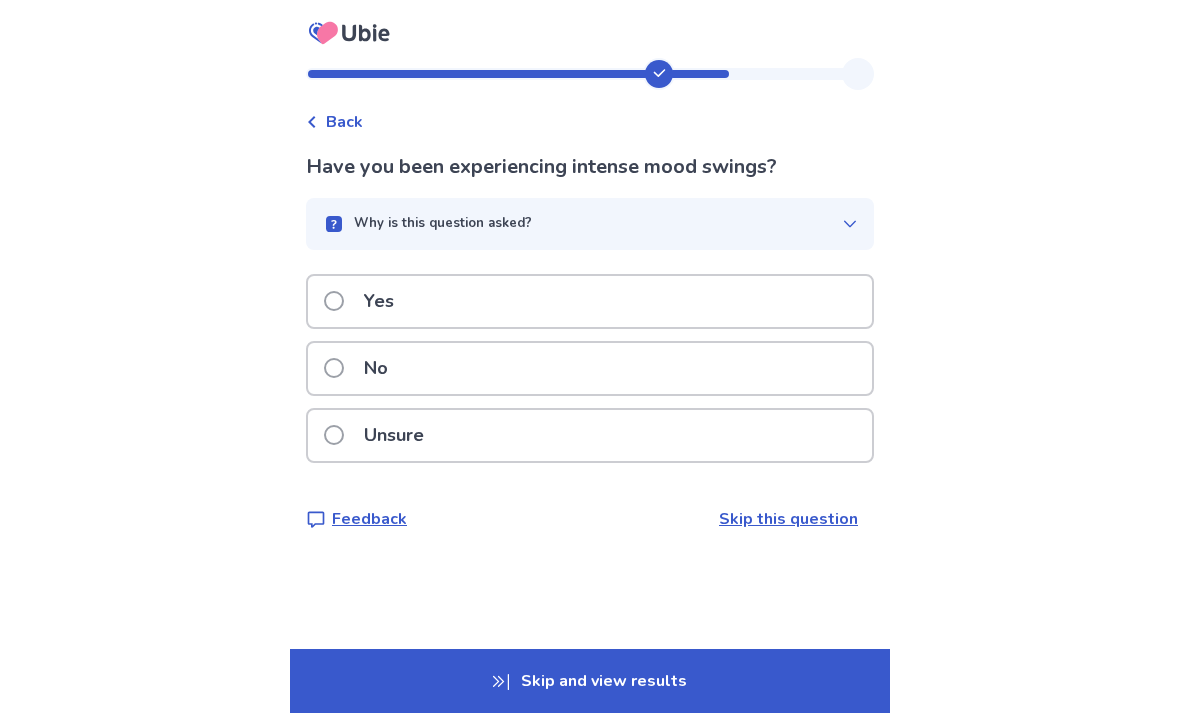 click on "Yes" at bounding box center [365, 301] 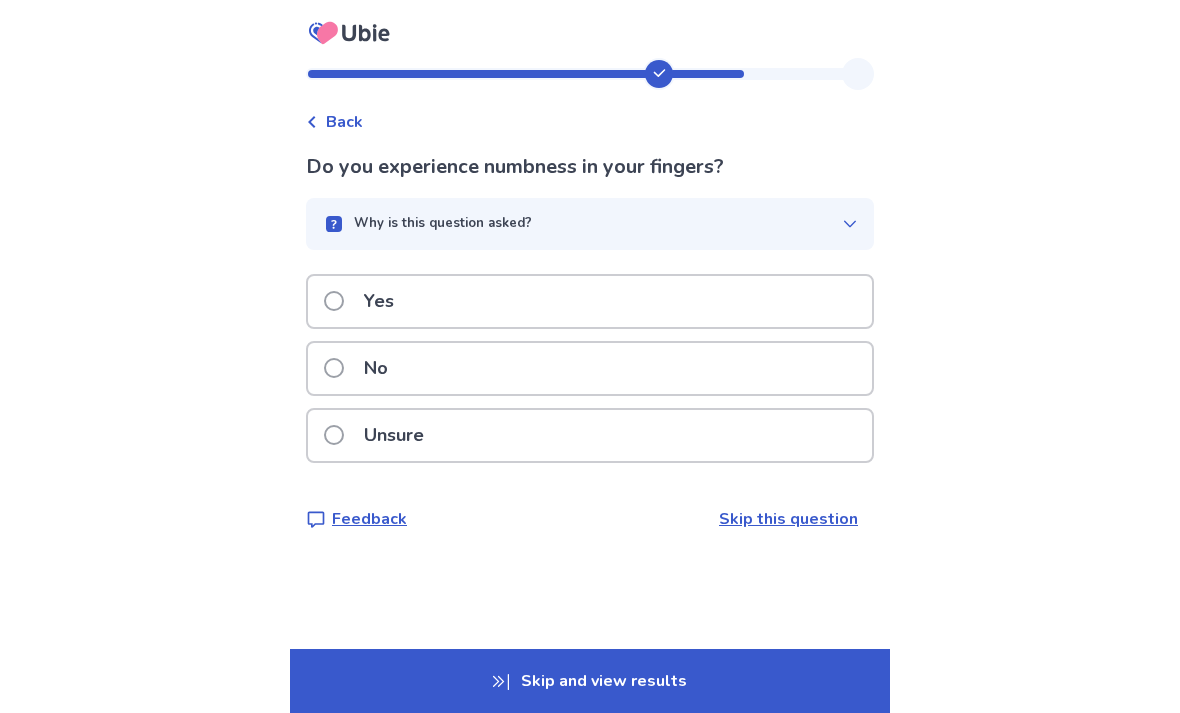 click 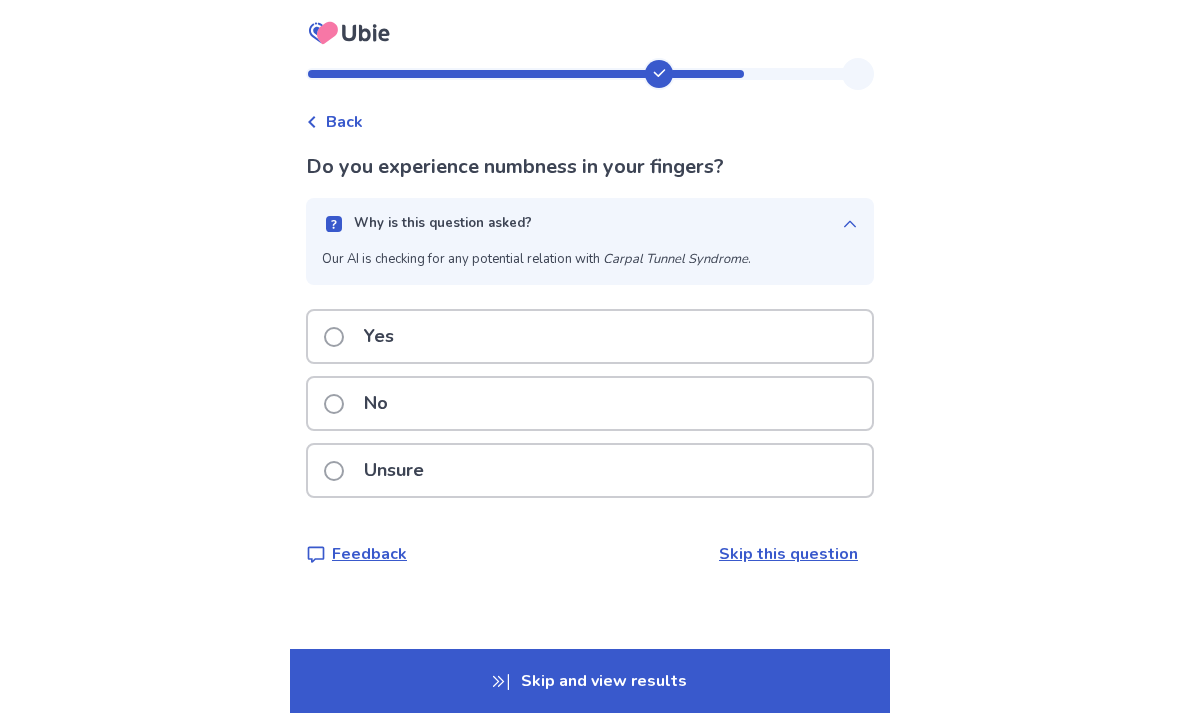click on "Why is this question asked?" at bounding box center [590, 224] 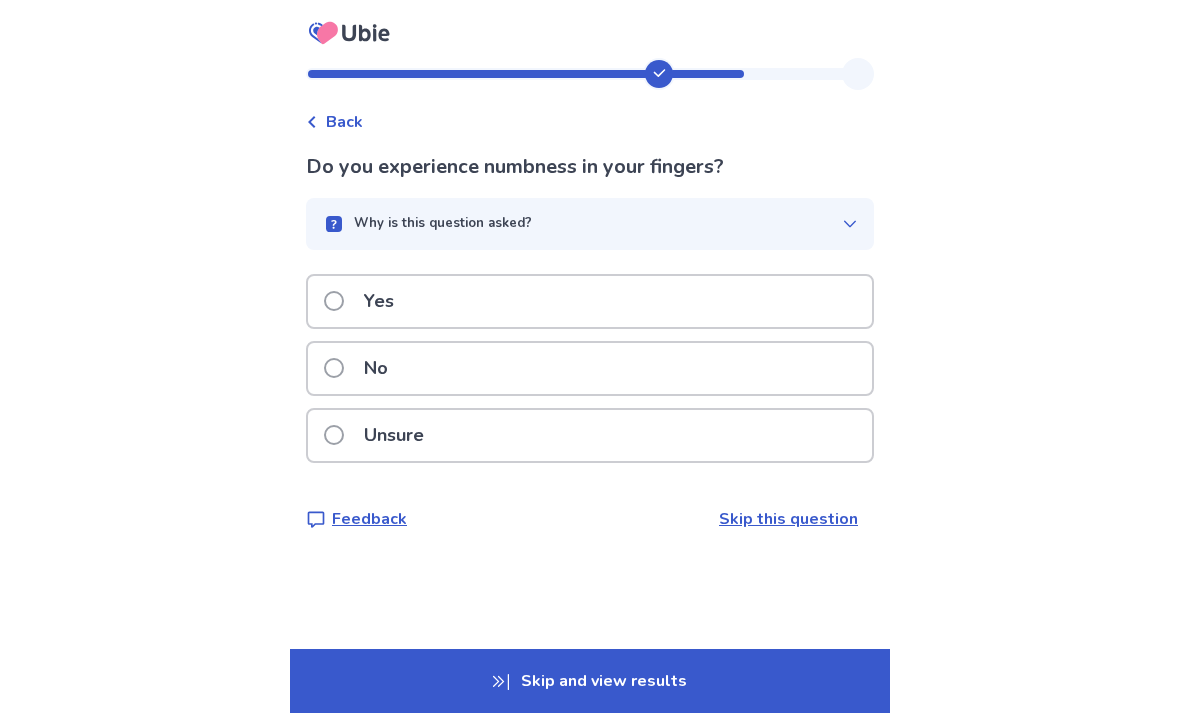 click on "No" at bounding box center (376, 368) 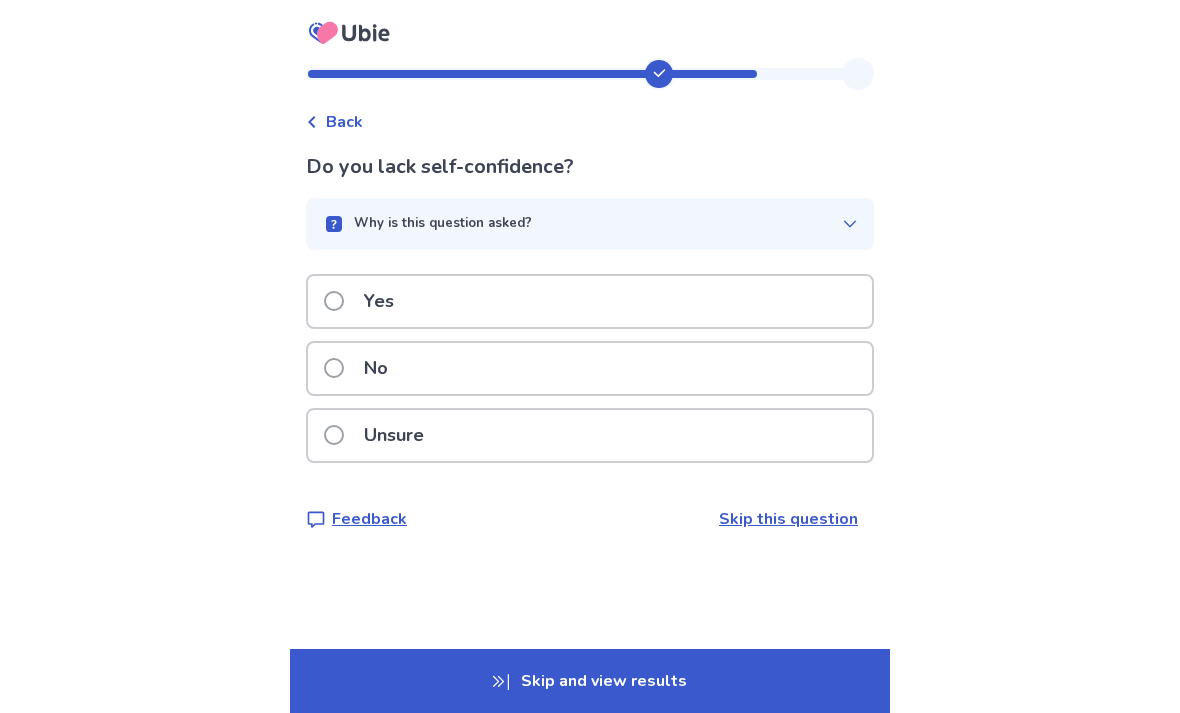 click on "Why is this question asked?" at bounding box center (443, 224) 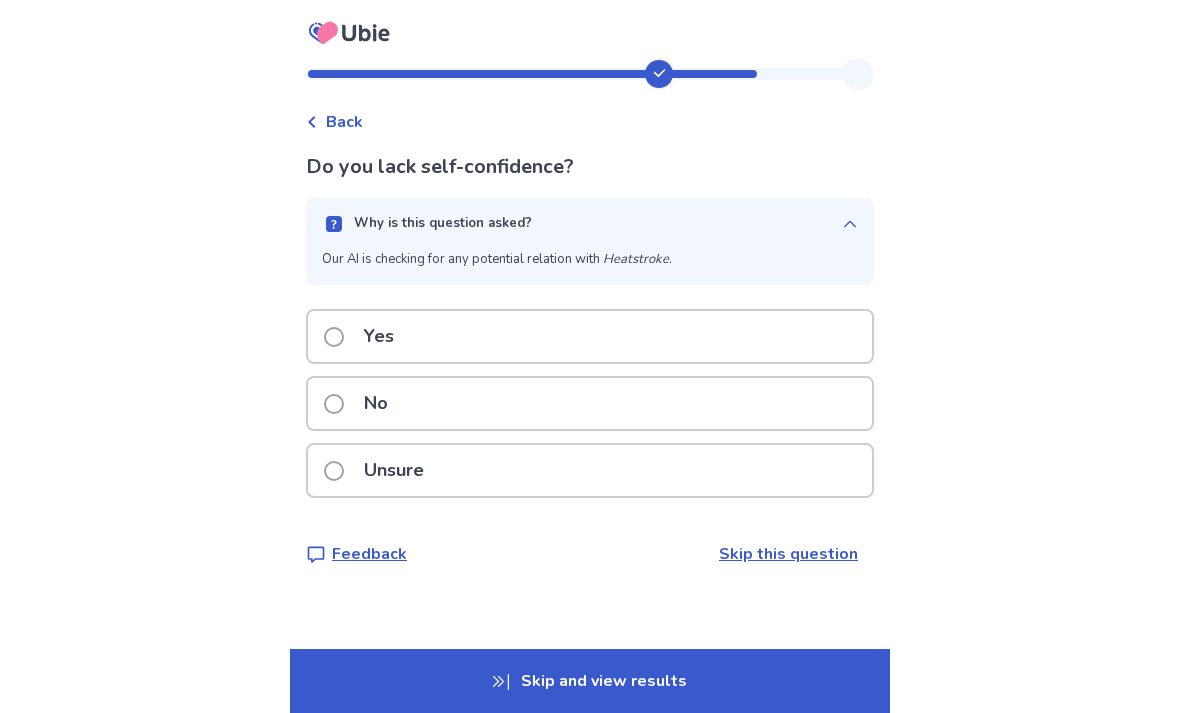click on "Why is this question asked?" at bounding box center (443, 224) 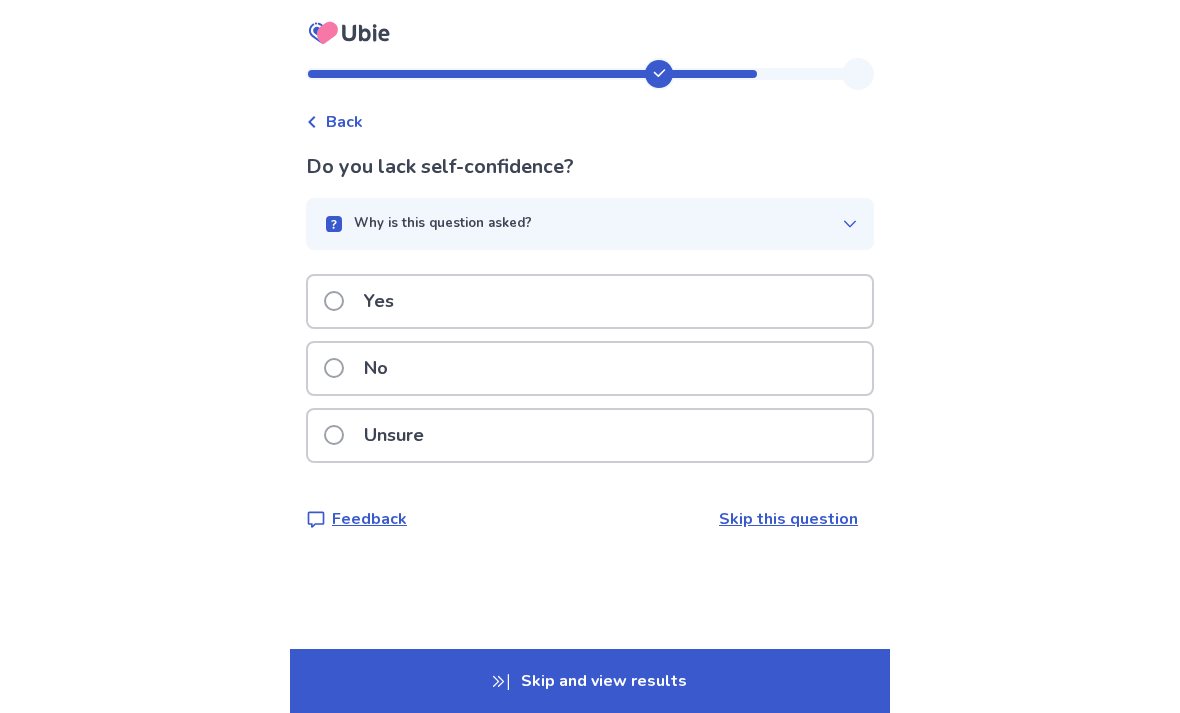 click on "No" at bounding box center (376, 368) 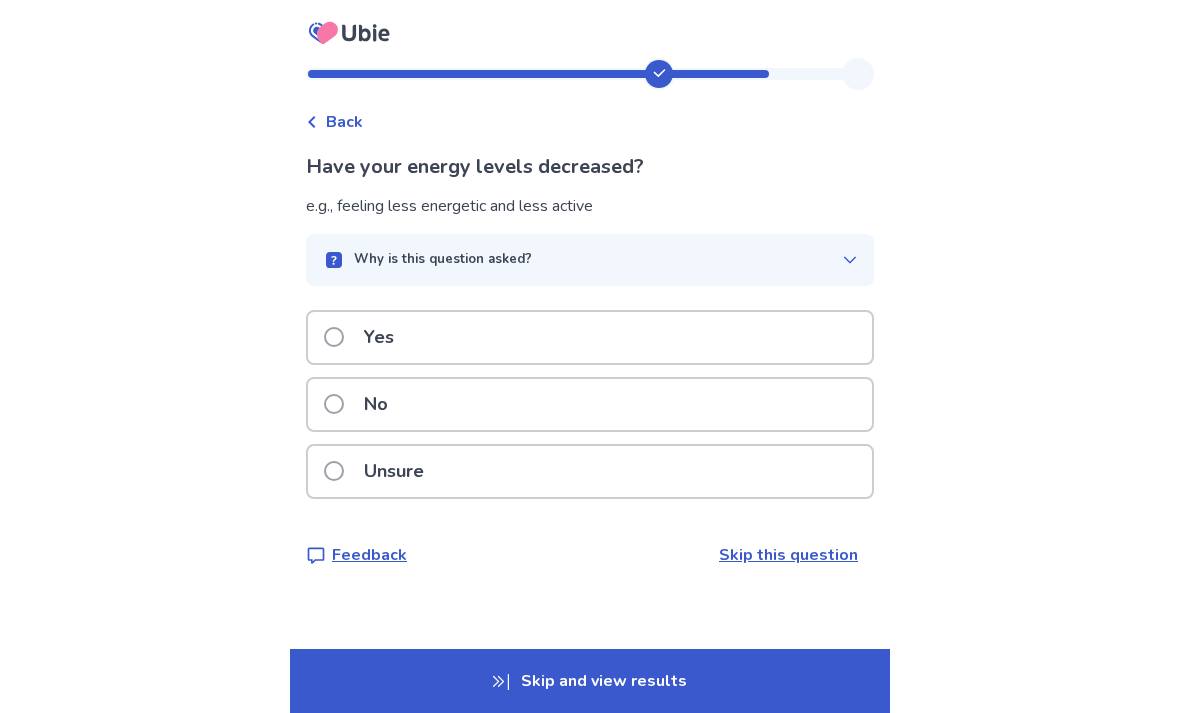click on "Yes" at bounding box center [590, 337] 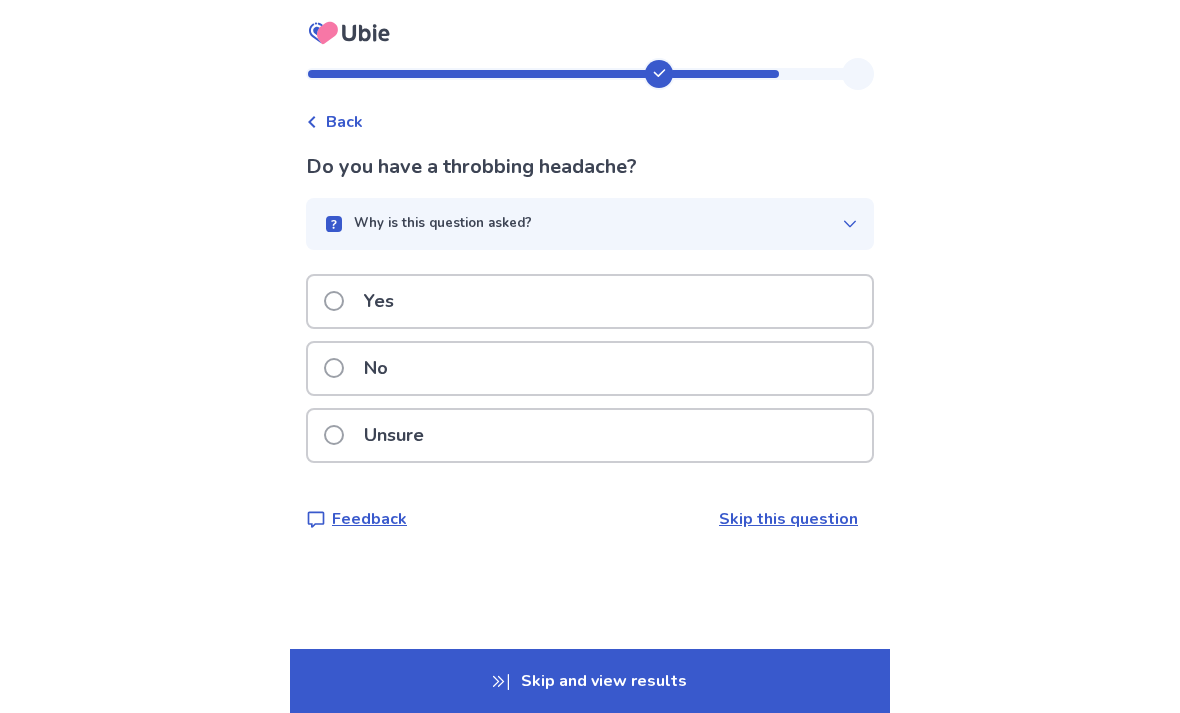 click on "No" at bounding box center [376, 368] 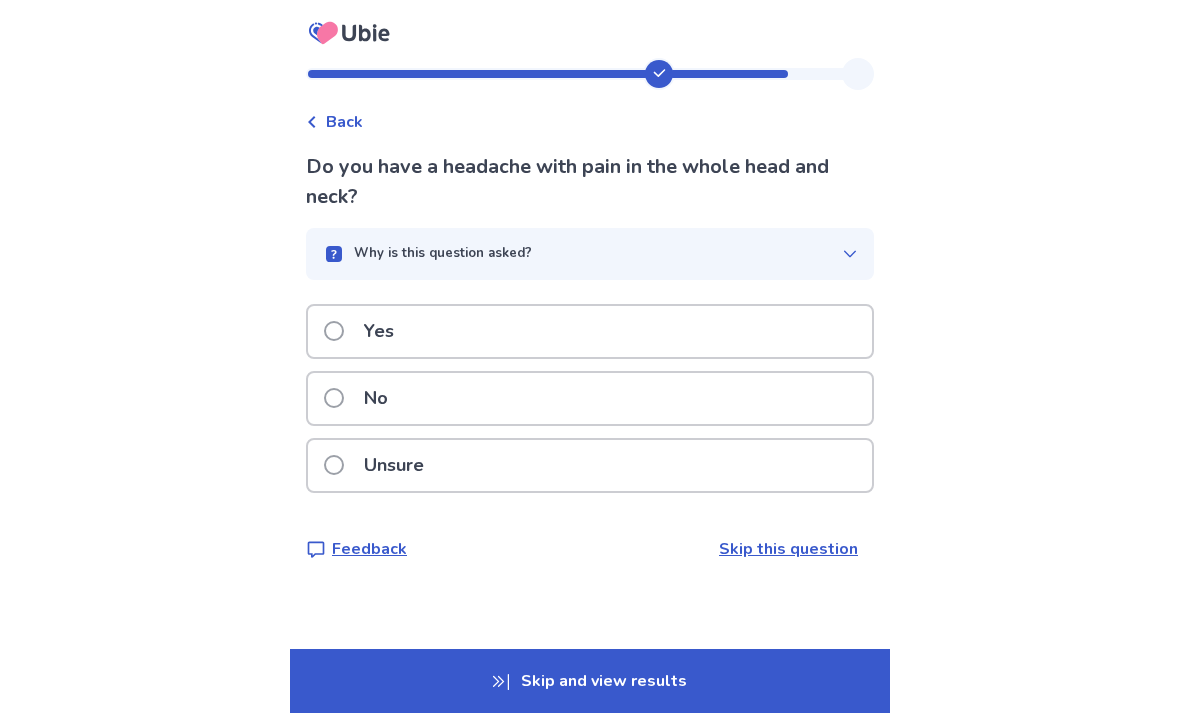 click on "No" at bounding box center [376, 398] 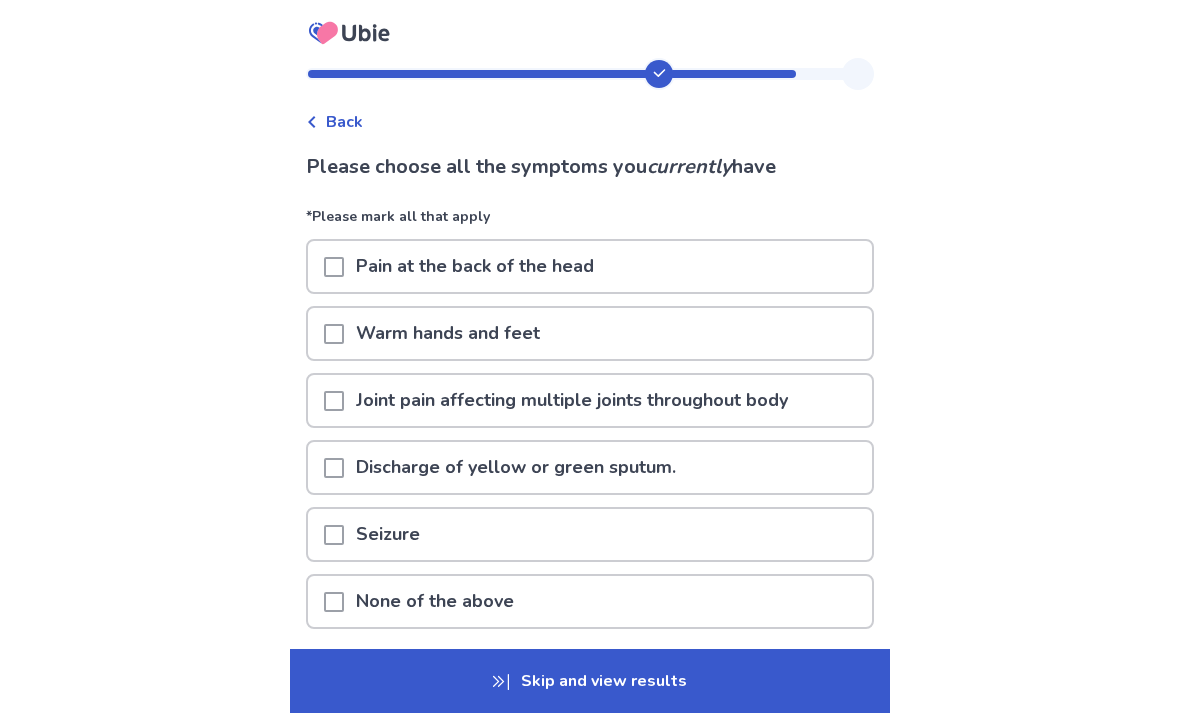 click on "Joint pain affecting multiple joints throughout body" at bounding box center [572, 400] 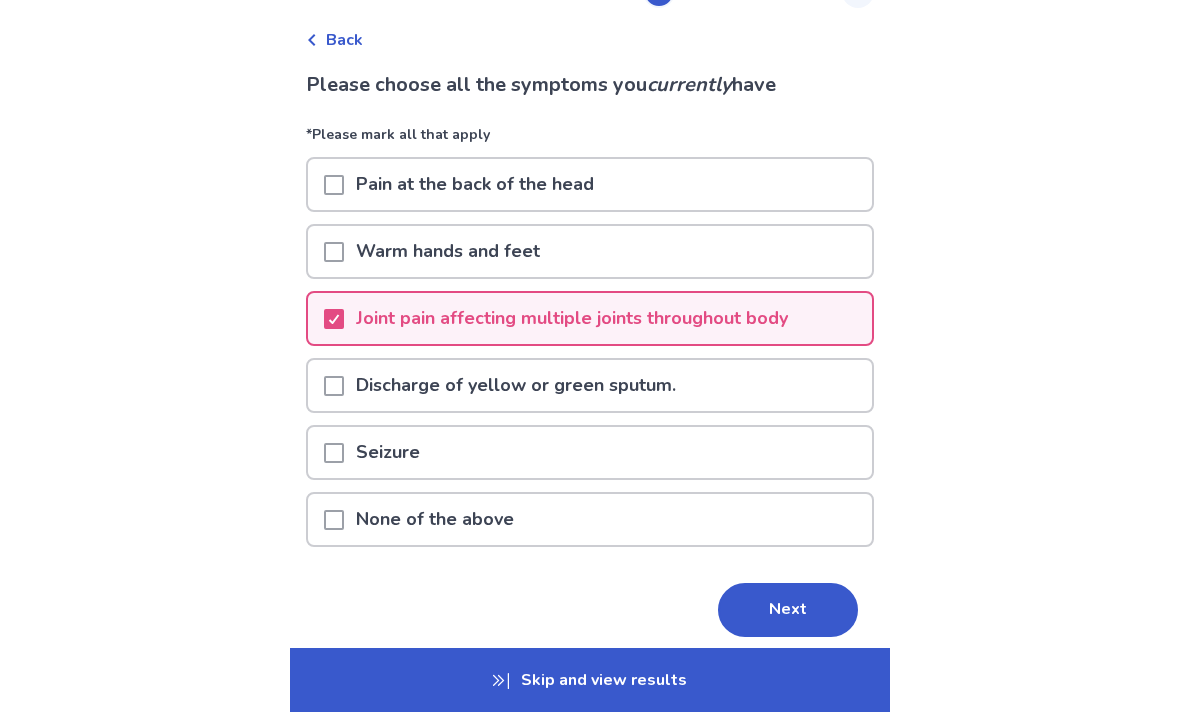 scroll, scrollTop: 94, scrollLeft: 0, axis: vertical 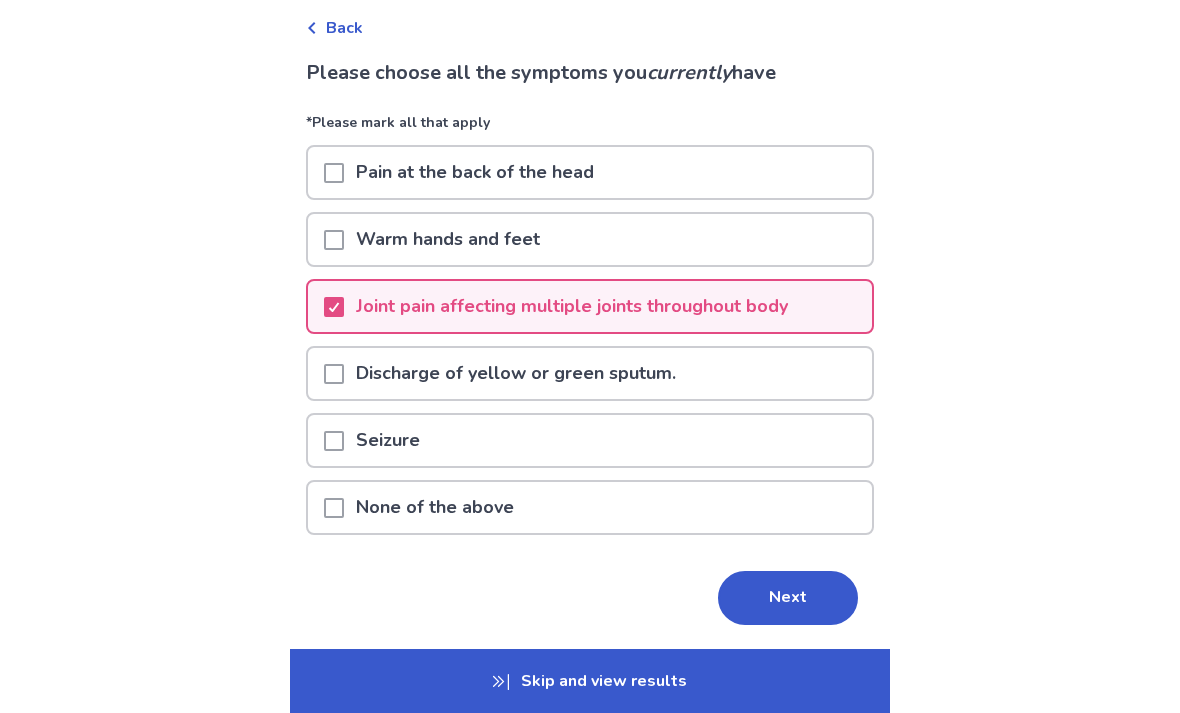 click on "Next" at bounding box center [788, 598] 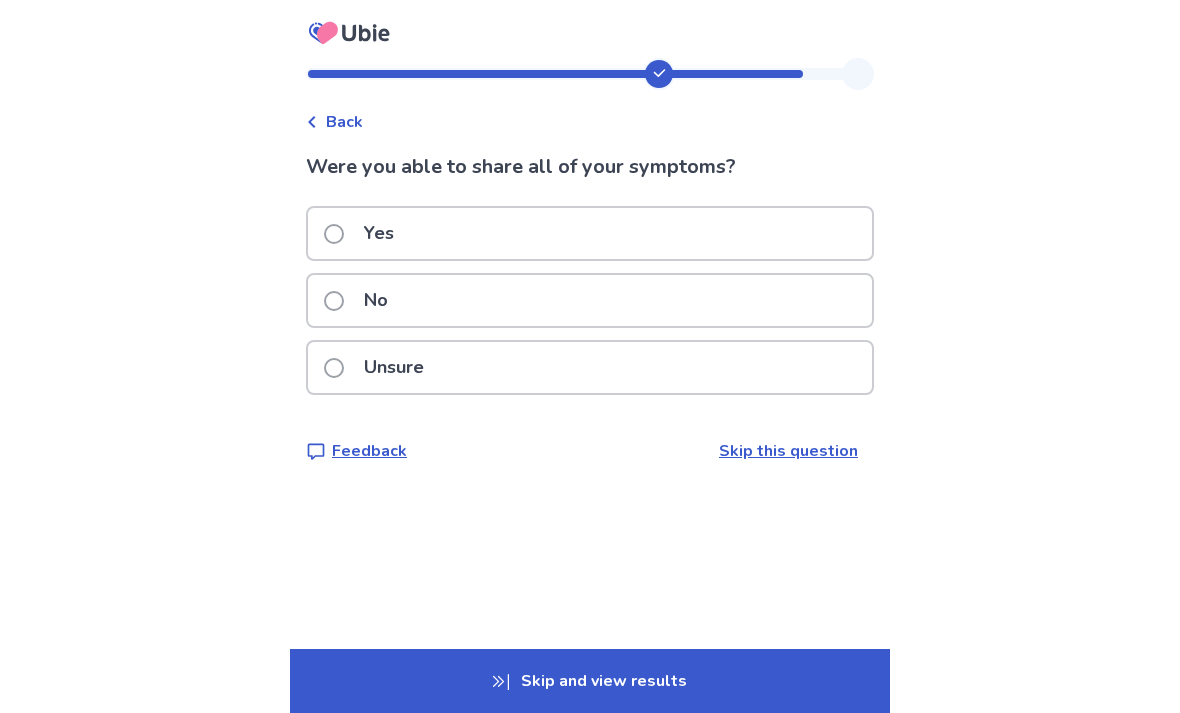 click on "Yes" at bounding box center (365, 233) 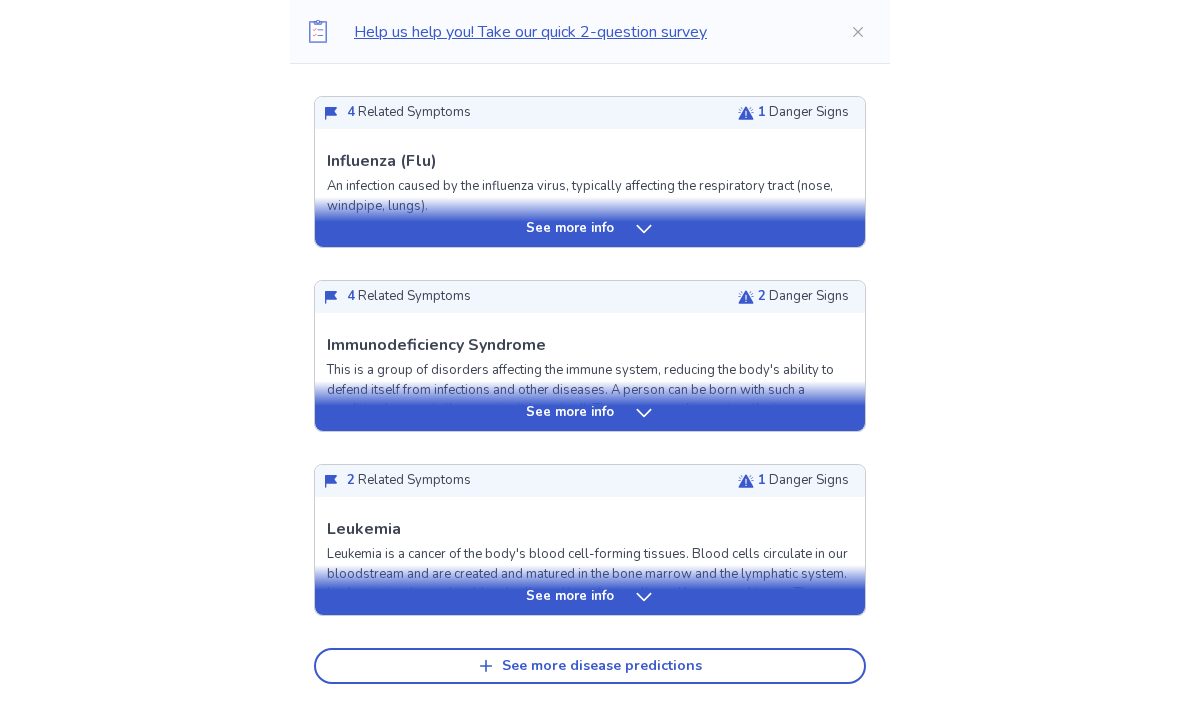 scroll, scrollTop: 721, scrollLeft: 0, axis: vertical 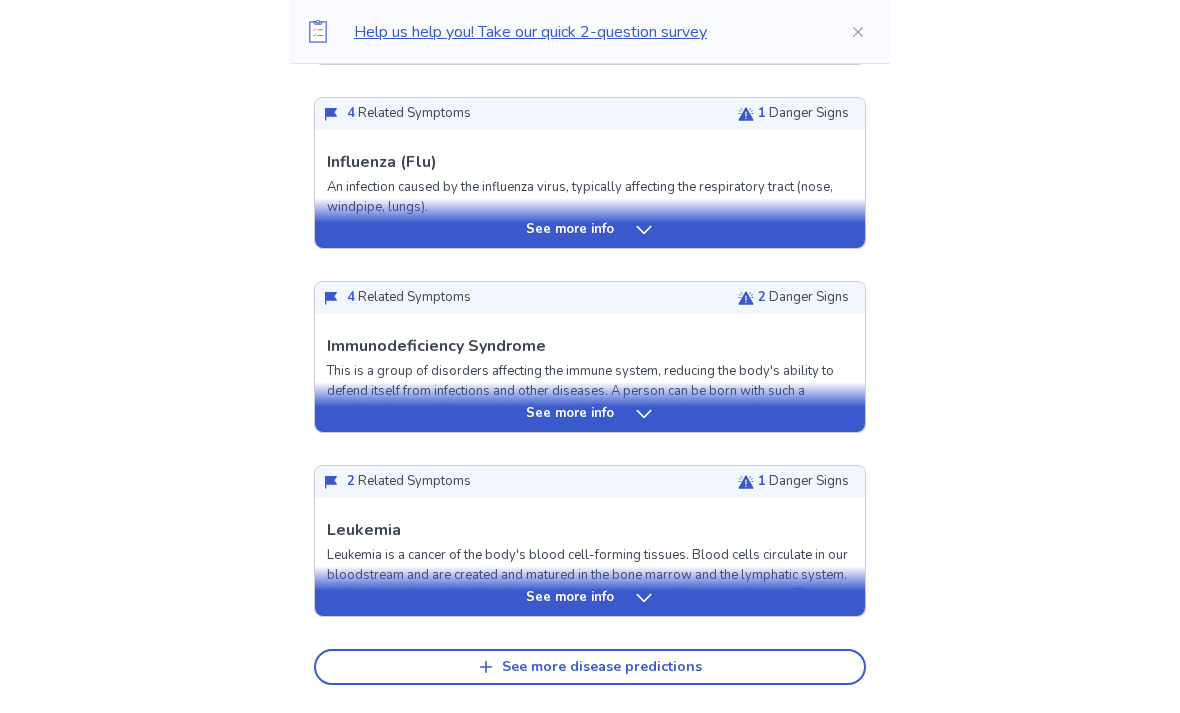click on "See more info" at bounding box center (590, 414) 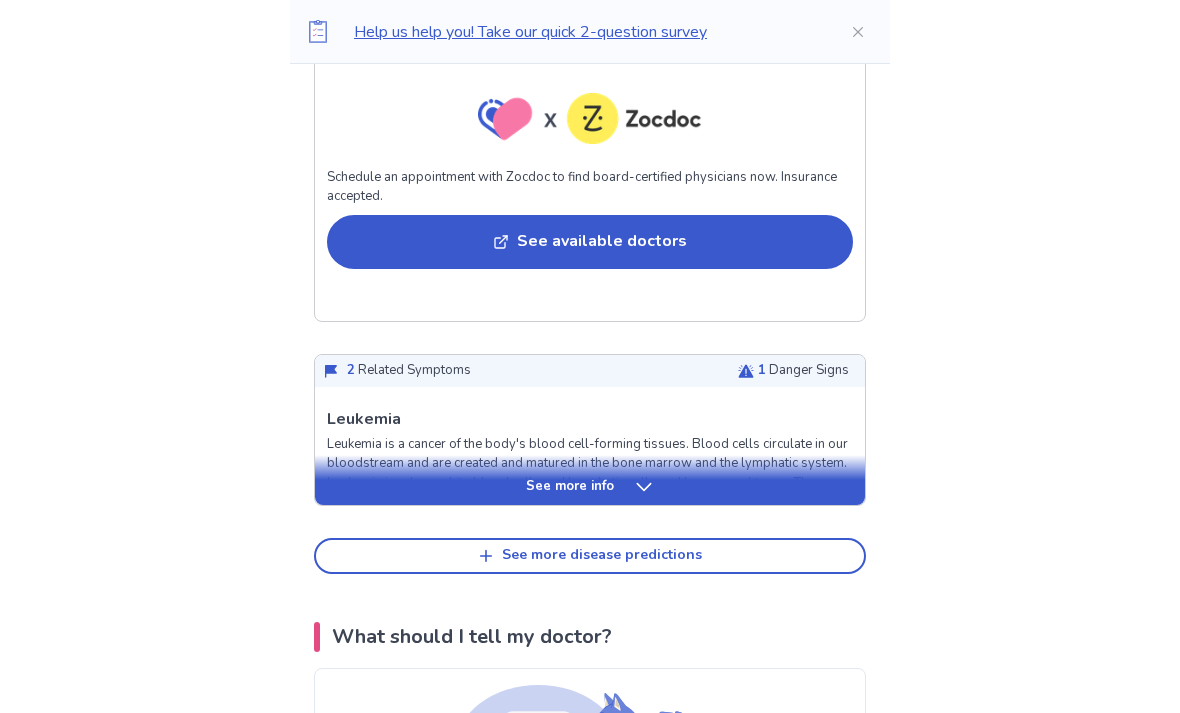 scroll, scrollTop: 2314, scrollLeft: 0, axis: vertical 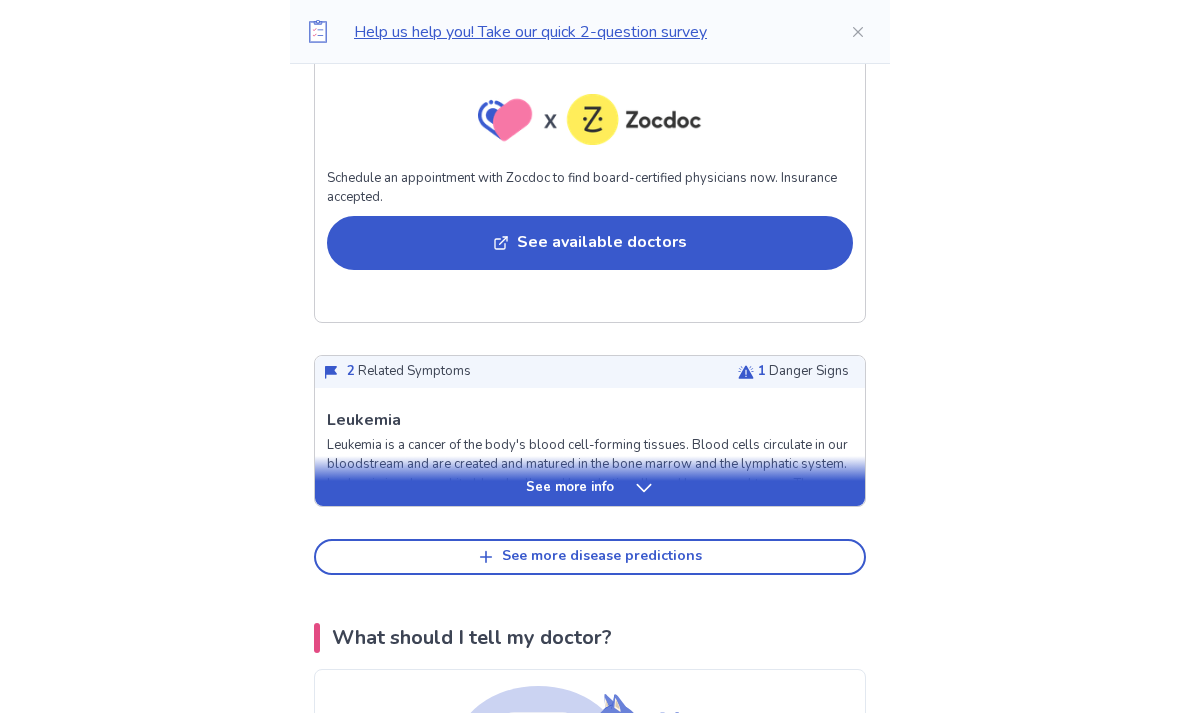 click on "See more disease predictions" at bounding box center (590, 558) 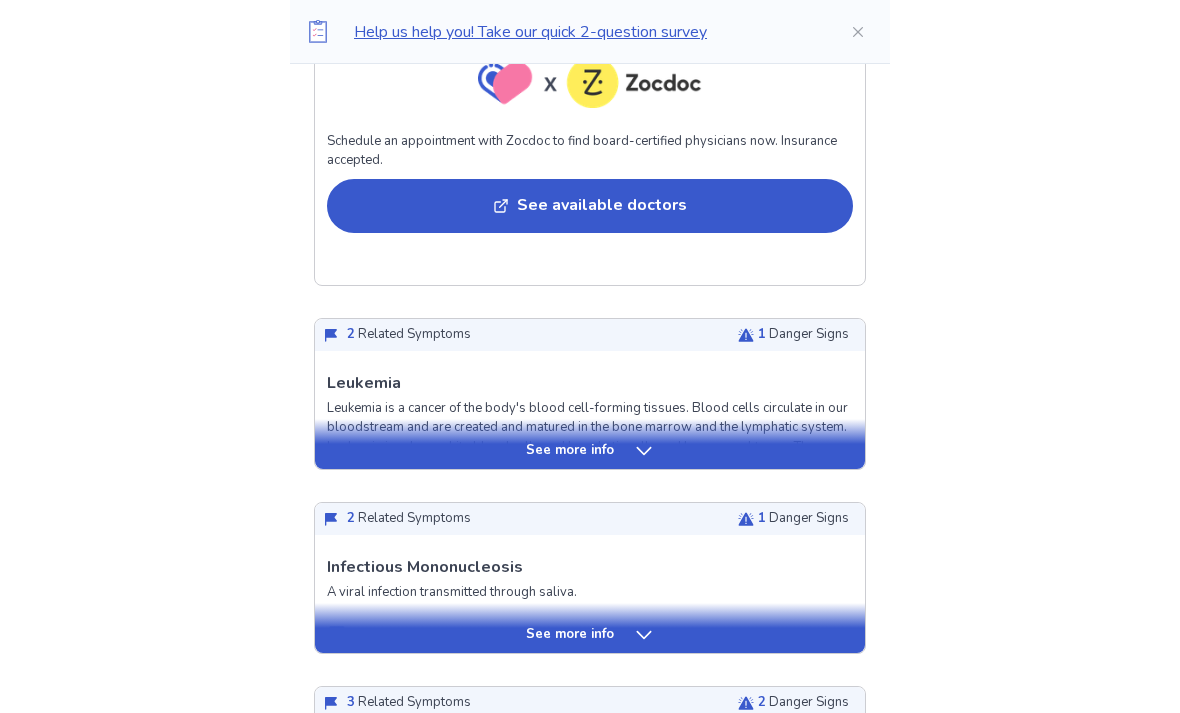 scroll, scrollTop: 2351, scrollLeft: 0, axis: vertical 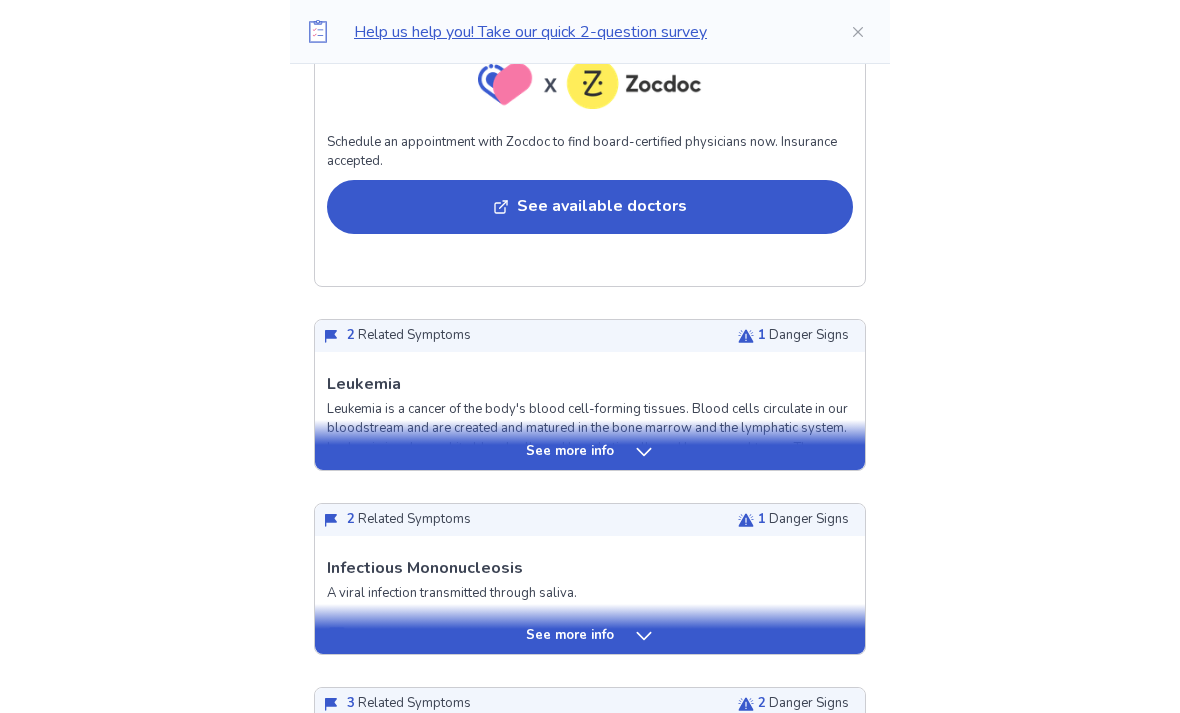 click on "See more info" at bounding box center [590, 629] 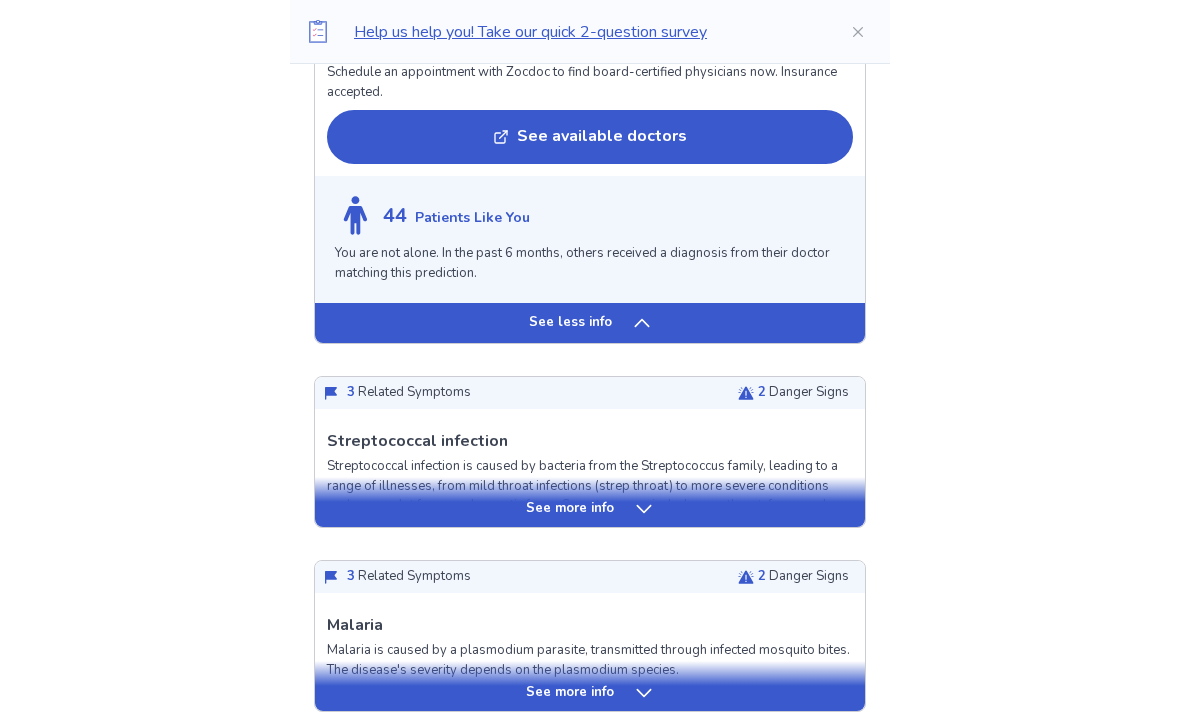 scroll, scrollTop: 4113, scrollLeft: 0, axis: vertical 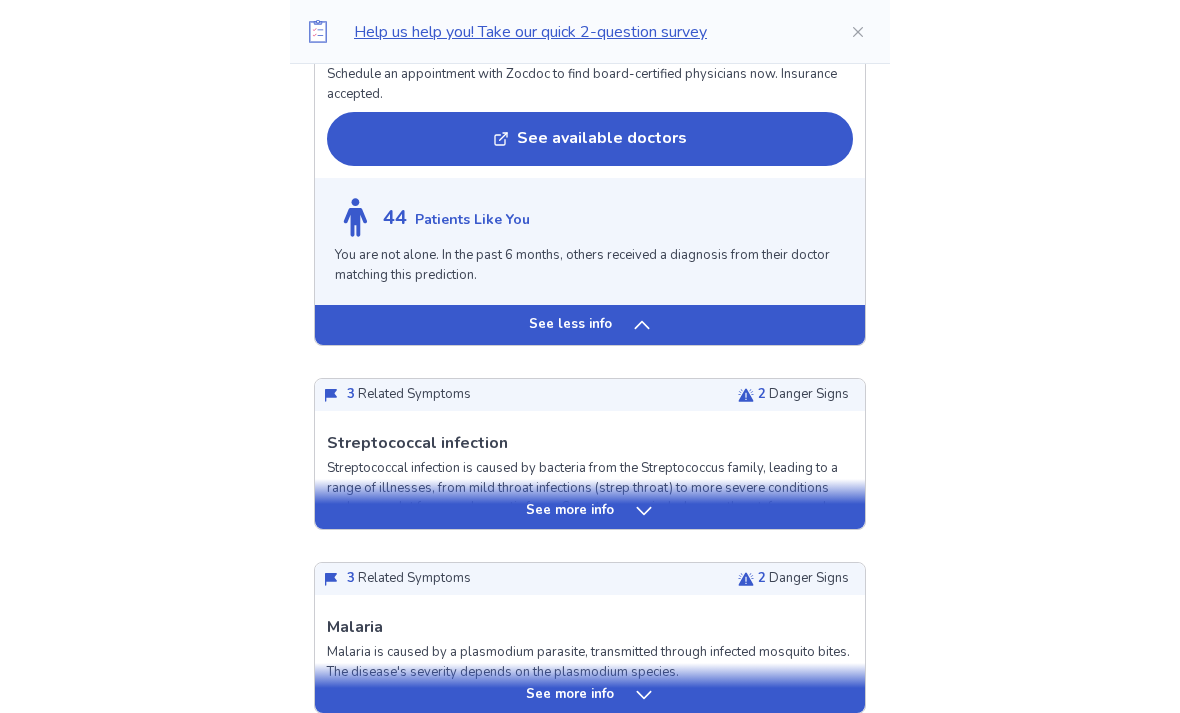click on "See more info" at bounding box center (590, 511) 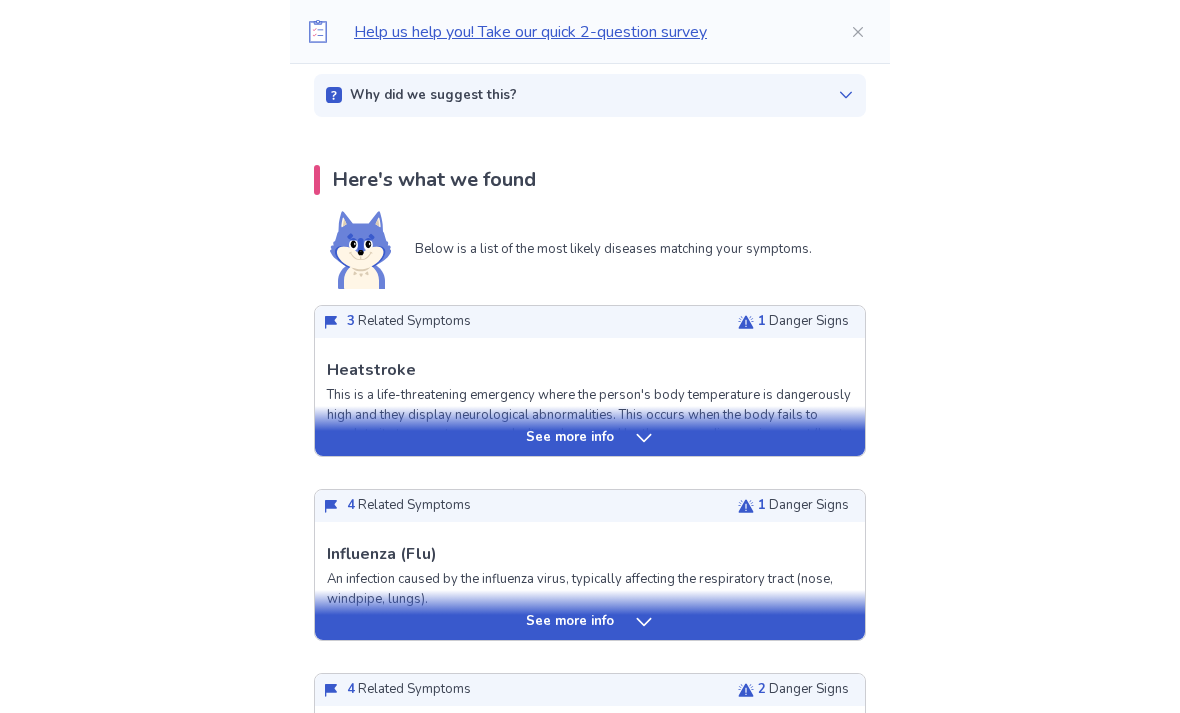 scroll, scrollTop: 328, scrollLeft: 0, axis: vertical 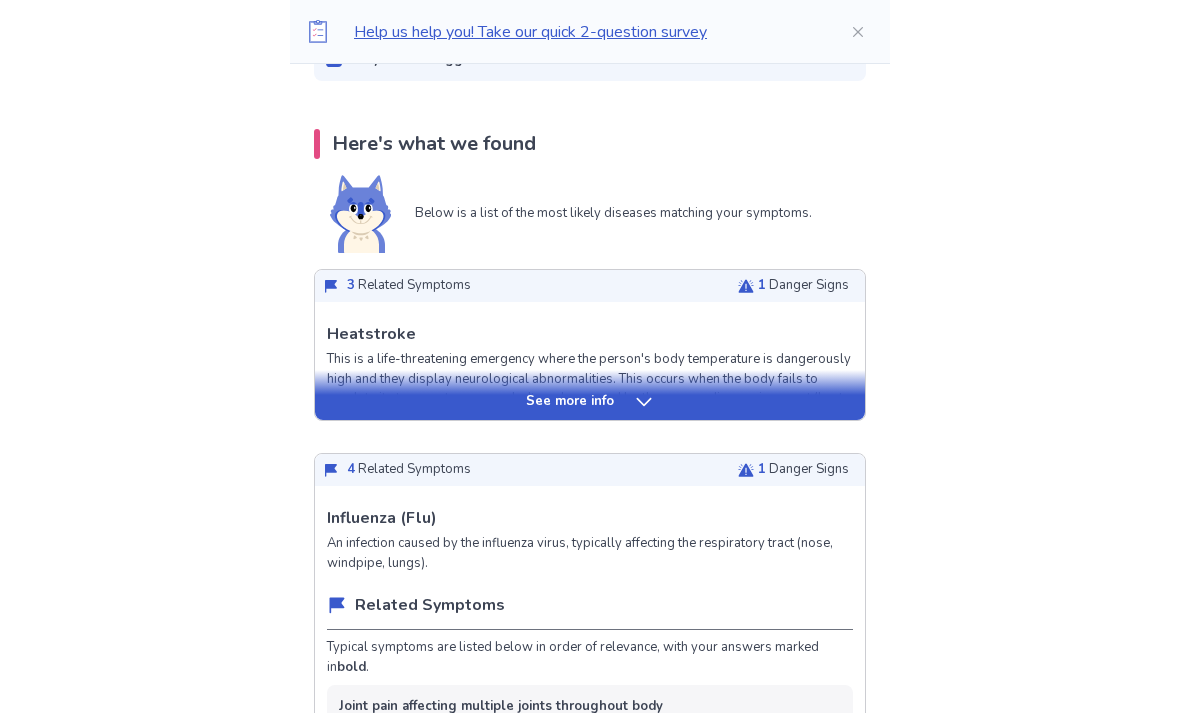 click on "Help us help you! Take our quick 2-question survey Back Symptom Check Summary August [DATE], [TIME] | [TIME] Consider going to a doctor right away. Why did we suggest this? This suggestion is based on the severity level of a few of   our disease predictions  listed below: Predicted concerning diseases (see more below)
Heatstroke Here's what we found Below is a list of the most likely diseases matching your symptoms. 3   Related Symptoms 1   Danger Signs See more info Heatstroke This is a life-threatening emergency where the person's body temperature is dangerously high and they display neurological abnormalities. This occurs when the body fails to regulate its temperature properly. It can be caused by the surrounding environment (heat, moisture) or internal factors (dehydration, strenuous exercise). Related Symptoms Typical symptoms are listed below in order of relevance, with your answers marked in  bold . Pain at the back of the head Warm hands and feet Joint pain affecting multiple joints throughout body Fever" at bounding box center [590, 5790] 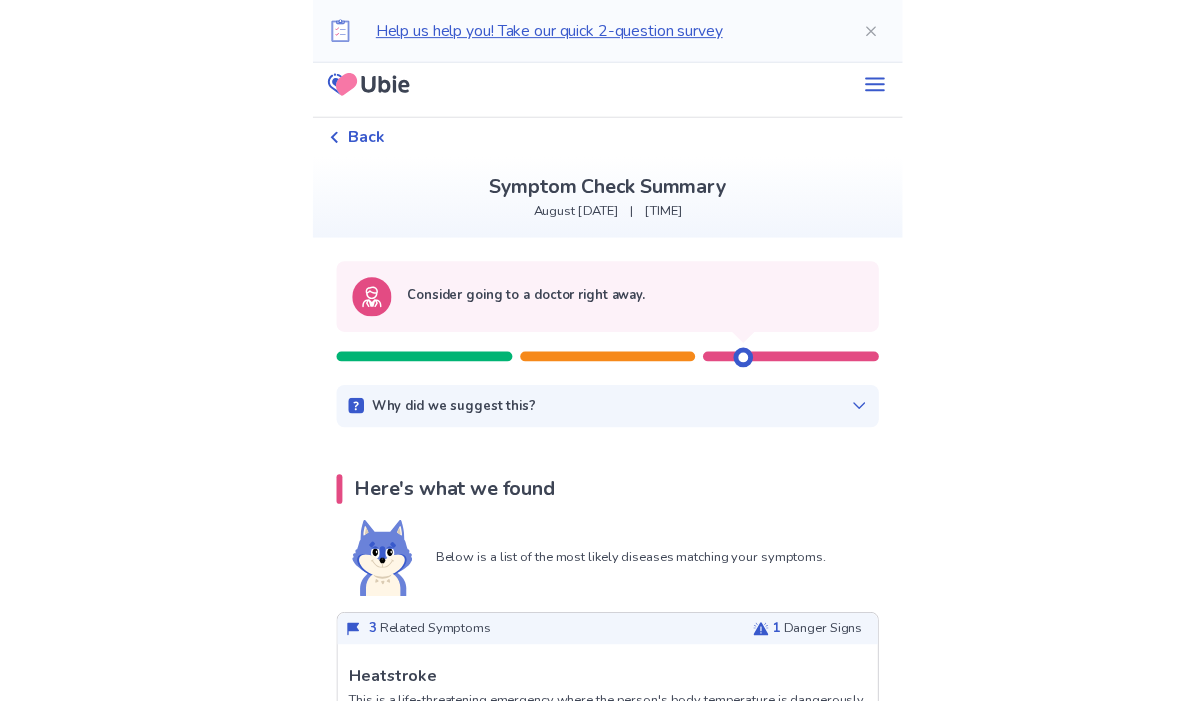 scroll, scrollTop: 0, scrollLeft: 0, axis: both 